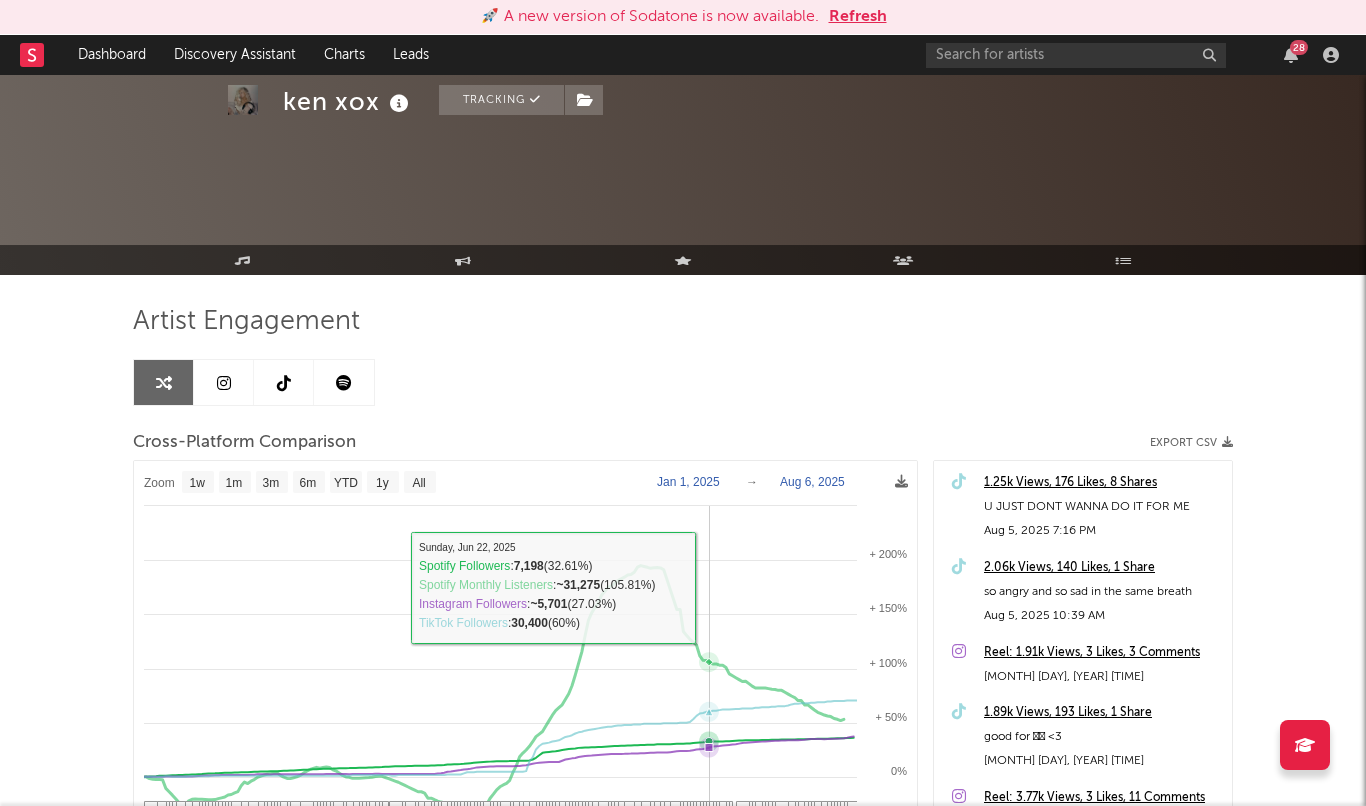 select on "1w" 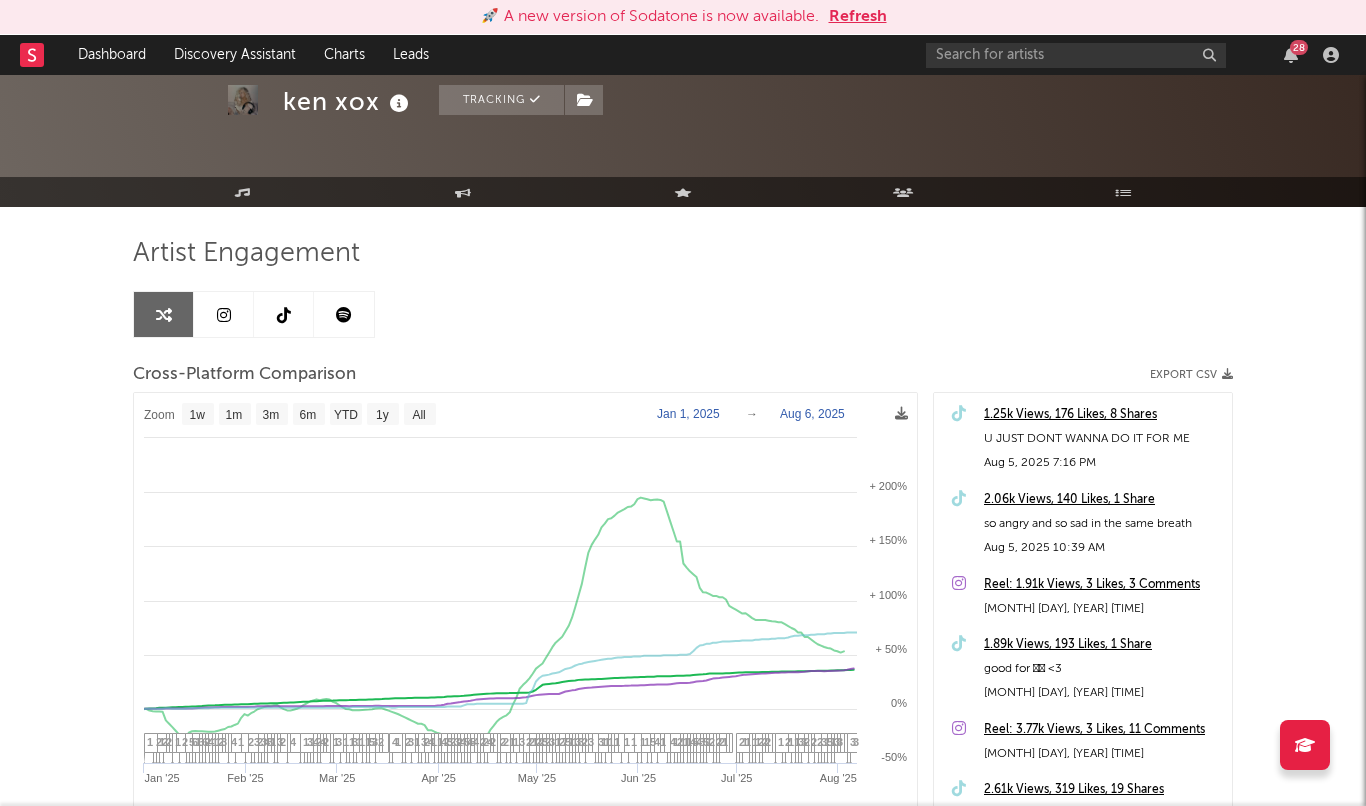 scroll, scrollTop: 66, scrollLeft: 0, axis: vertical 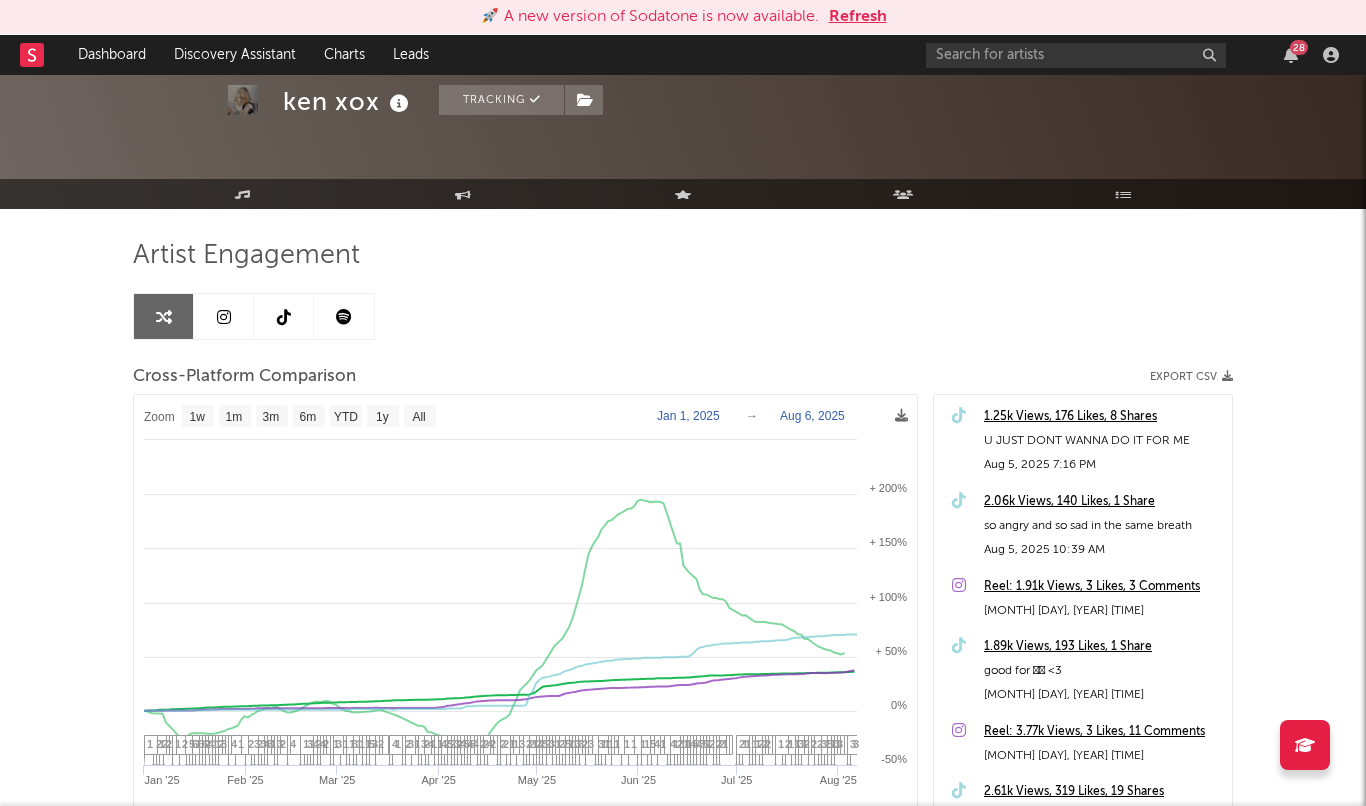click at bounding box center [224, 317] 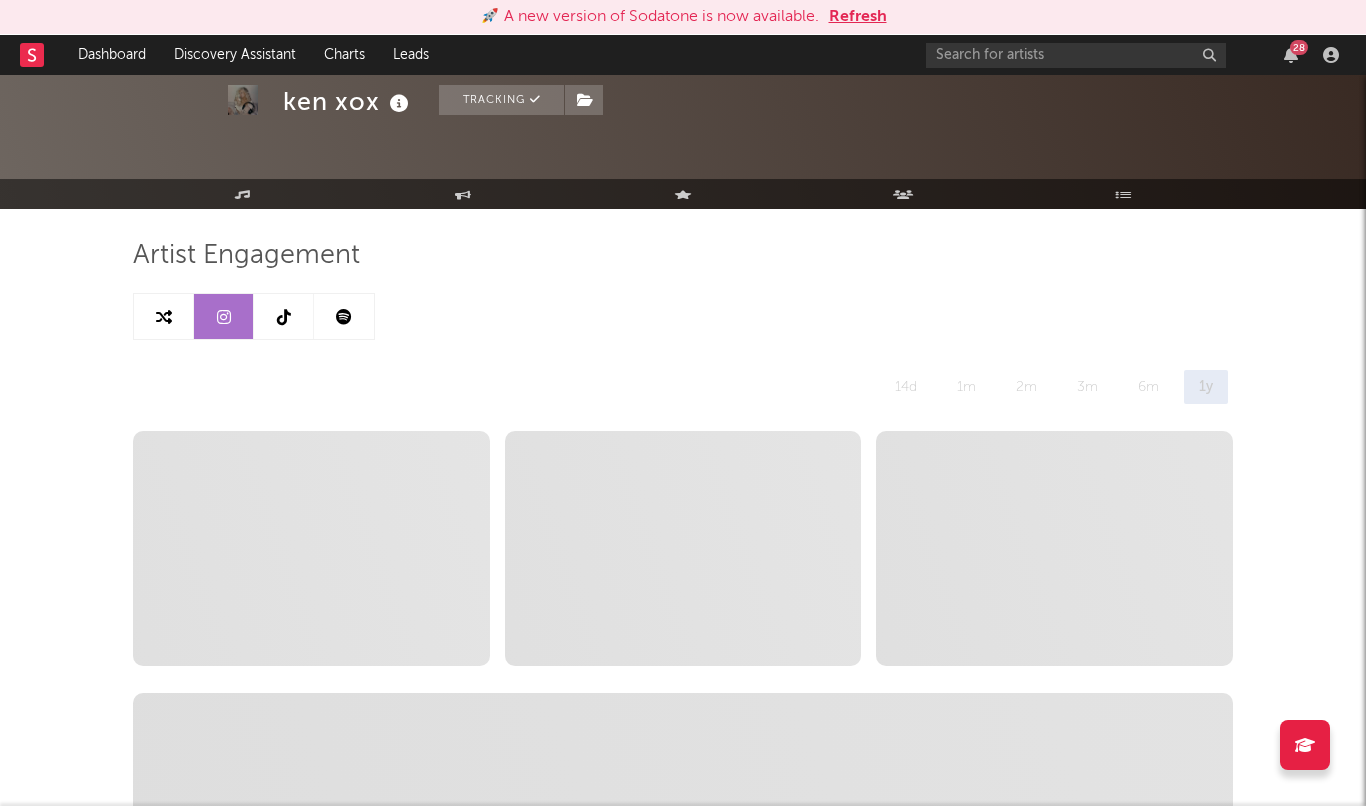 click at bounding box center (164, 317) 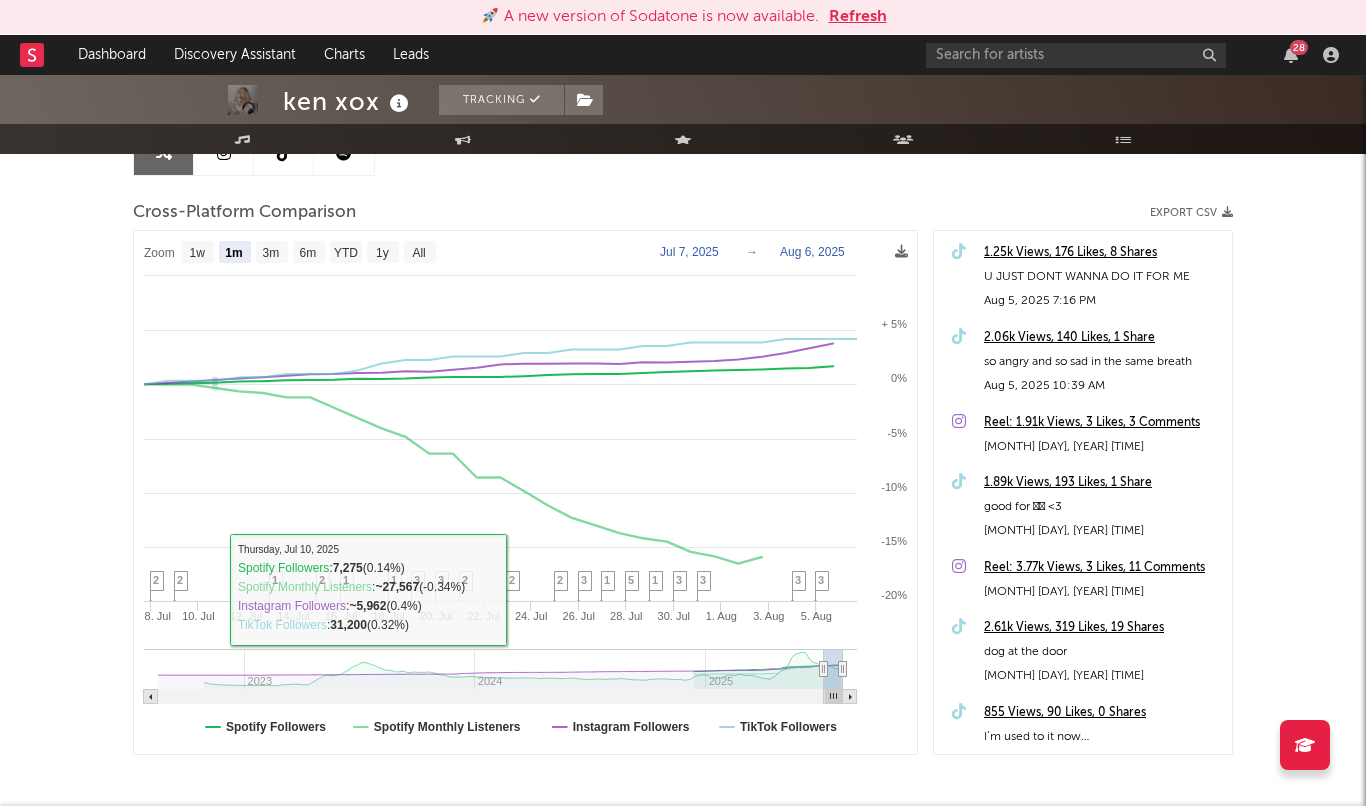 scroll, scrollTop: 207, scrollLeft: 0, axis: vertical 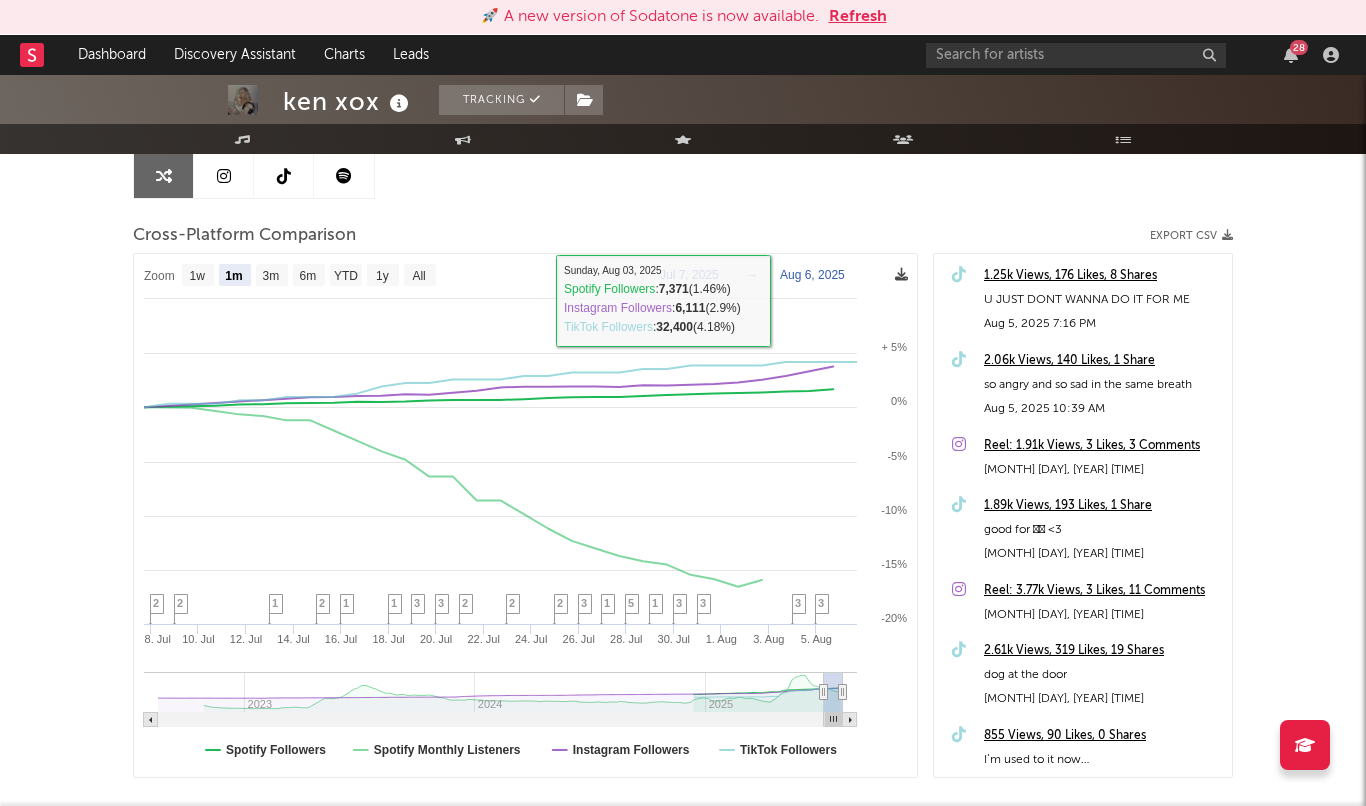 click at bounding box center (901, 274) 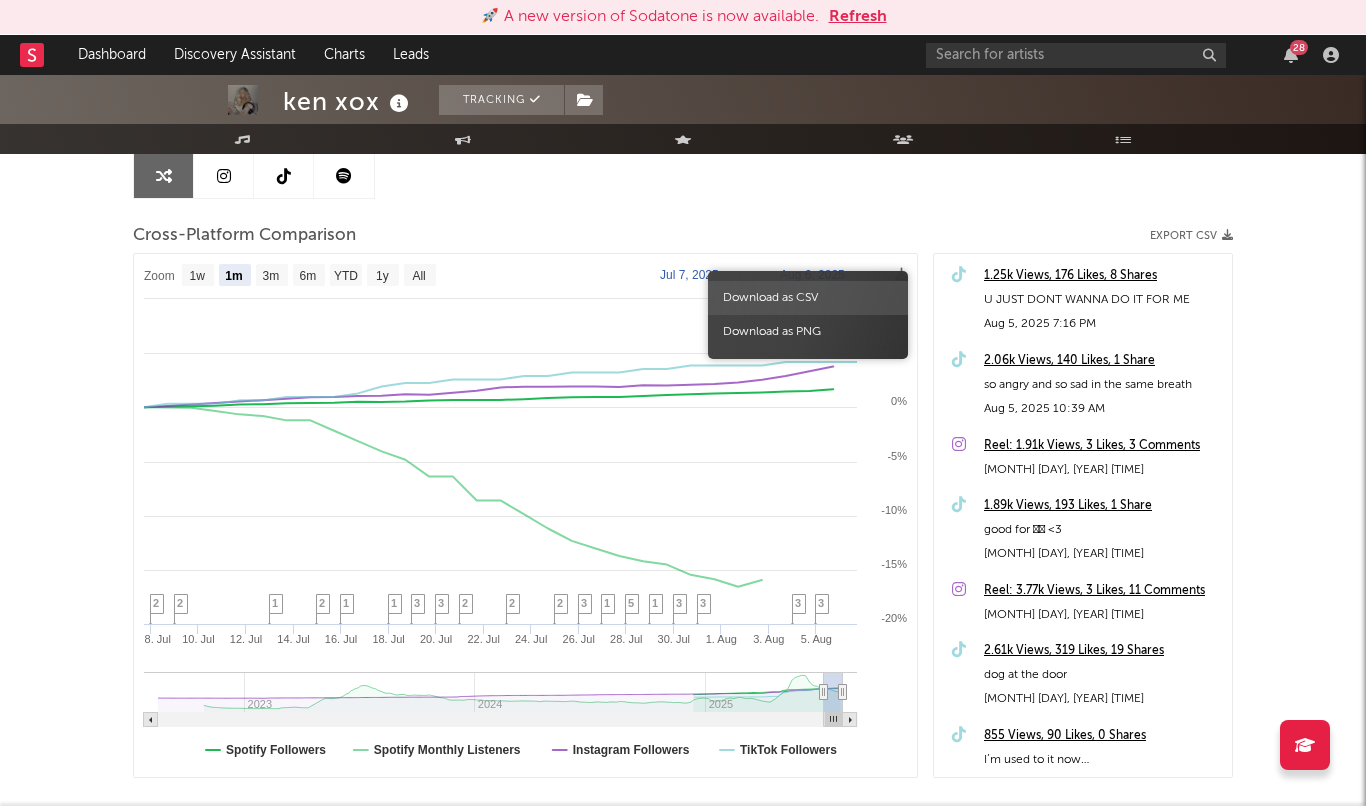 click on "Download as CSV" at bounding box center [808, 298] 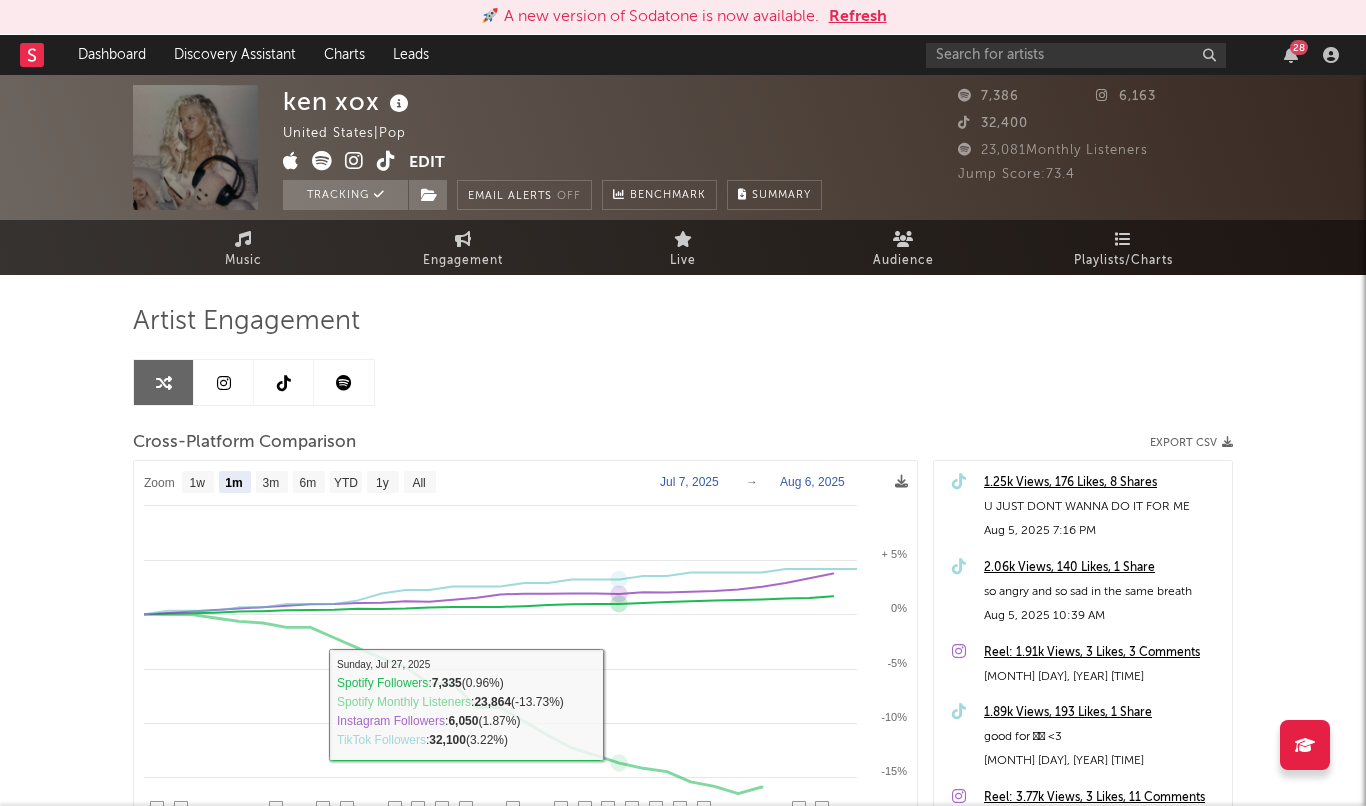 scroll, scrollTop: 0, scrollLeft: 0, axis: both 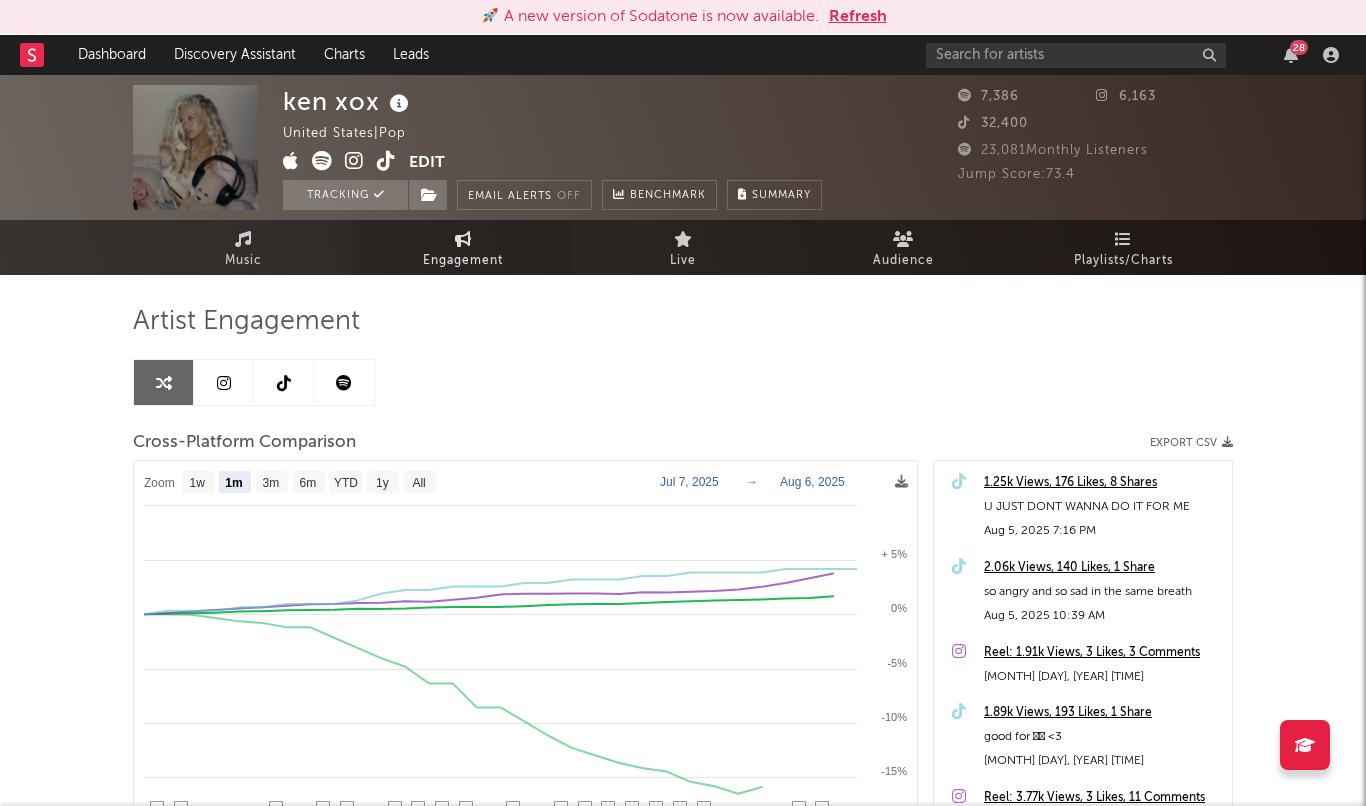 click on "Engagement" at bounding box center [463, 261] 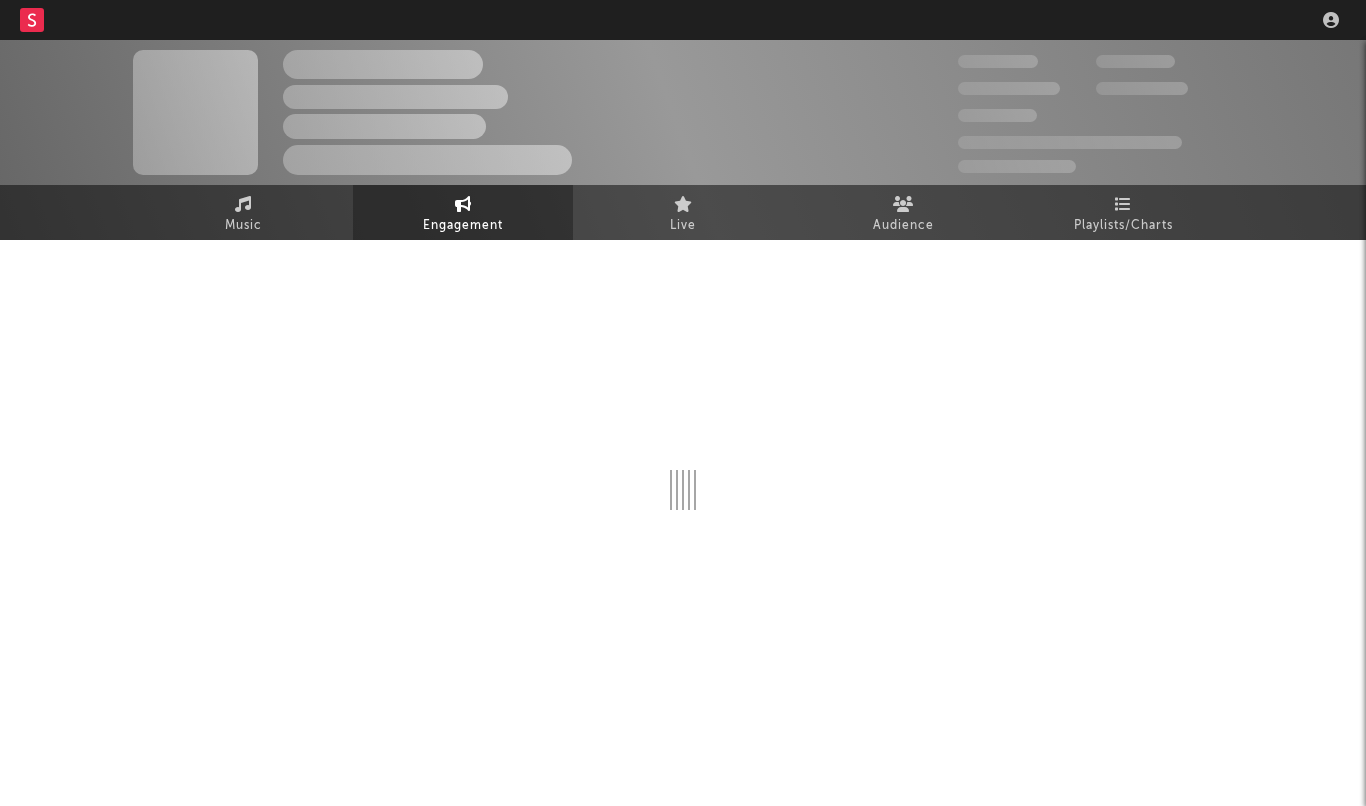 scroll, scrollTop: 0, scrollLeft: 0, axis: both 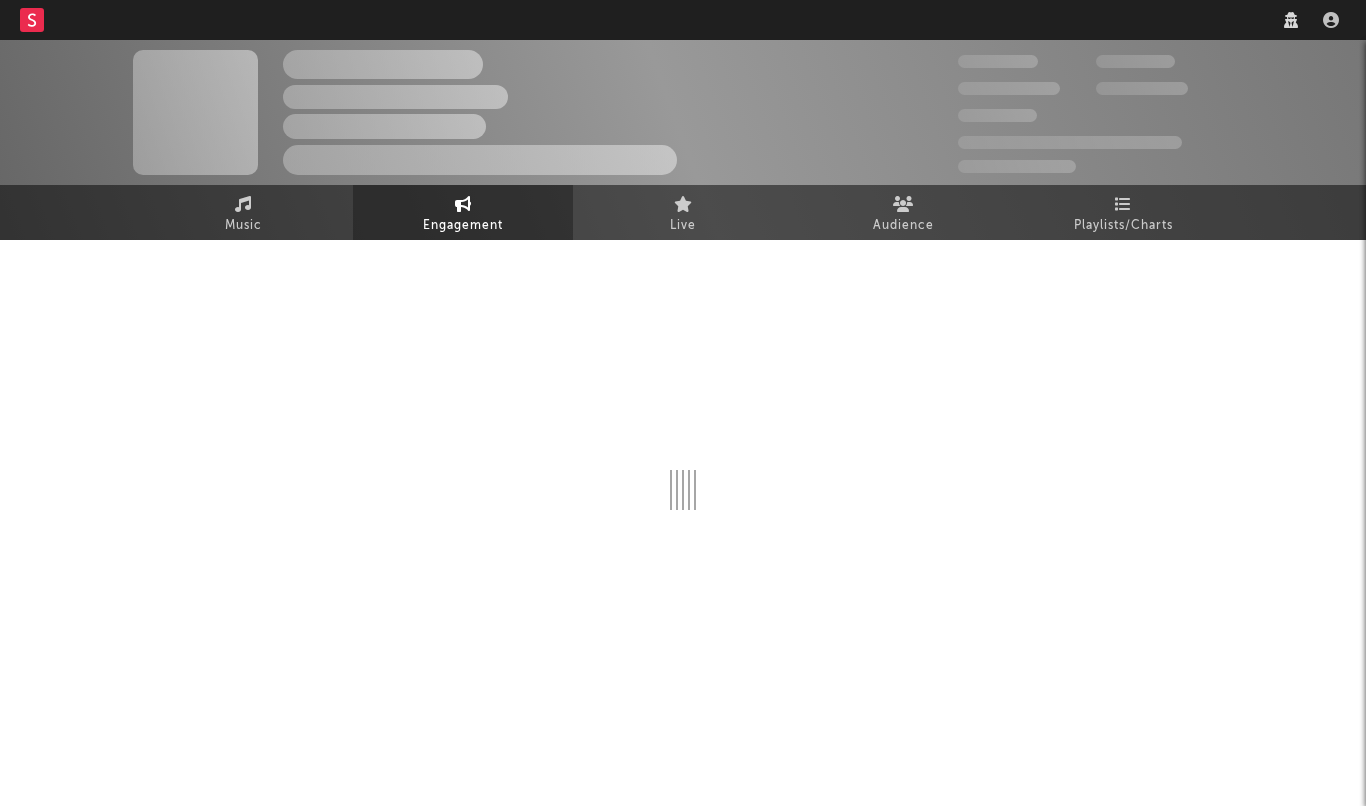 select on "1w" 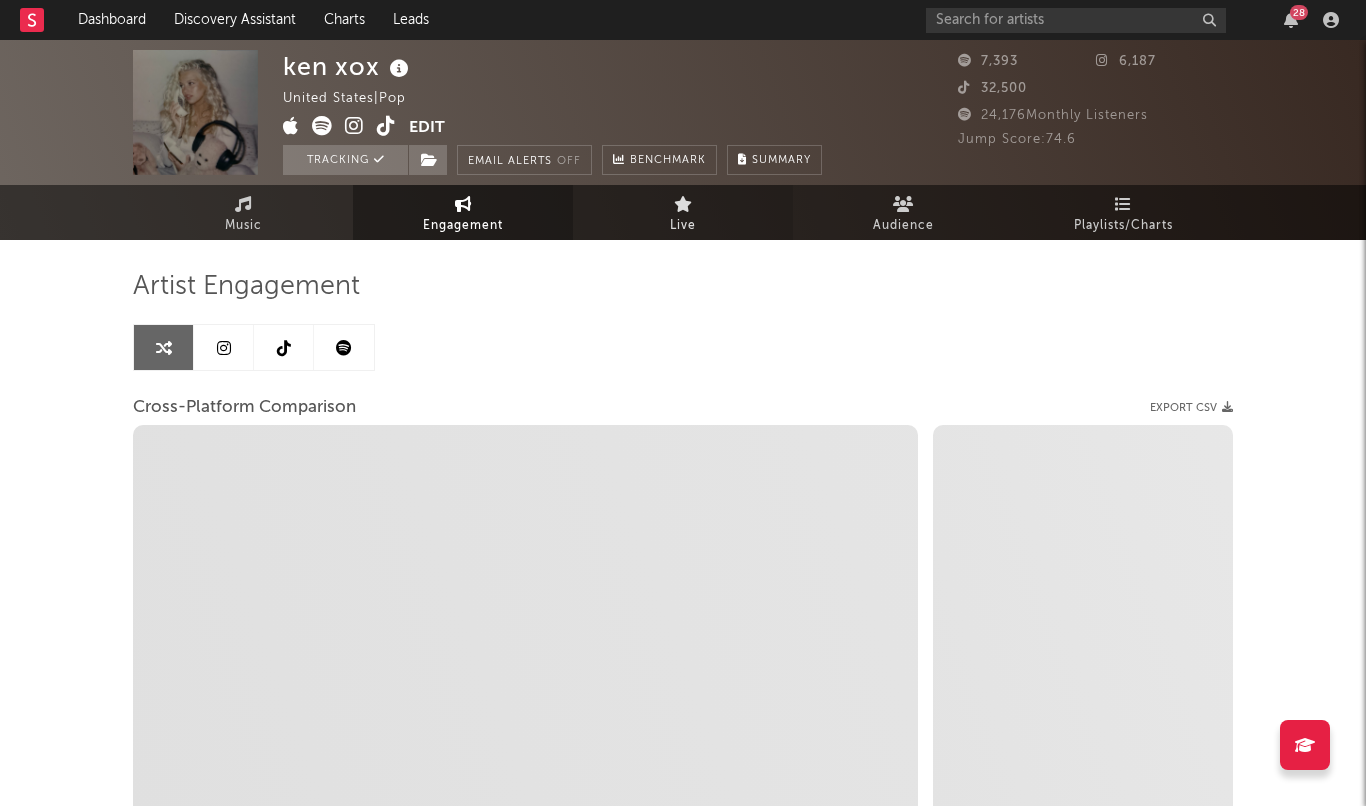scroll, scrollTop: 0, scrollLeft: 0, axis: both 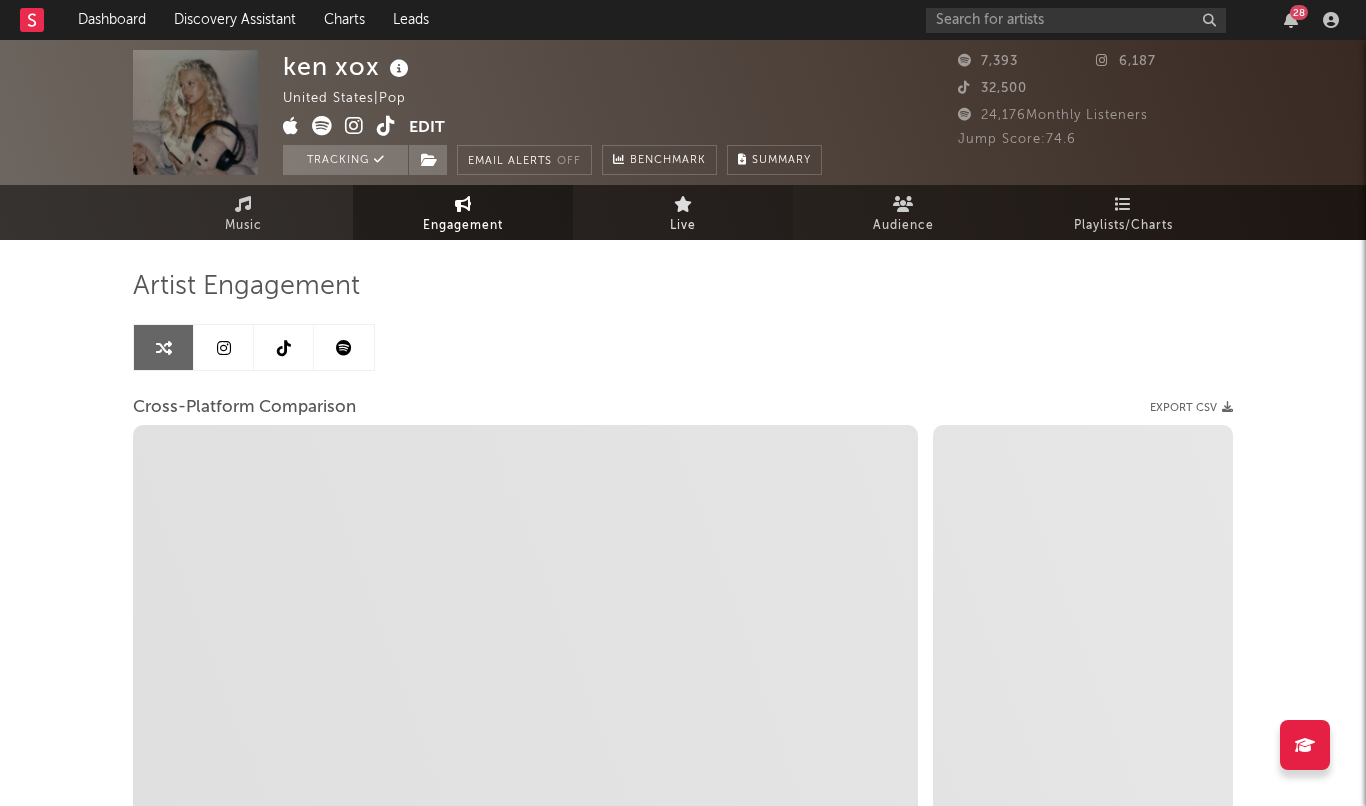 click on "Live" at bounding box center (683, 212) 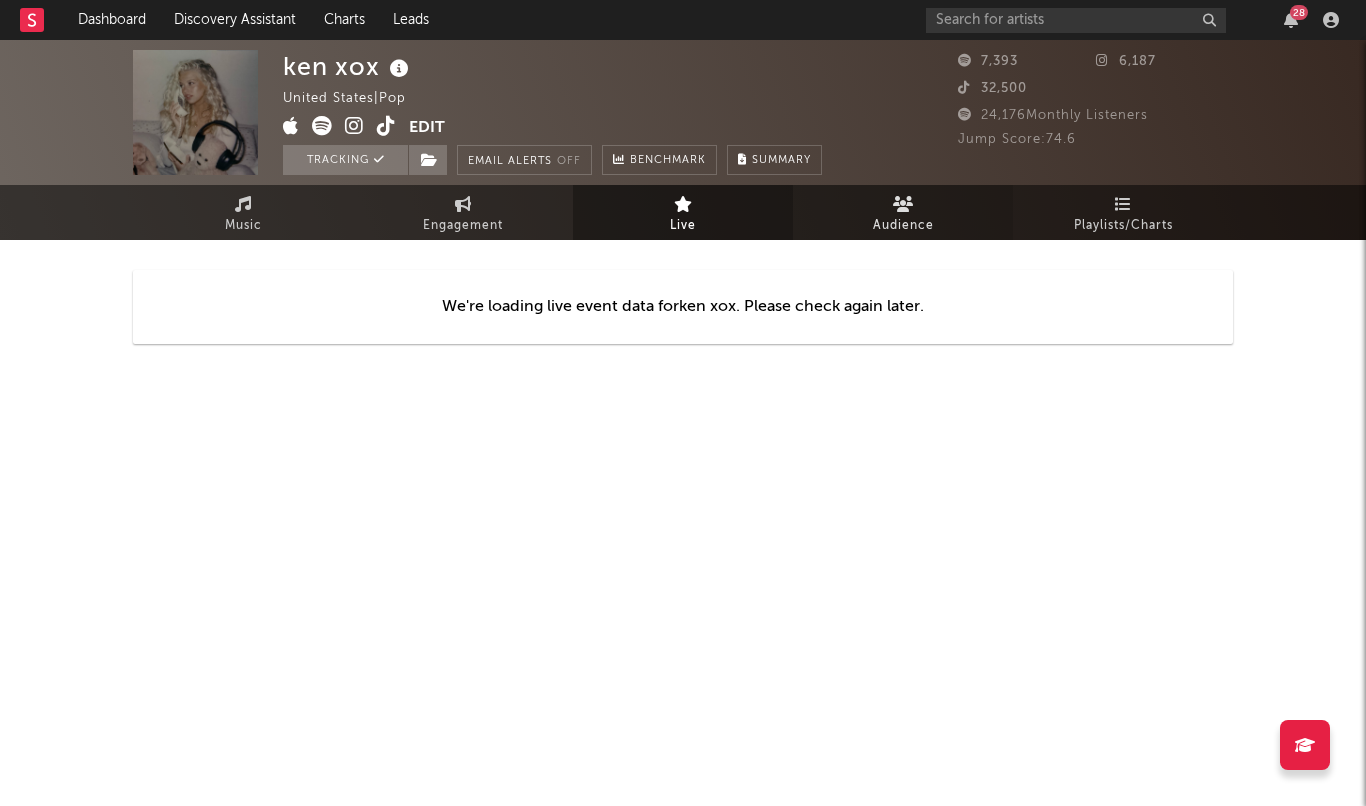 click on "Audience" at bounding box center [903, 226] 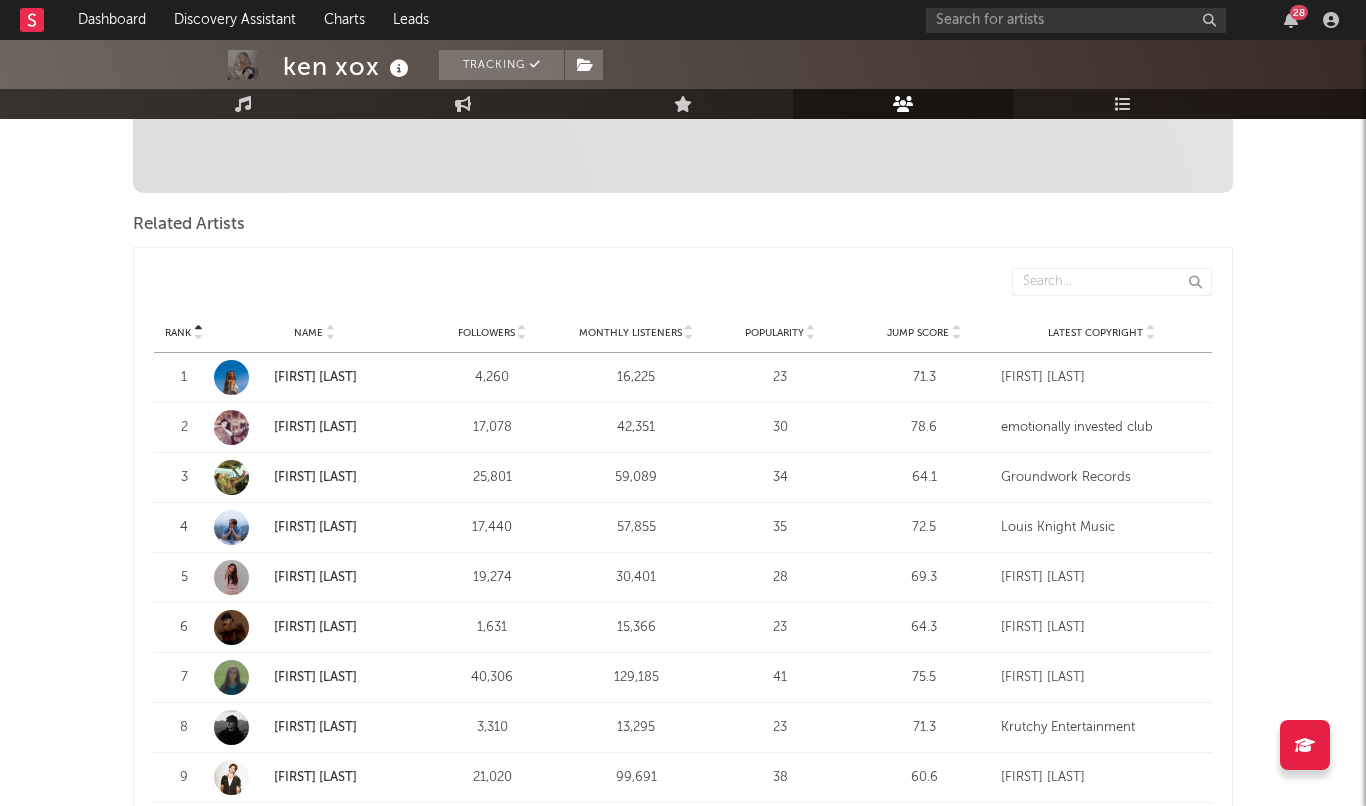 scroll, scrollTop: 609, scrollLeft: 0, axis: vertical 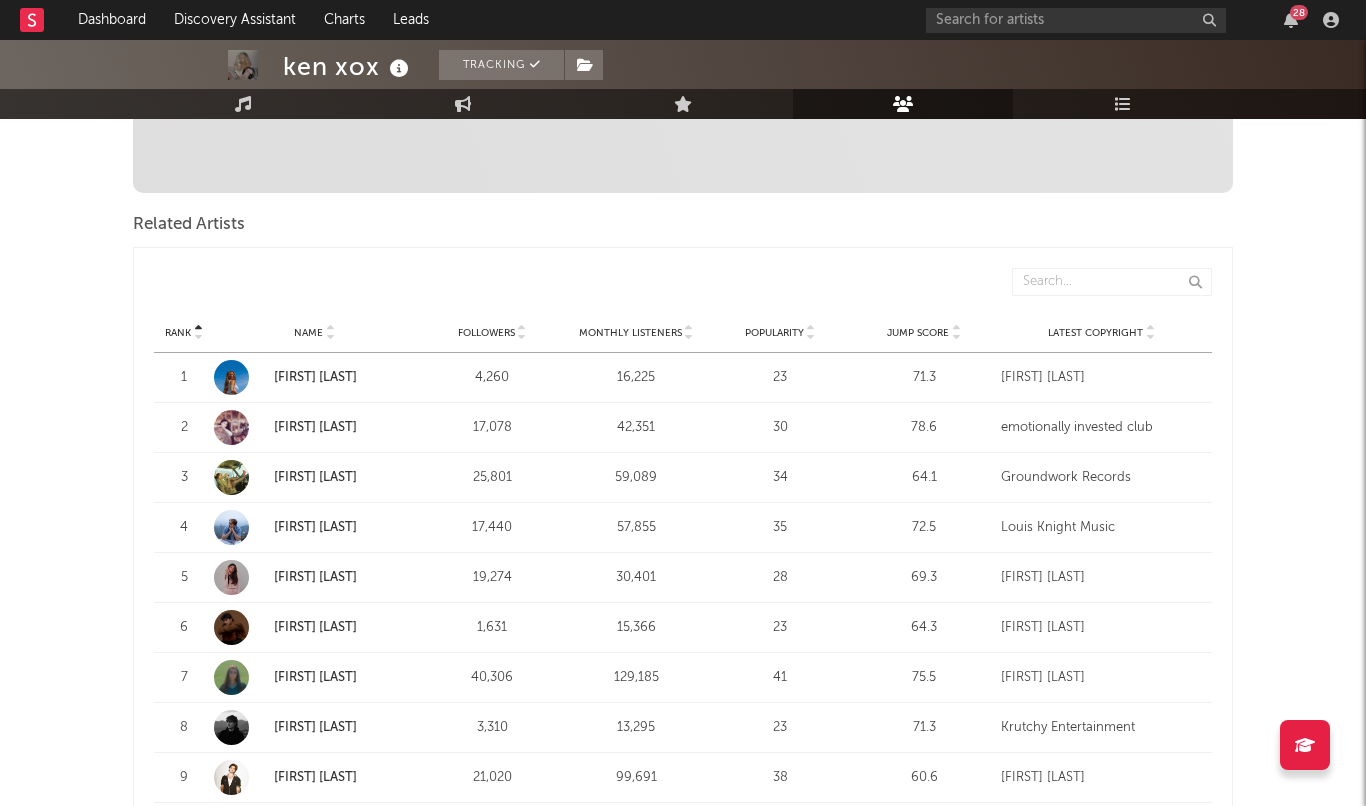 click on "Popularity" at bounding box center (774, 333) 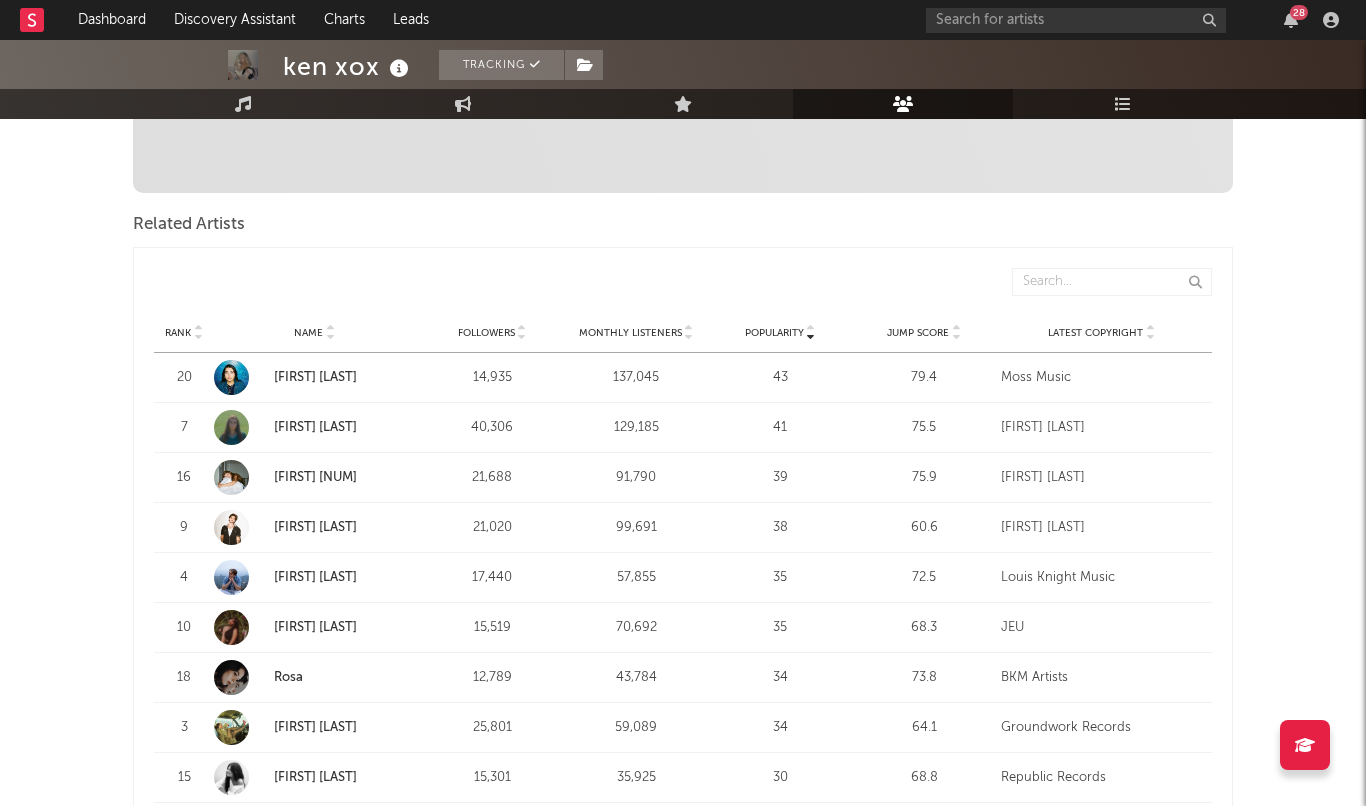 click on "Popularity" at bounding box center (774, 333) 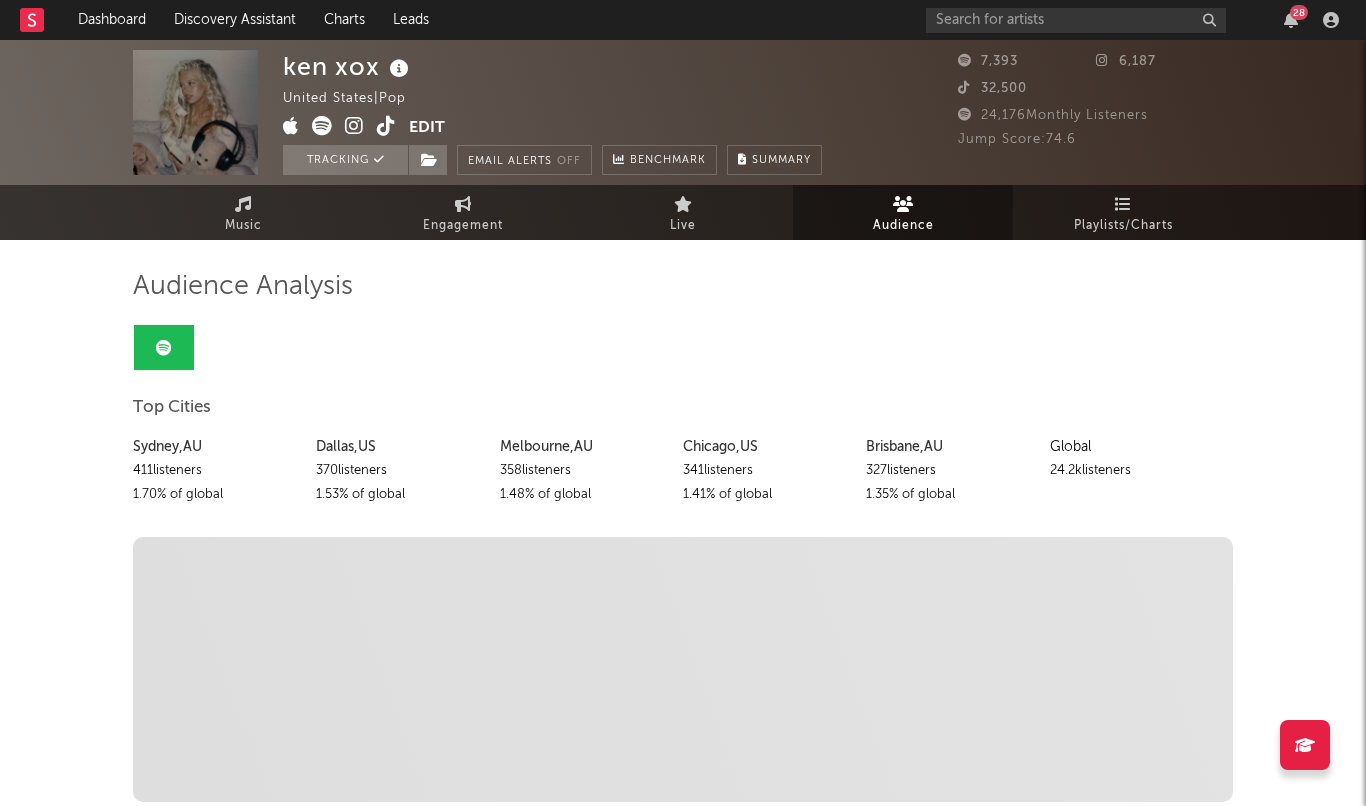 scroll, scrollTop: 0, scrollLeft: 0, axis: both 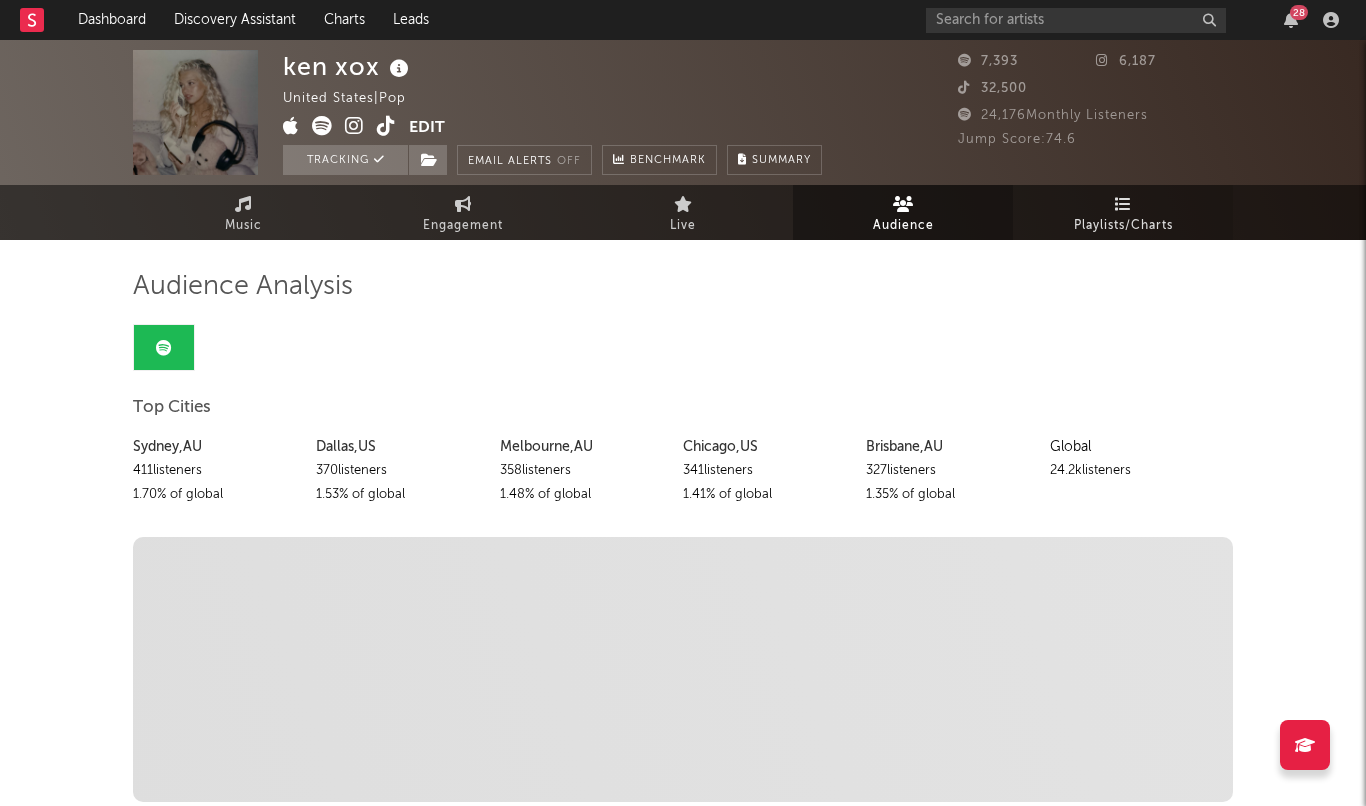 click on "Playlists/Charts" at bounding box center [1123, 226] 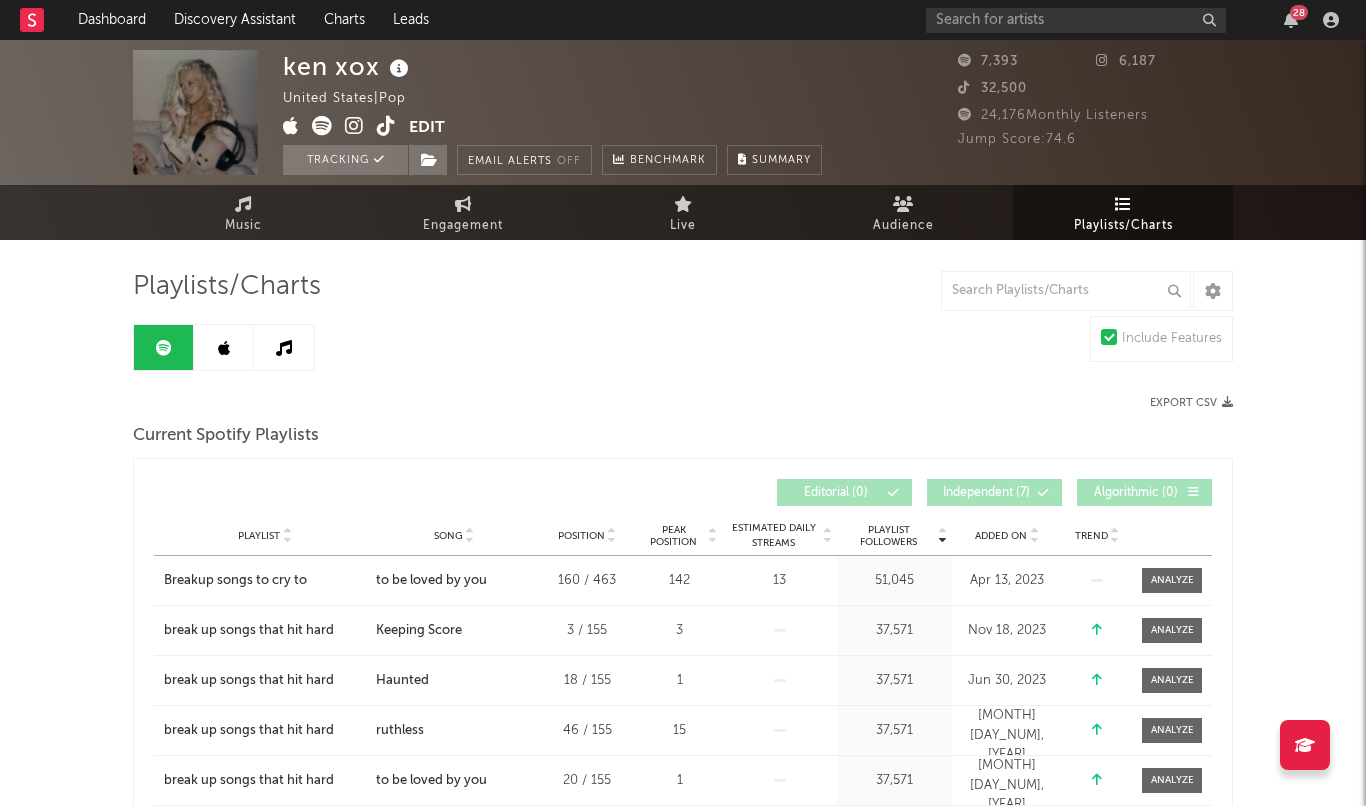 scroll, scrollTop: 0, scrollLeft: 0, axis: both 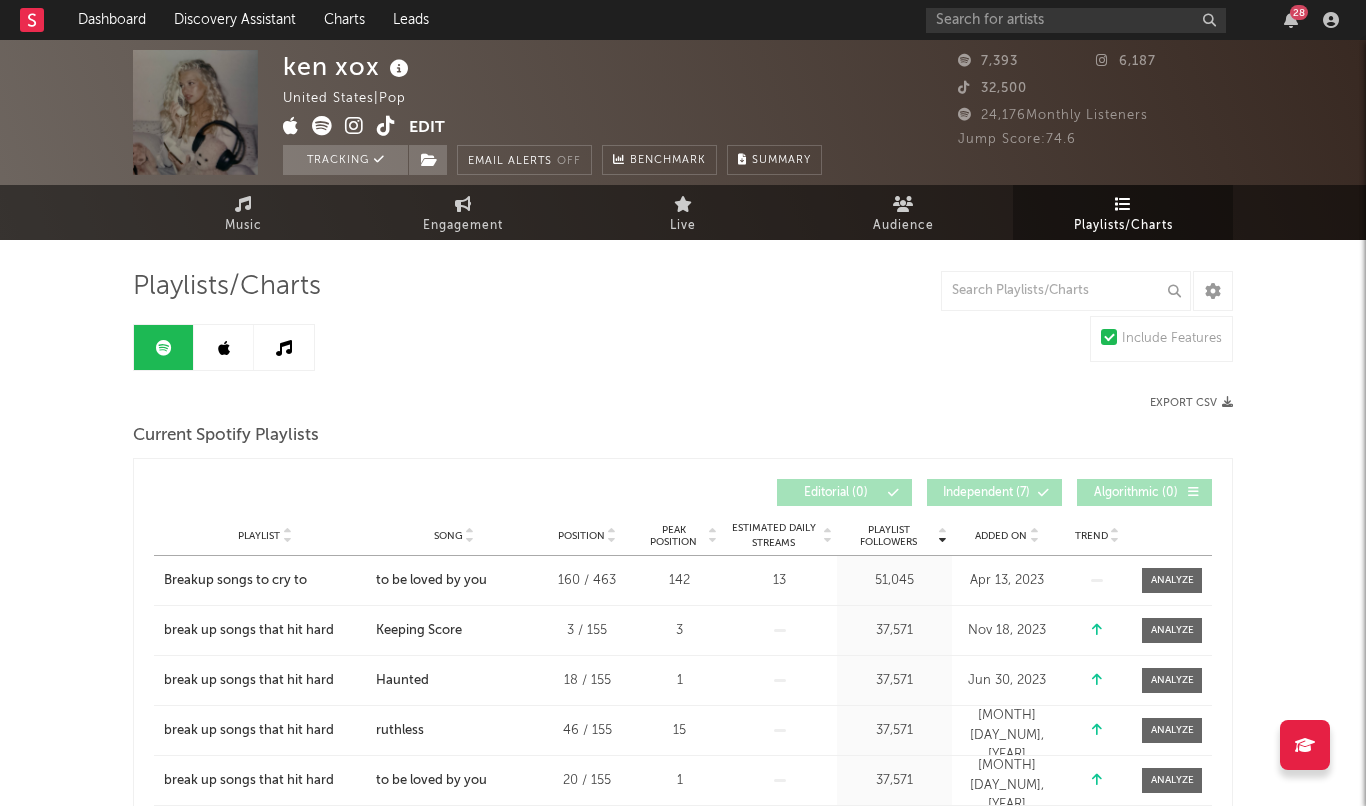 click at bounding box center (284, 348) 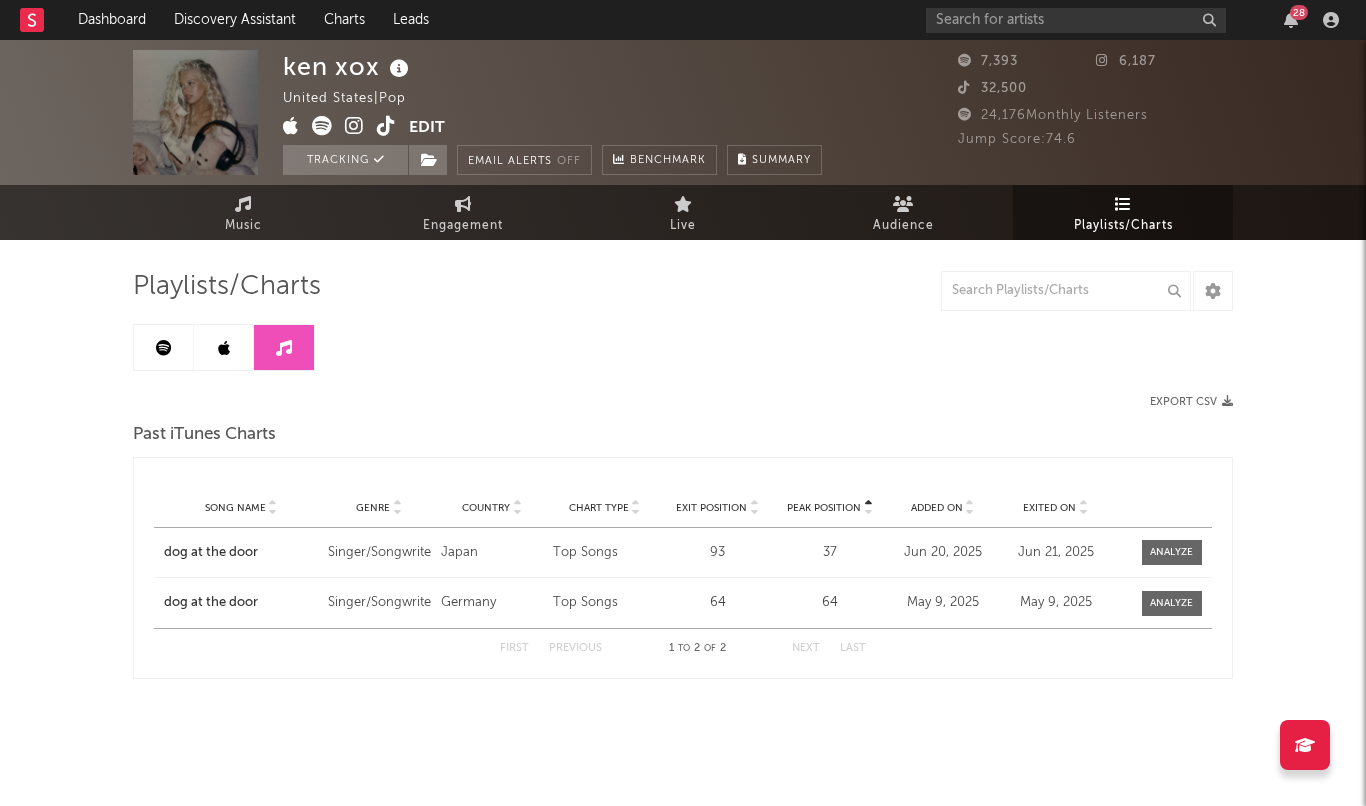 click at bounding box center (164, 347) 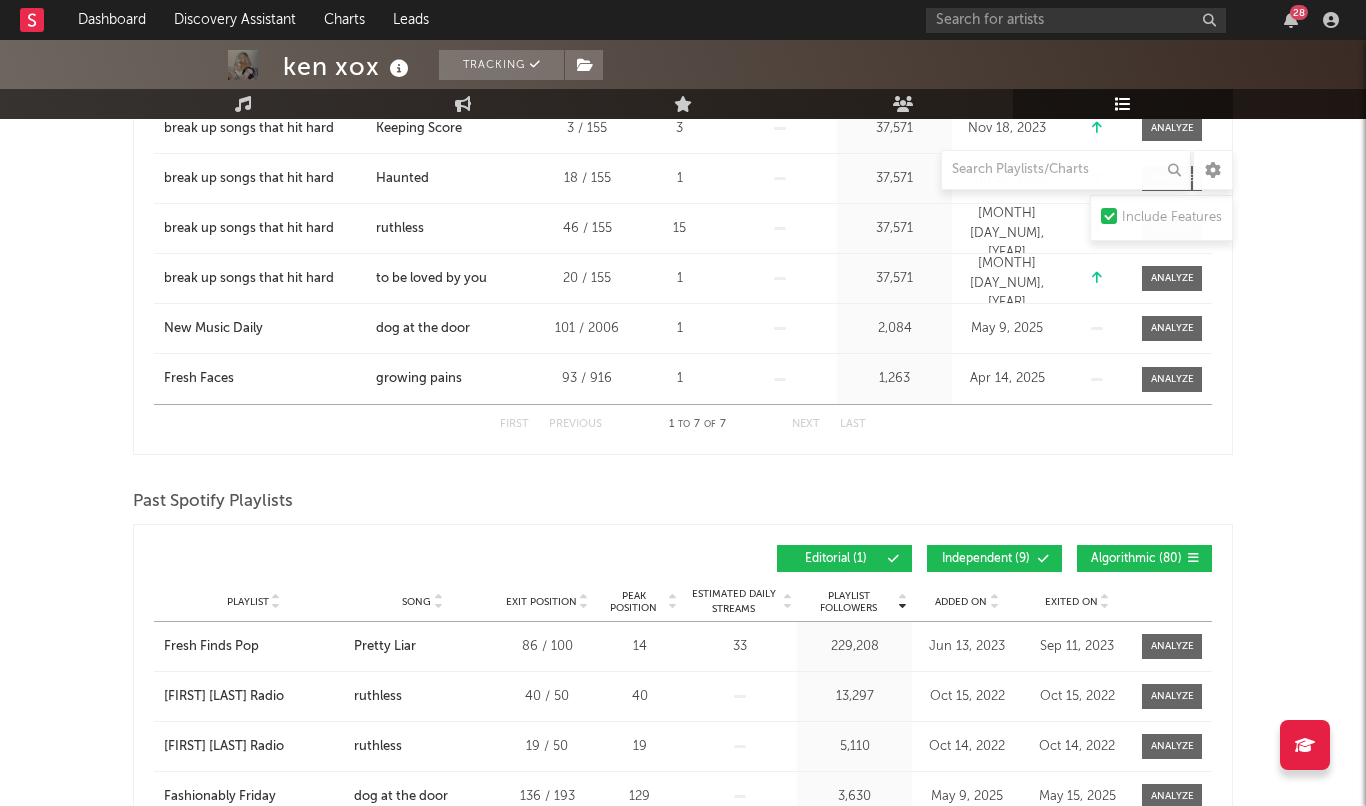 scroll, scrollTop: 811, scrollLeft: 0, axis: vertical 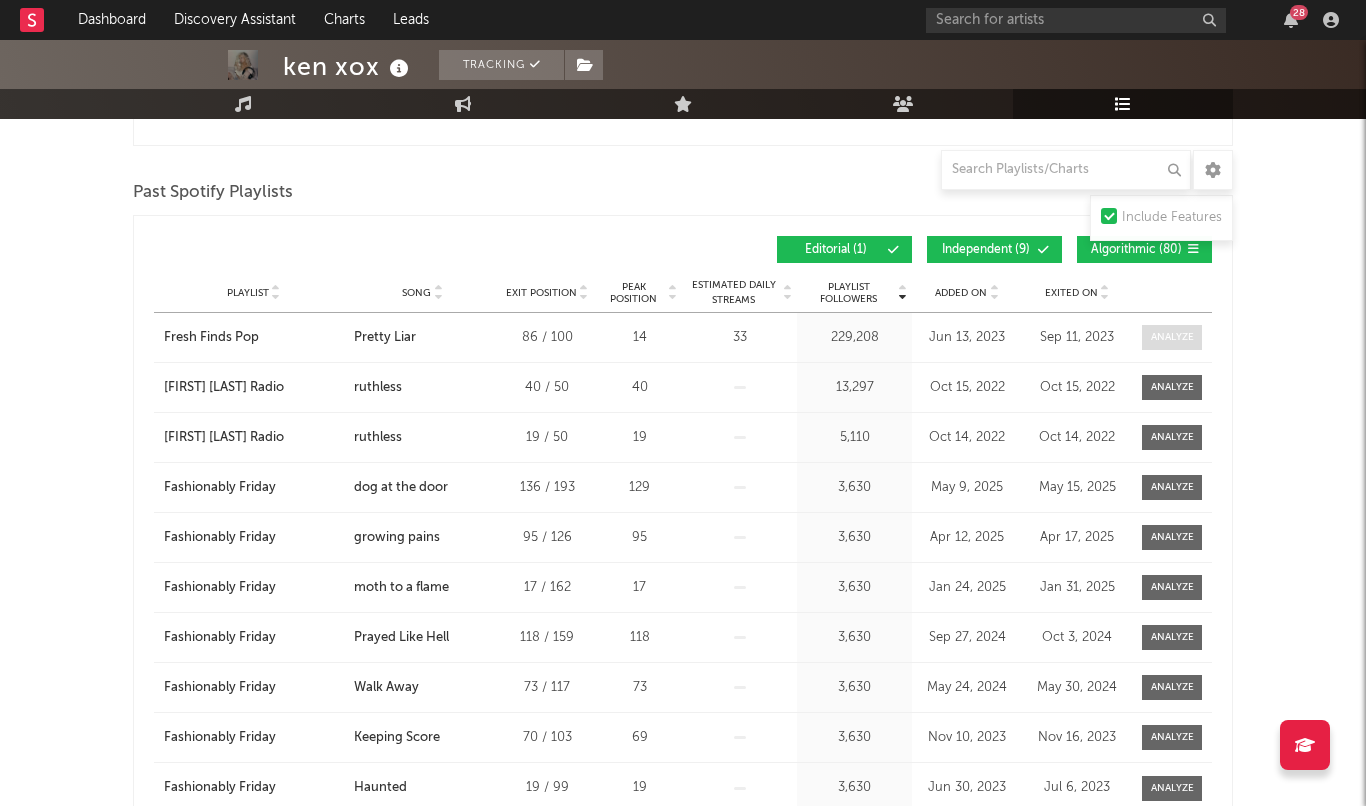 click at bounding box center (1172, 337) 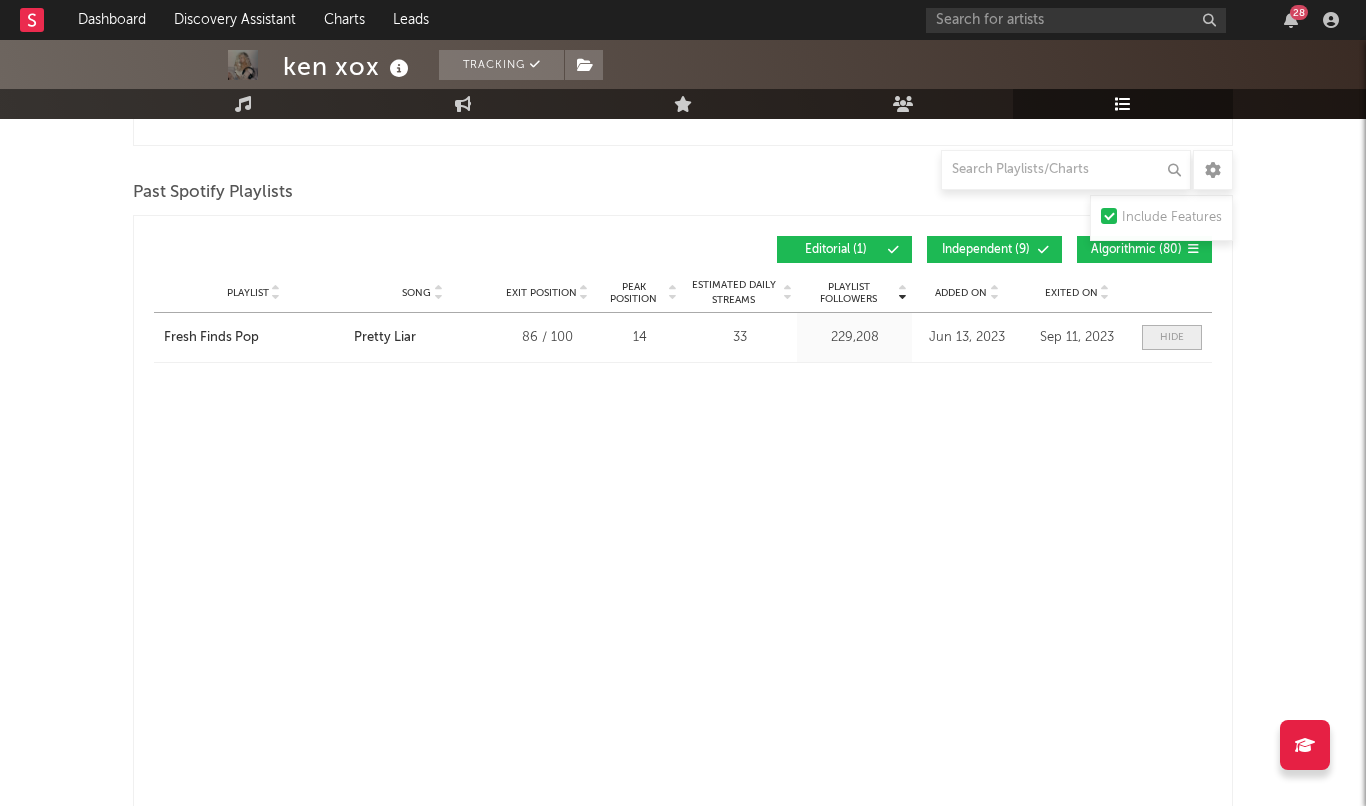 select on "1w" 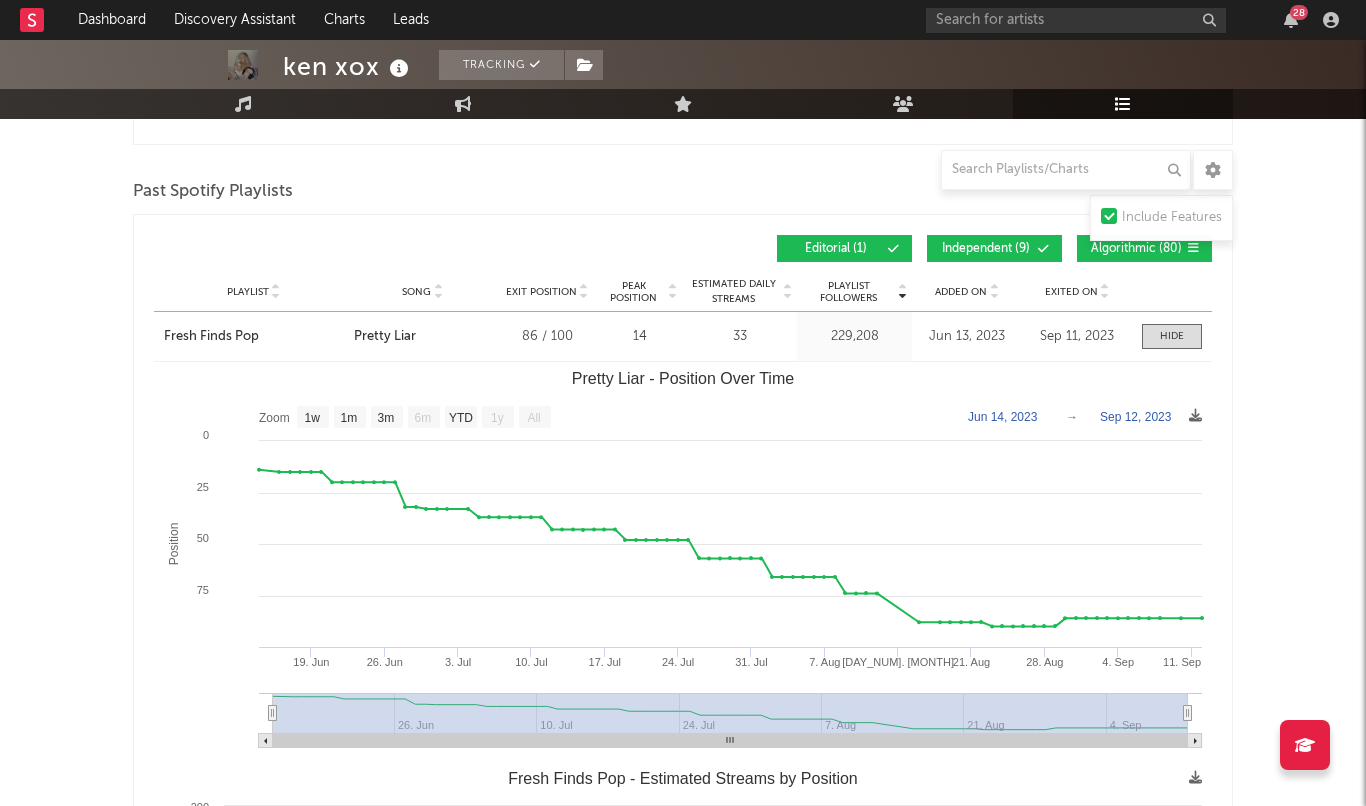 scroll, scrollTop: 806, scrollLeft: 0, axis: vertical 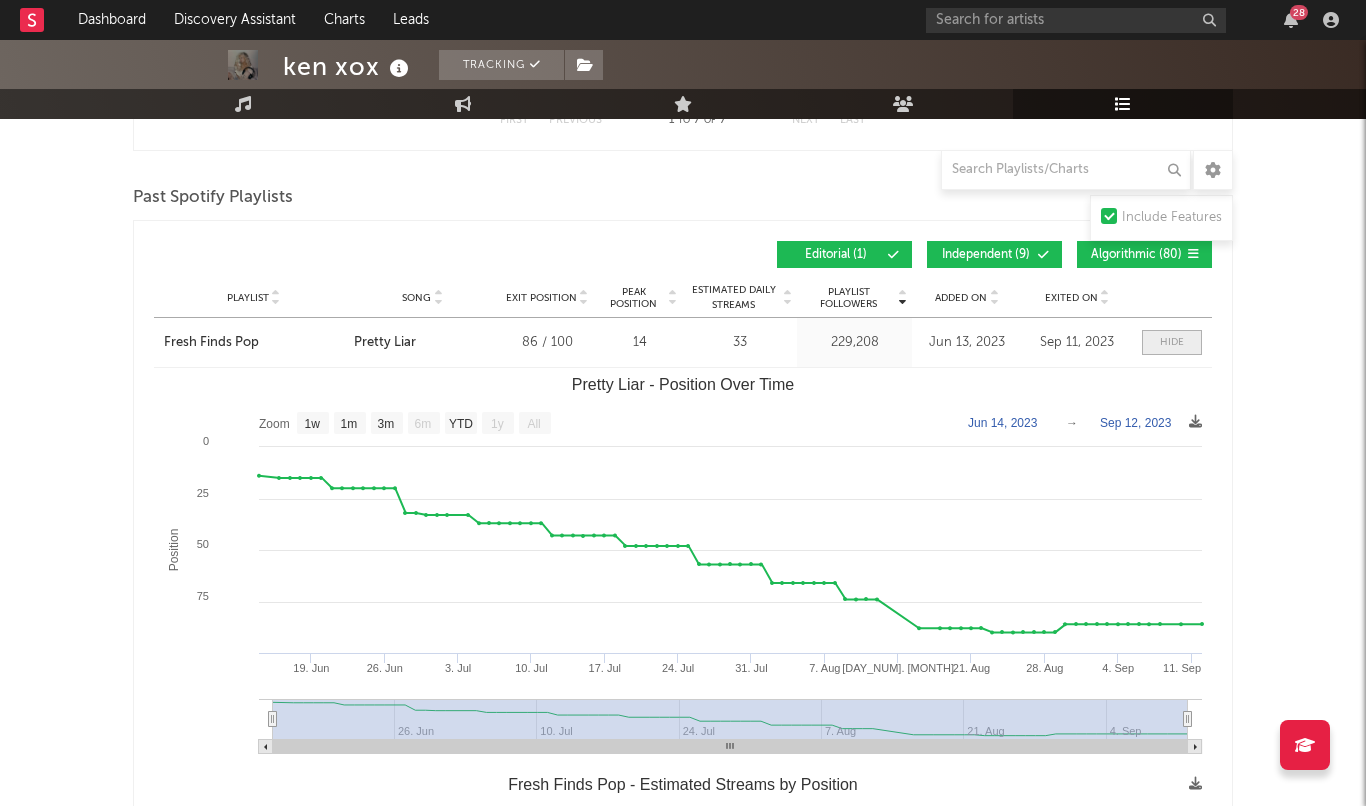 click at bounding box center (1172, 342) 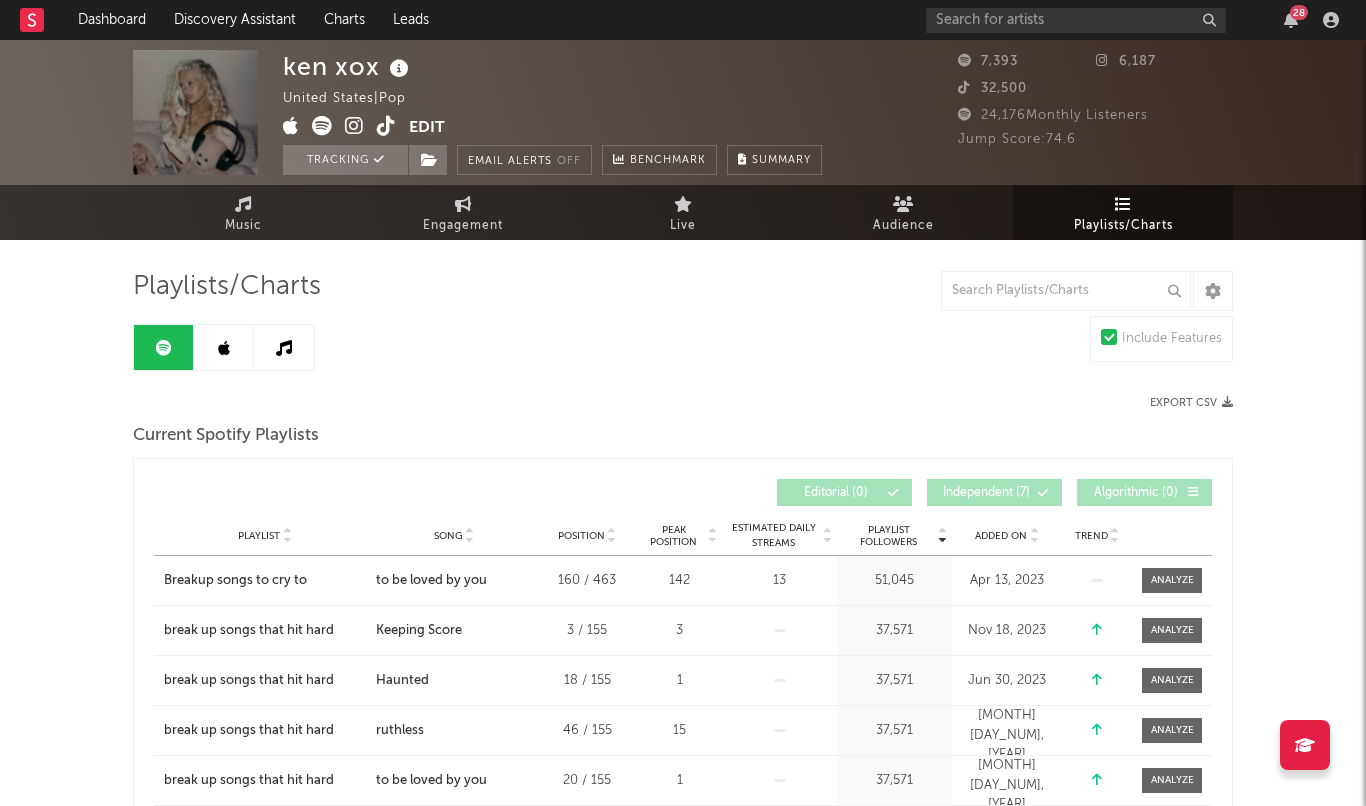 scroll, scrollTop: 0, scrollLeft: 0, axis: both 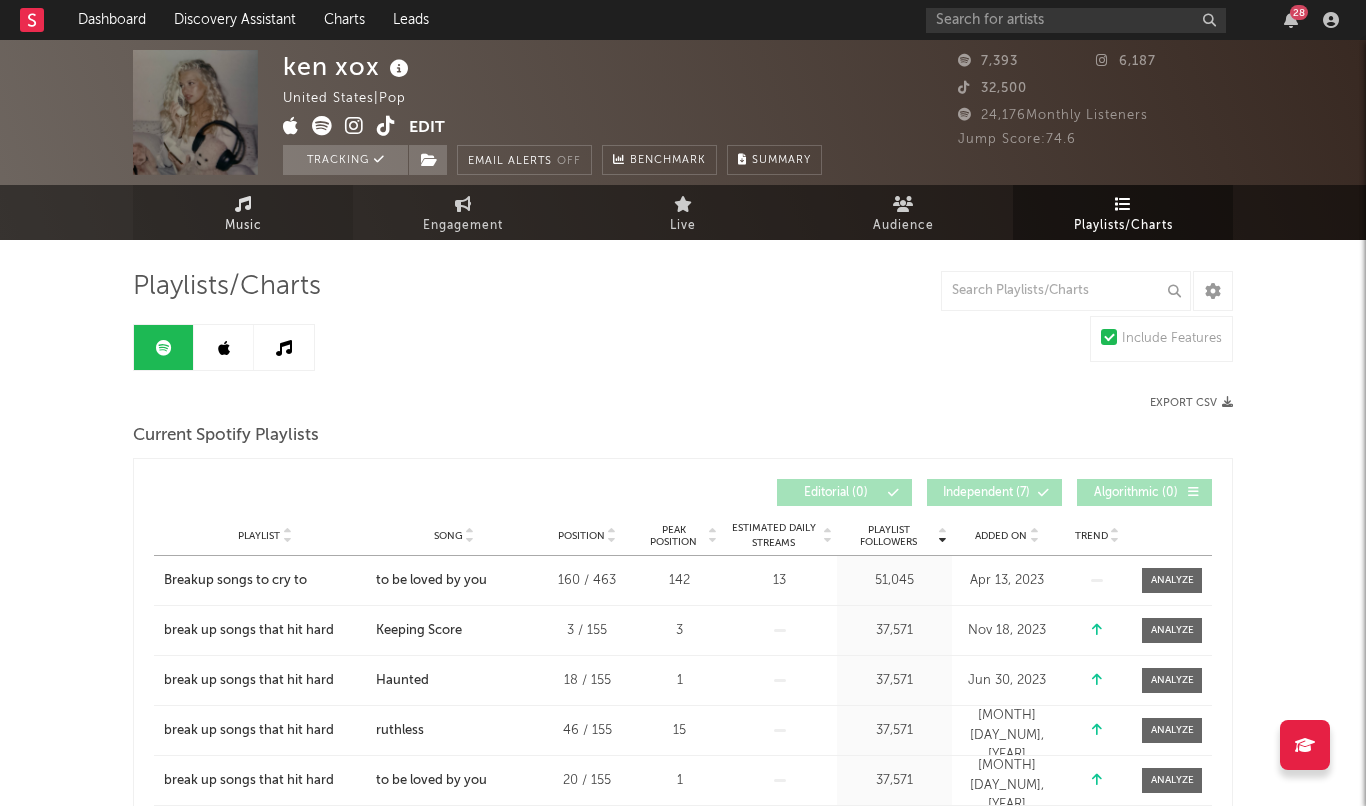 click on "Music" at bounding box center (243, 212) 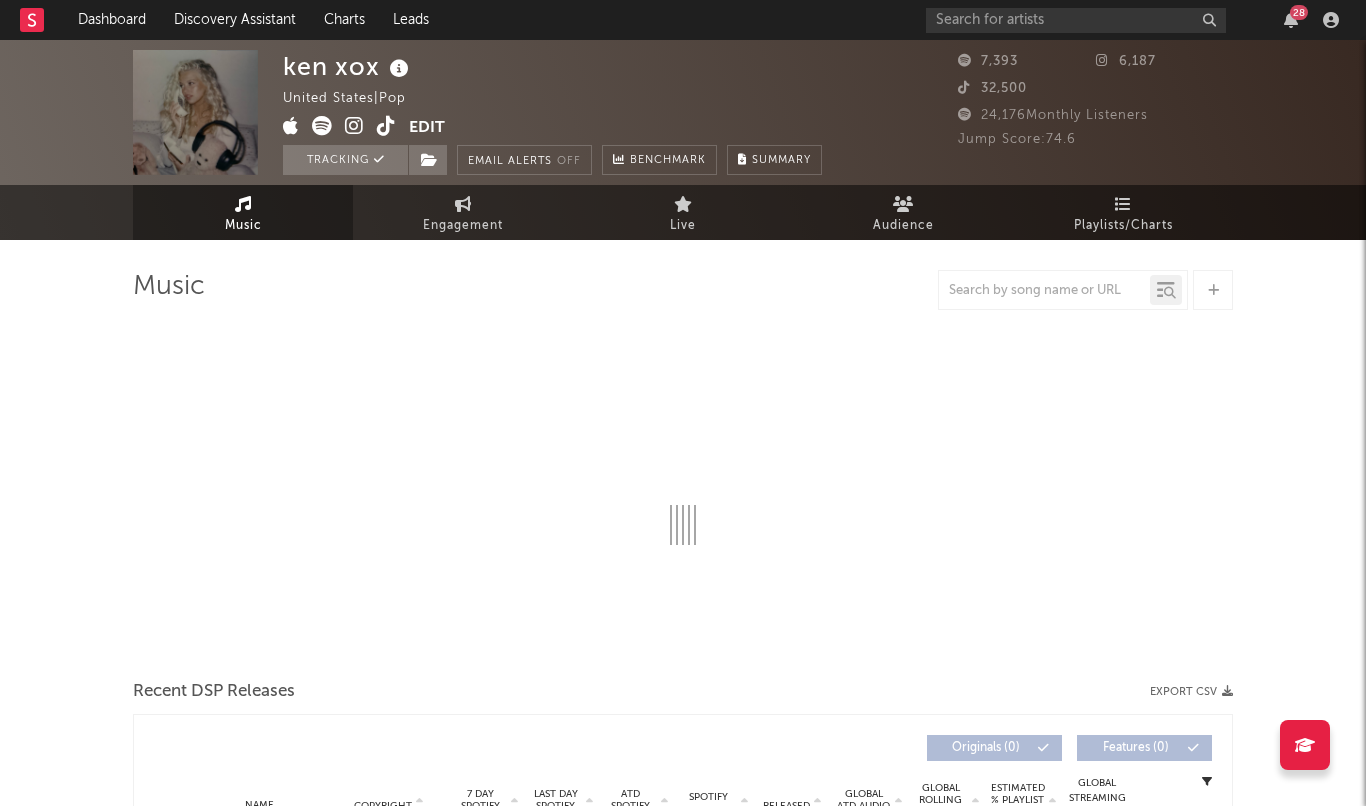 select on "6m" 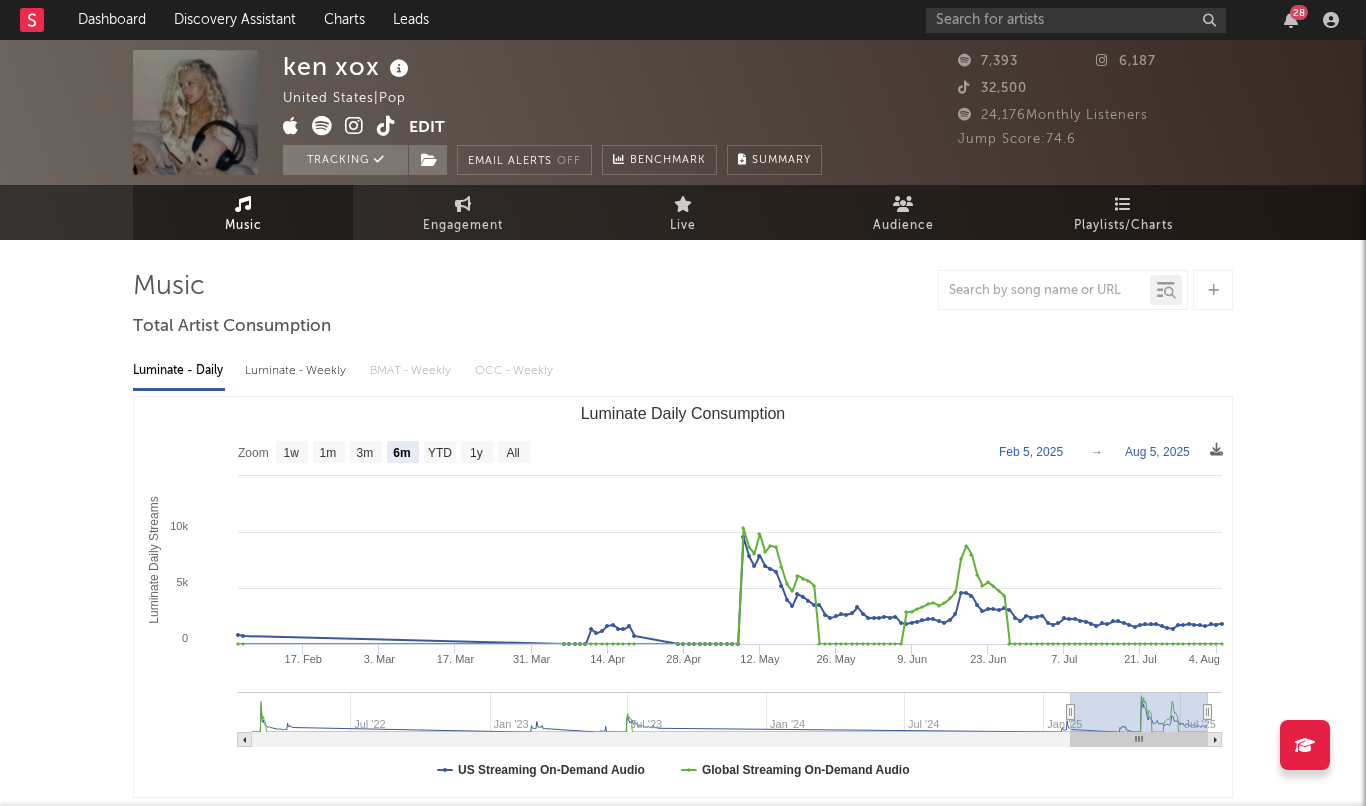 click at bounding box center (354, 126) 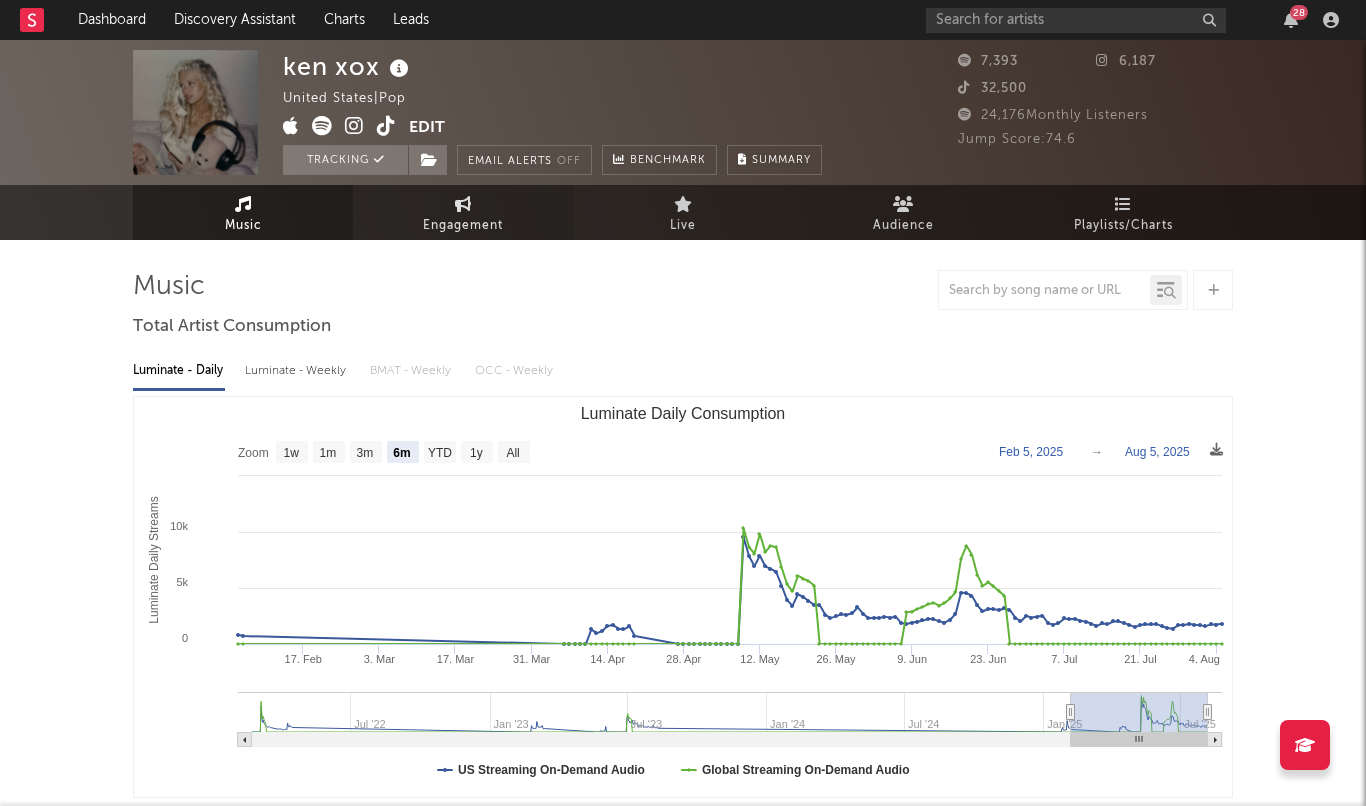 click on "Engagement" at bounding box center (463, 212) 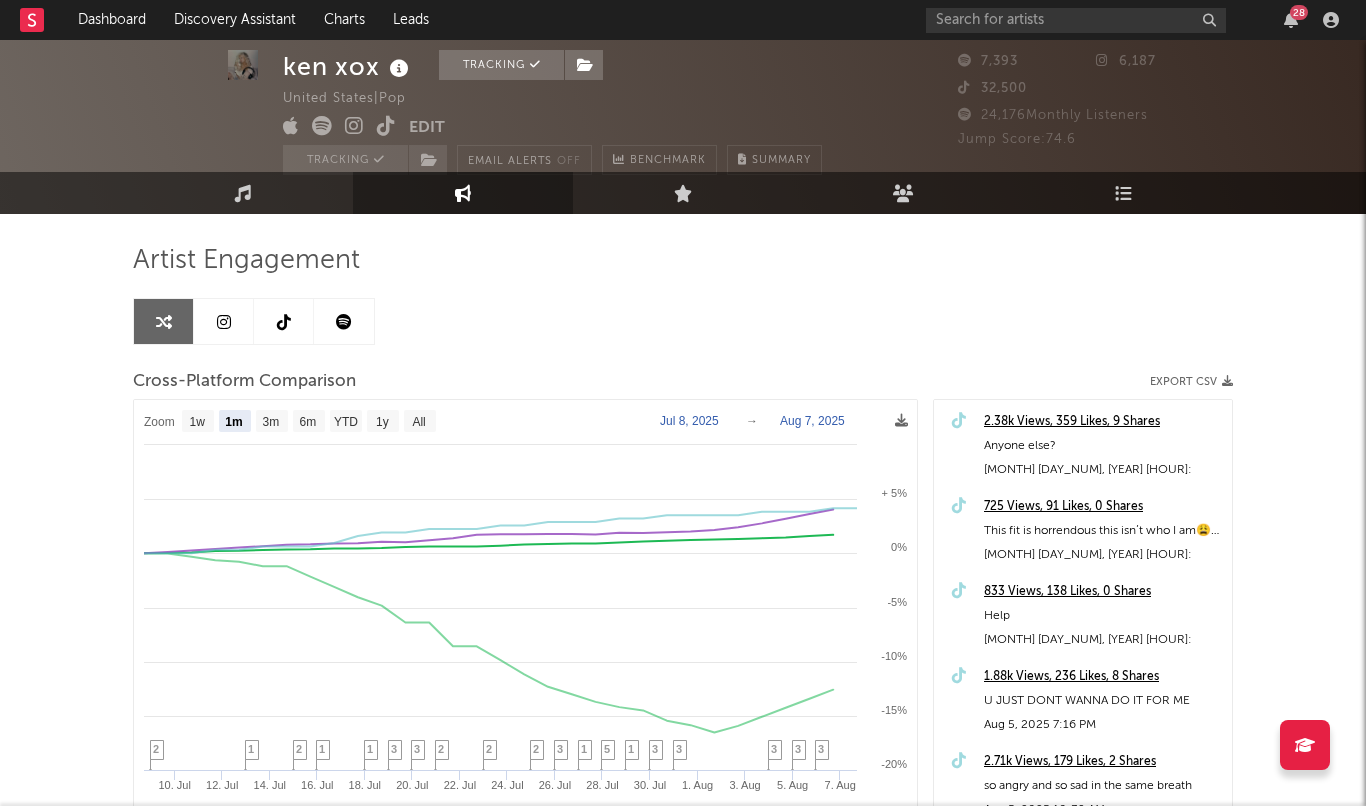scroll, scrollTop: 32, scrollLeft: 0, axis: vertical 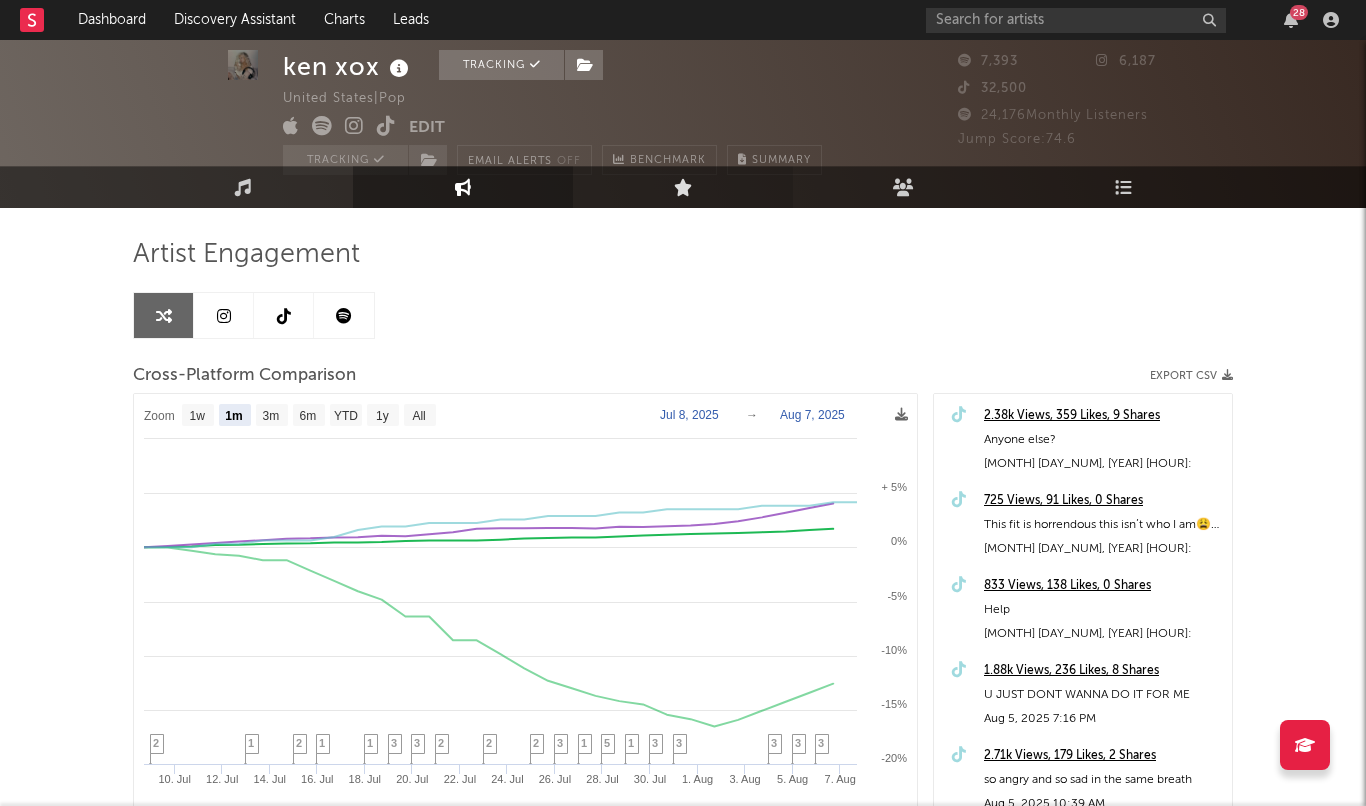 click at bounding box center (683, 187) 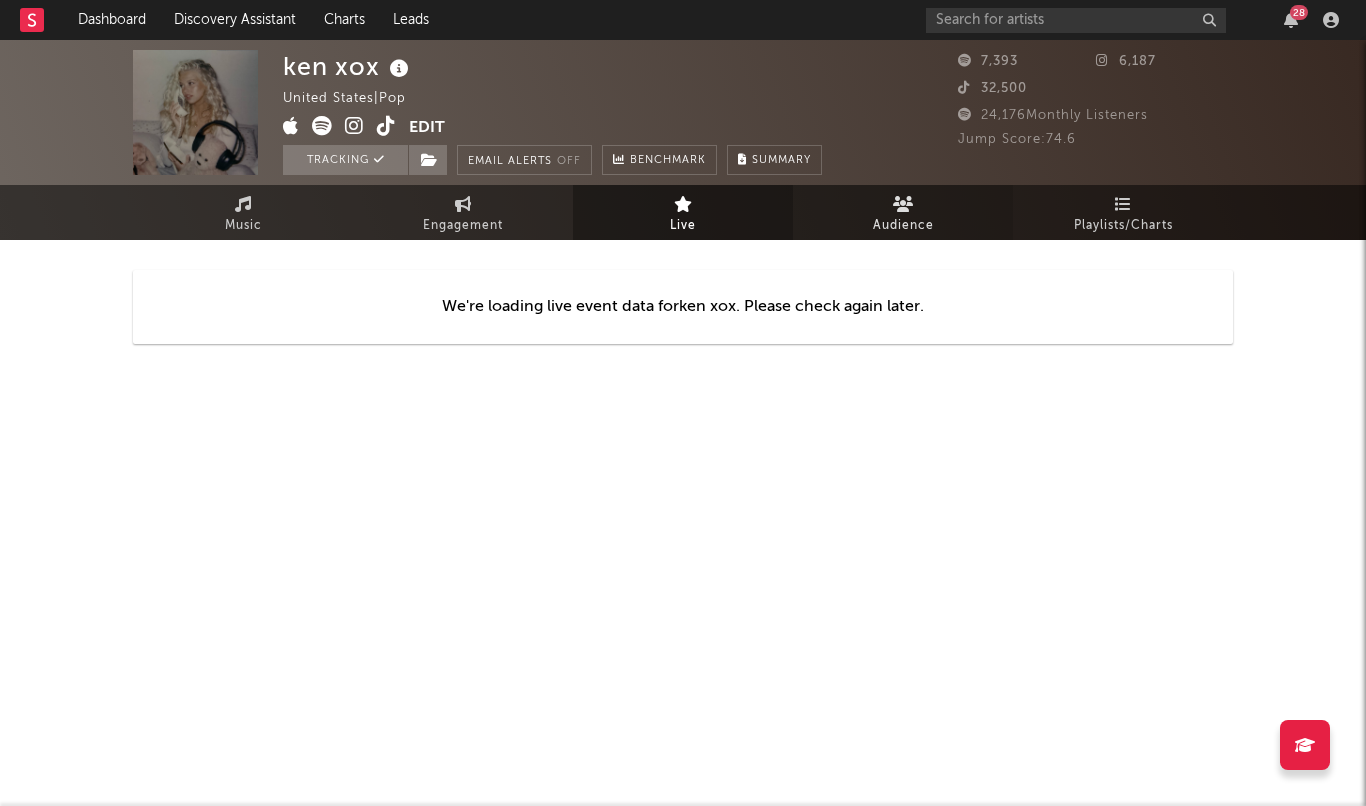 click on "Audience" at bounding box center (903, 226) 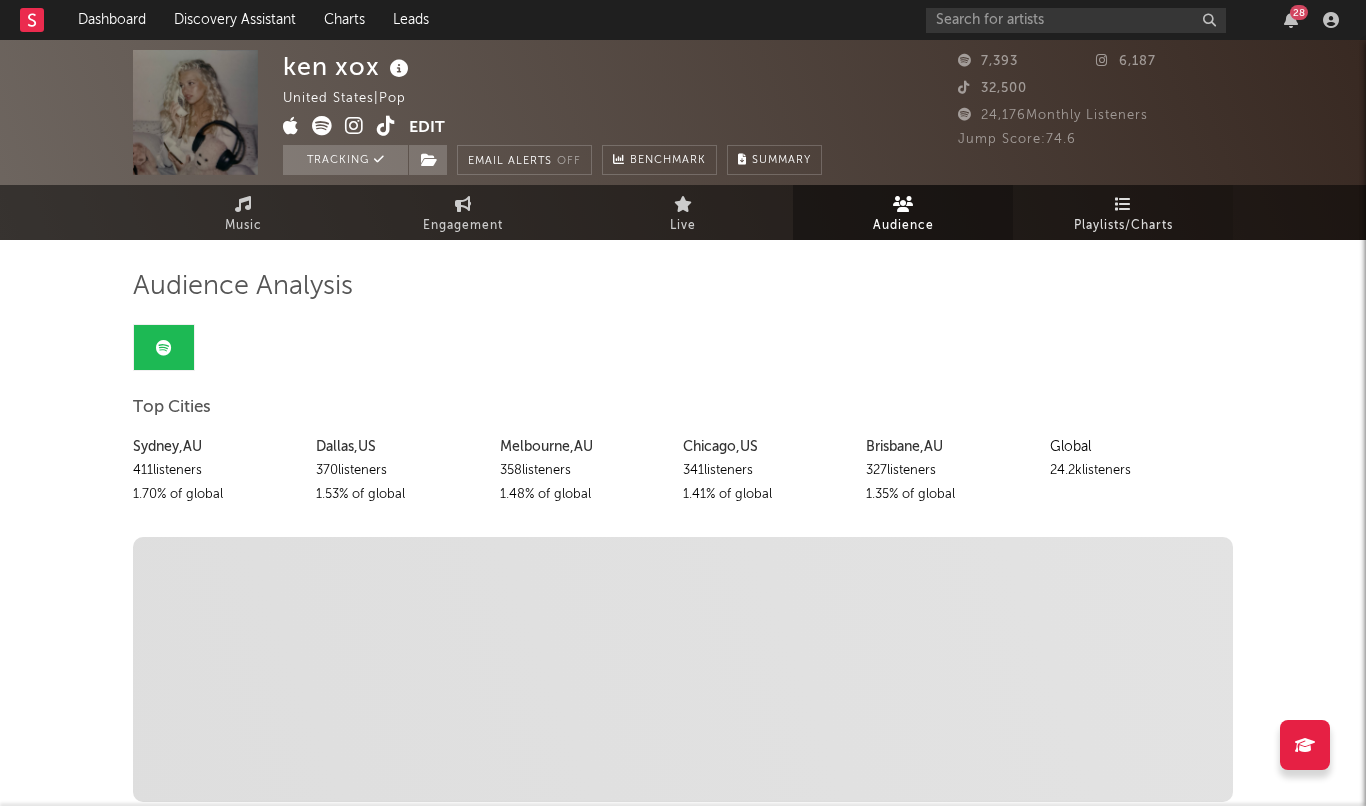 click on "Playlists/Charts" at bounding box center [1123, 226] 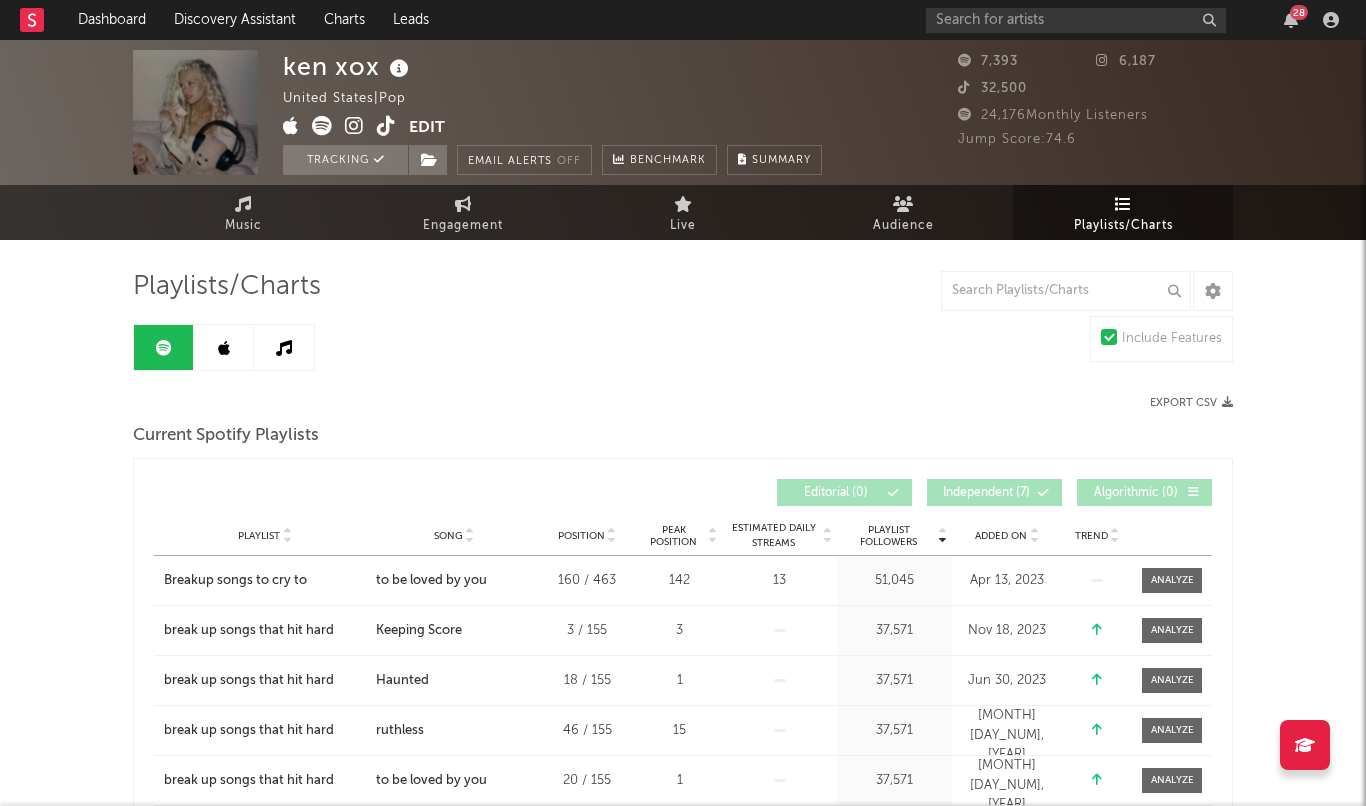 scroll, scrollTop: 0, scrollLeft: 0, axis: both 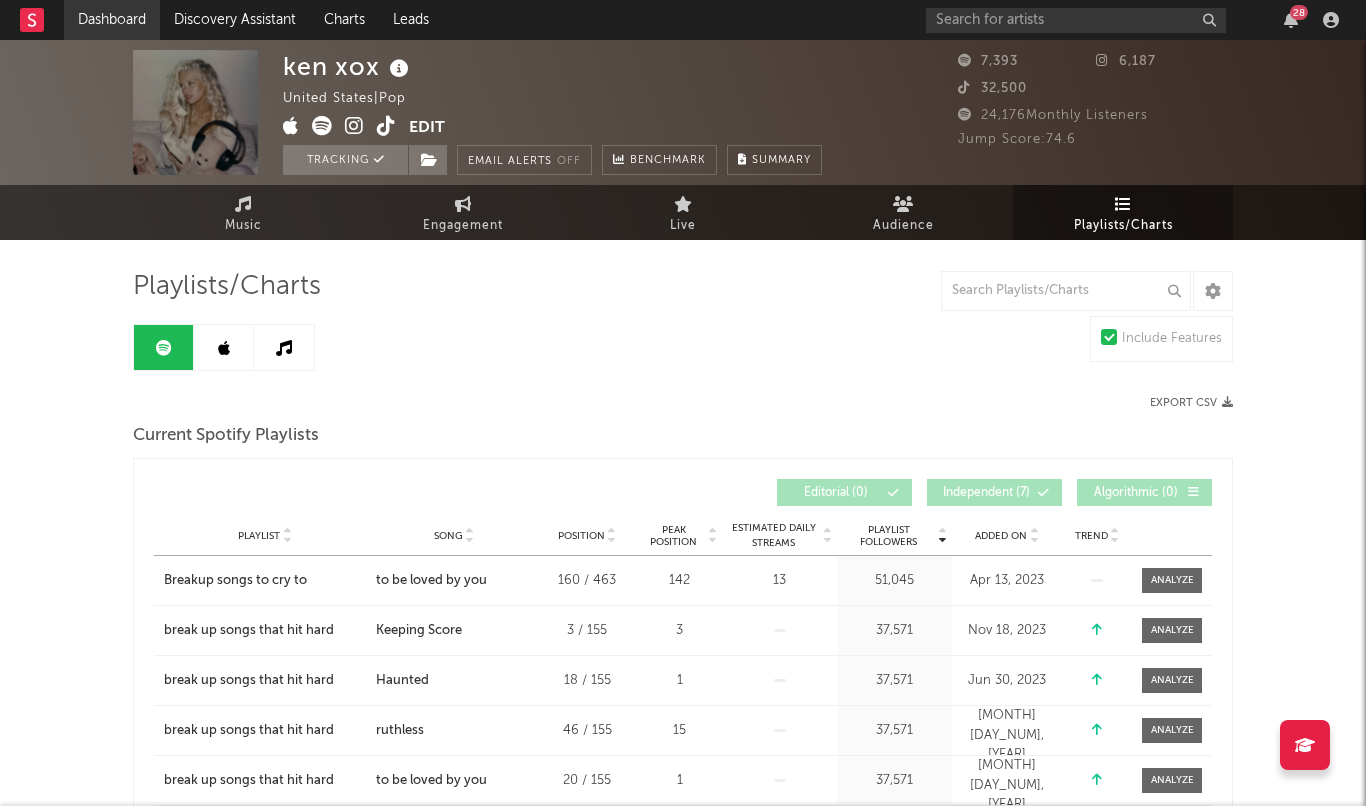 click on "Dashboard" at bounding box center (112, 20) 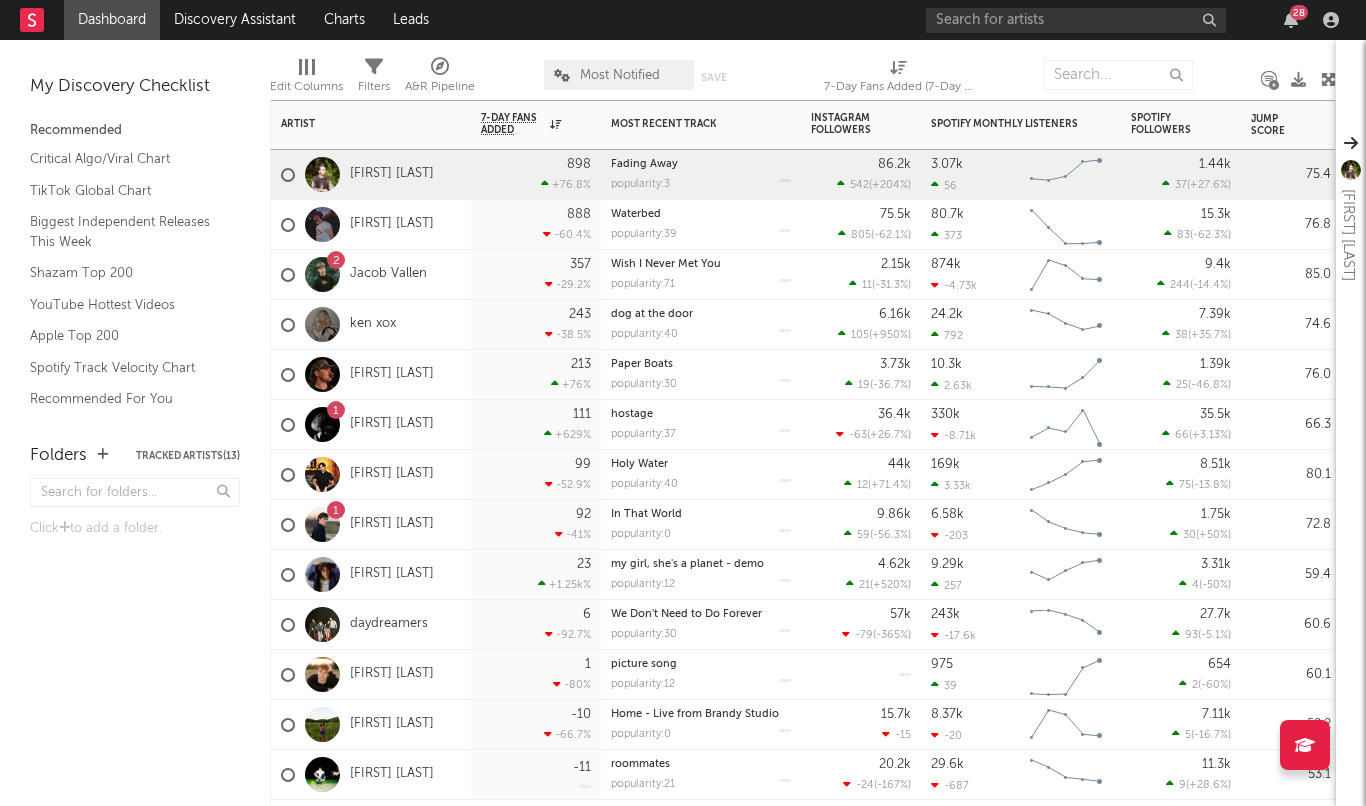 click on "898" at bounding box center [579, 164] 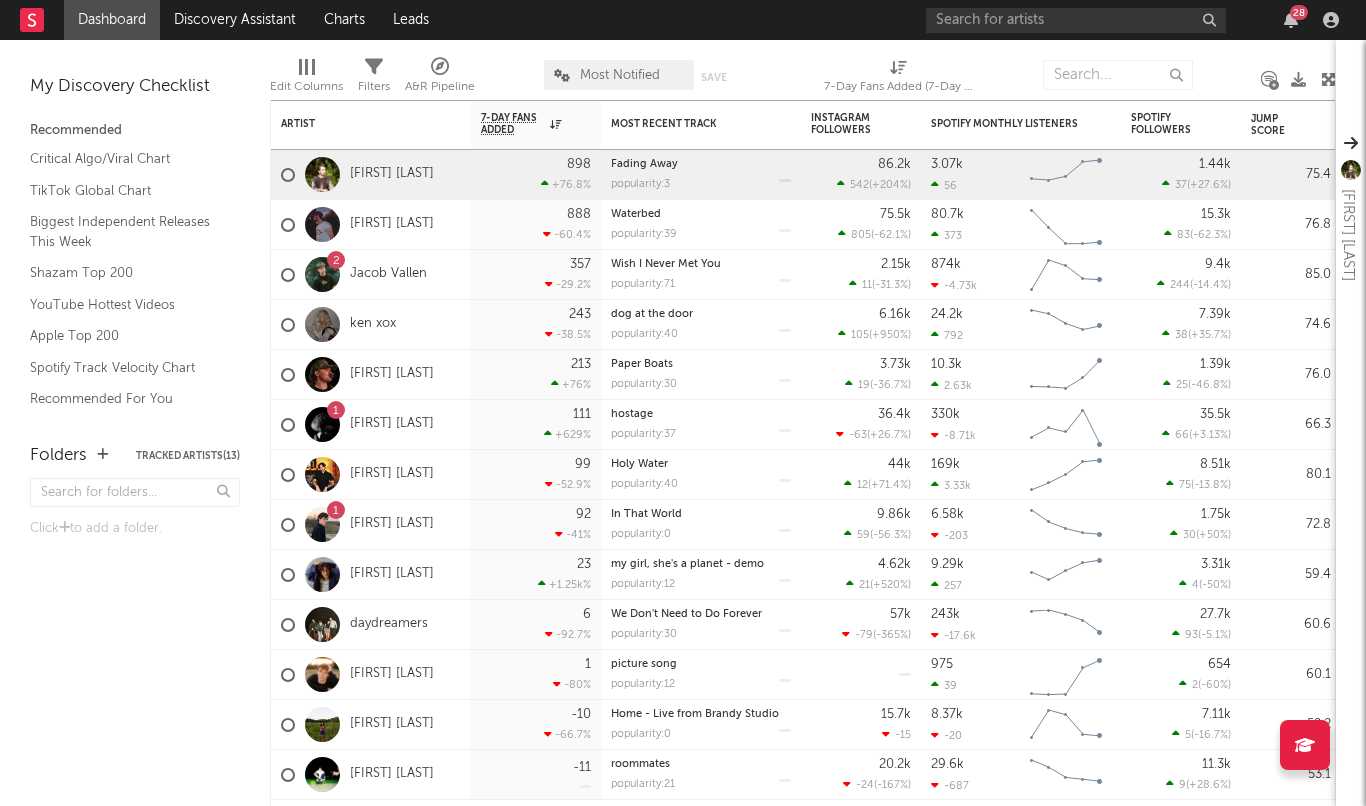 click on "Folders Tracked Artists  ( 13 ) Click   to add a folder." at bounding box center (135, 614) 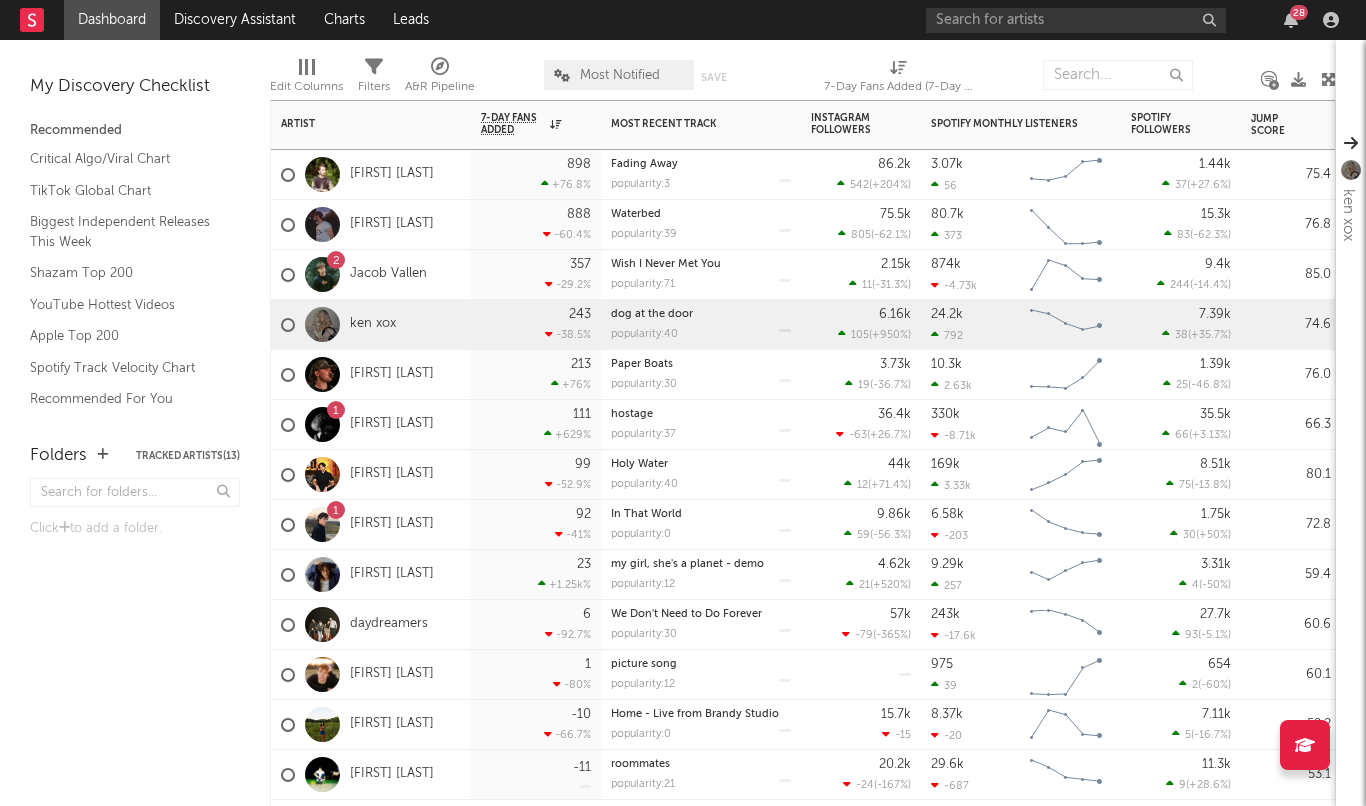 click on "ken xox" at bounding box center (371, 325) 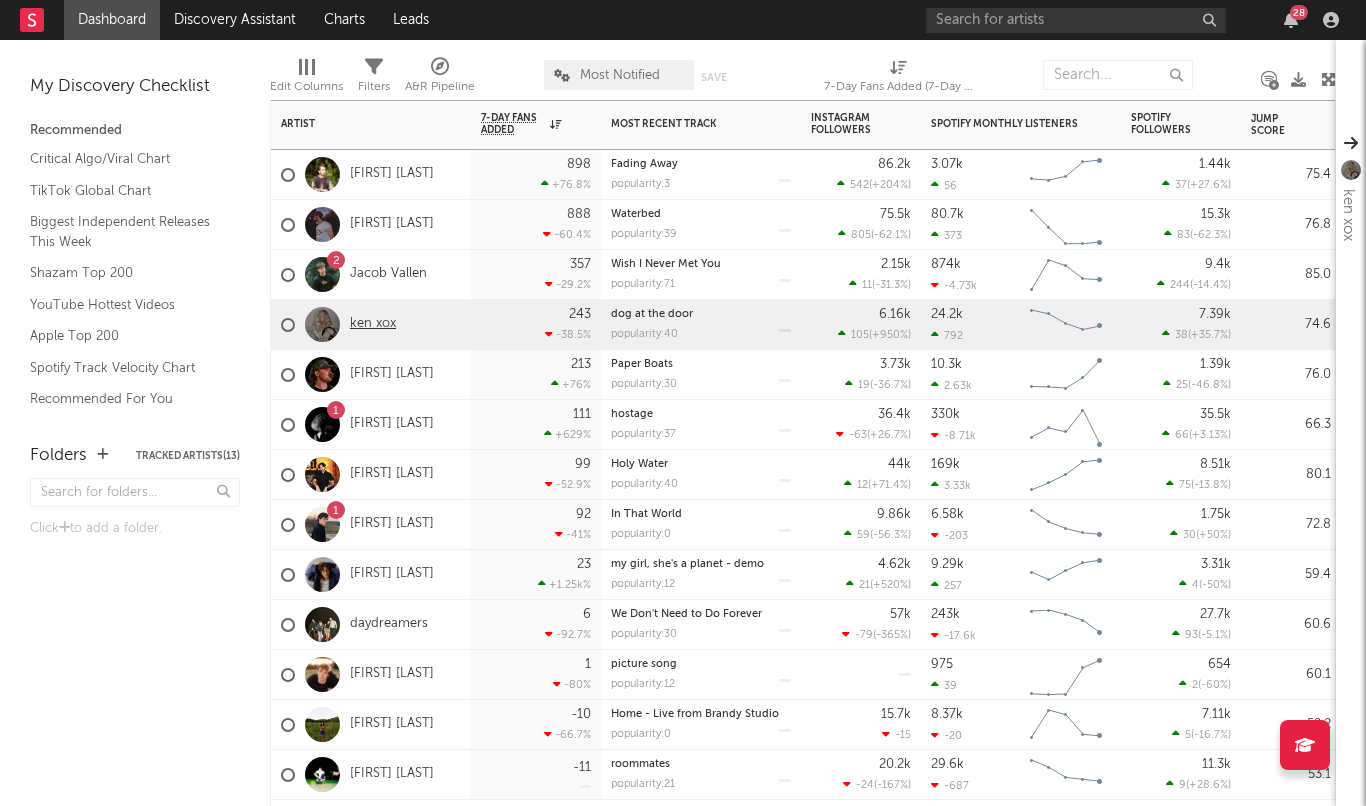 click on "ken xox" at bounding box center (373, 324) 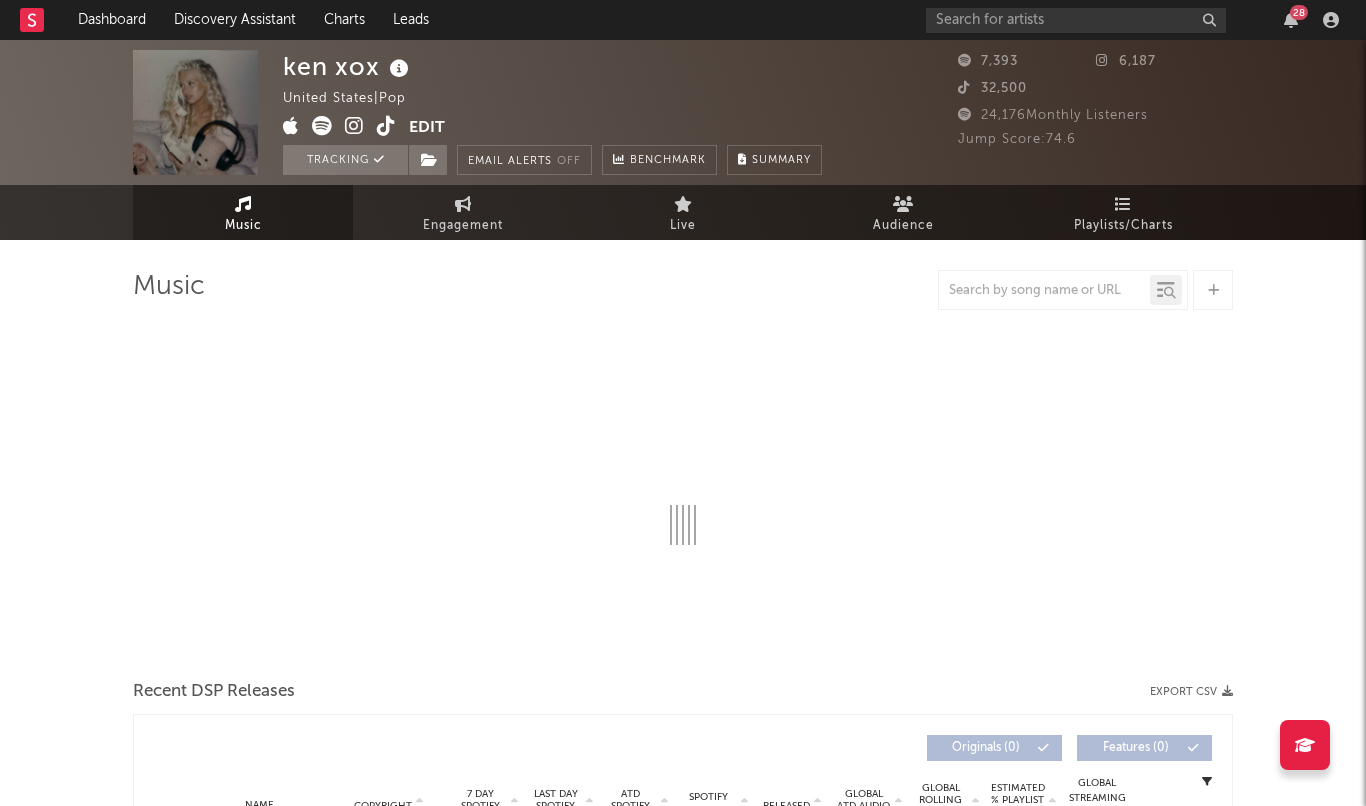 select on "6m" 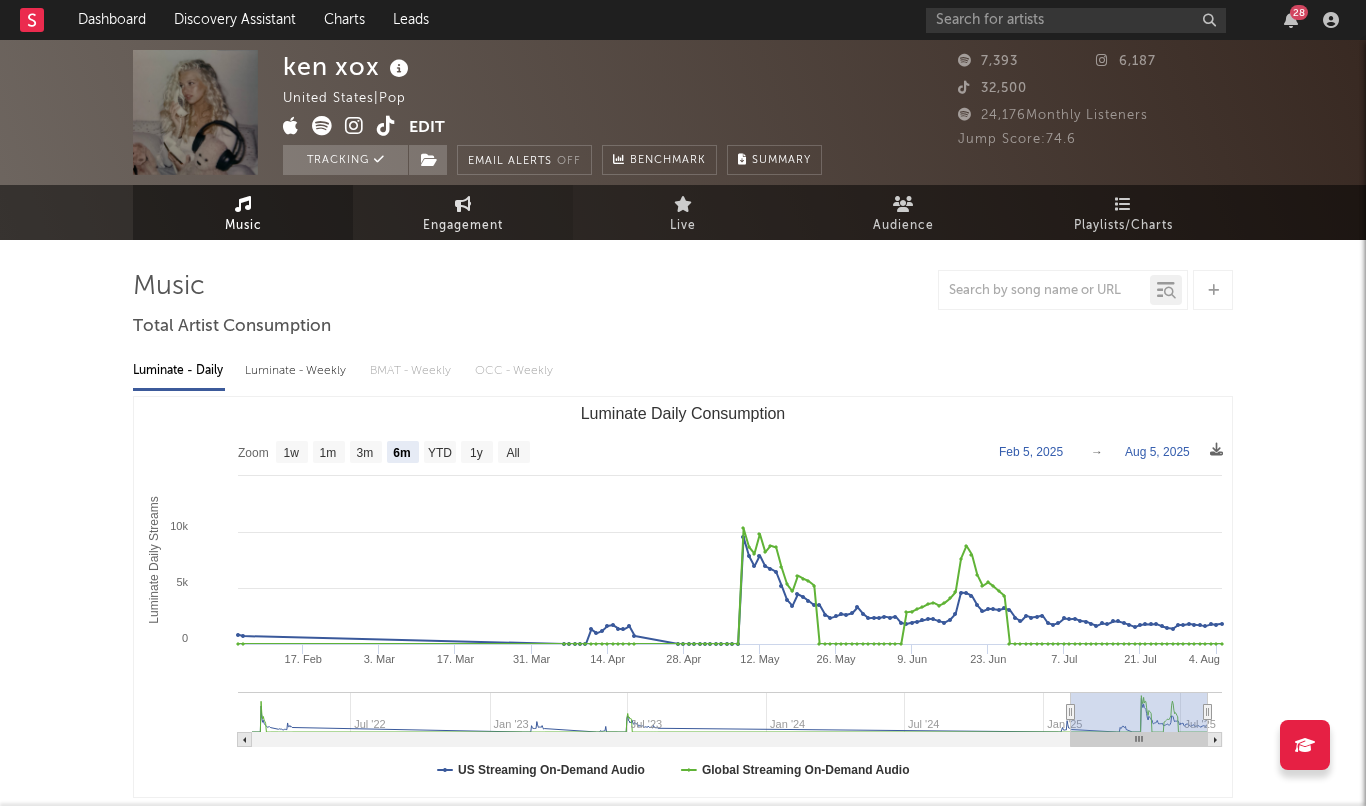 scroll, scrollTop: 0, scrollLeft: 0, axis: both 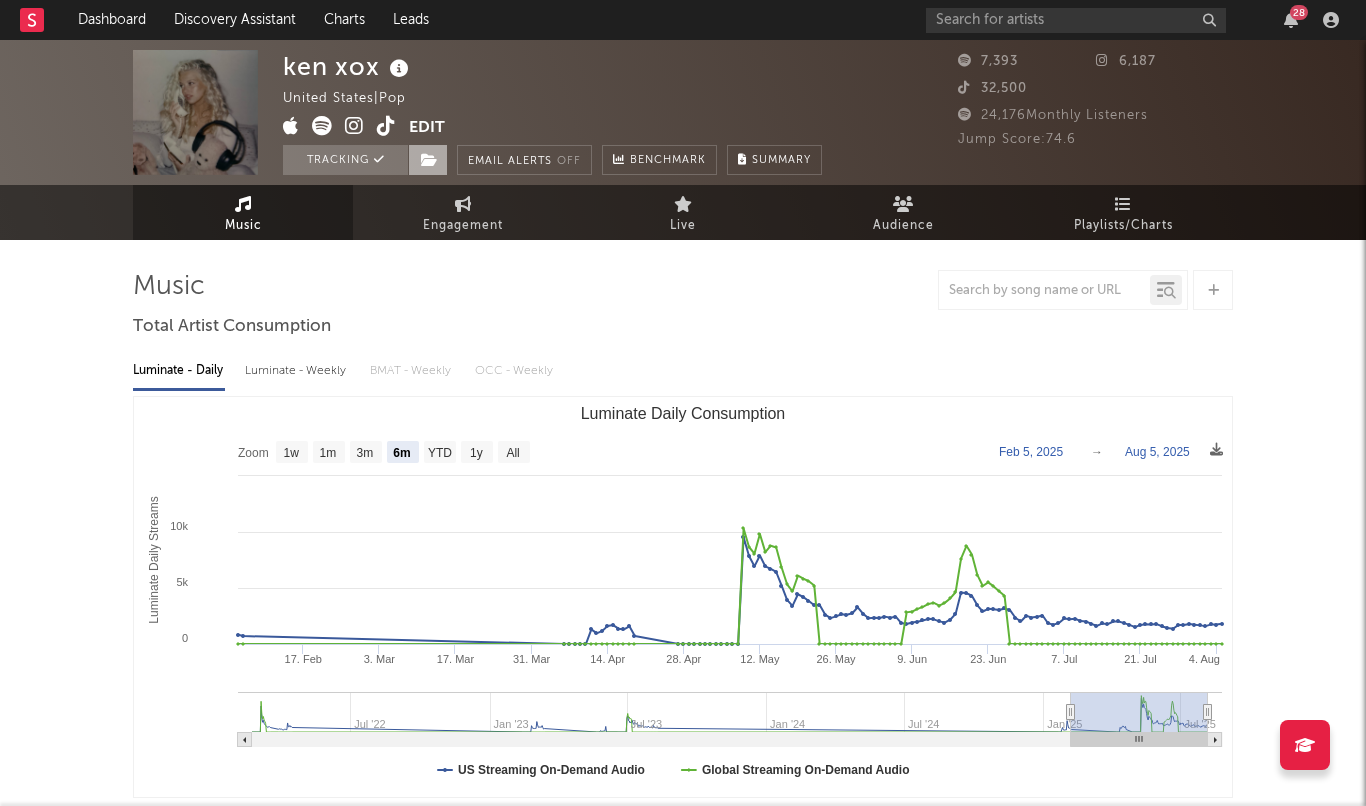 click at bounding box center (429, 160) 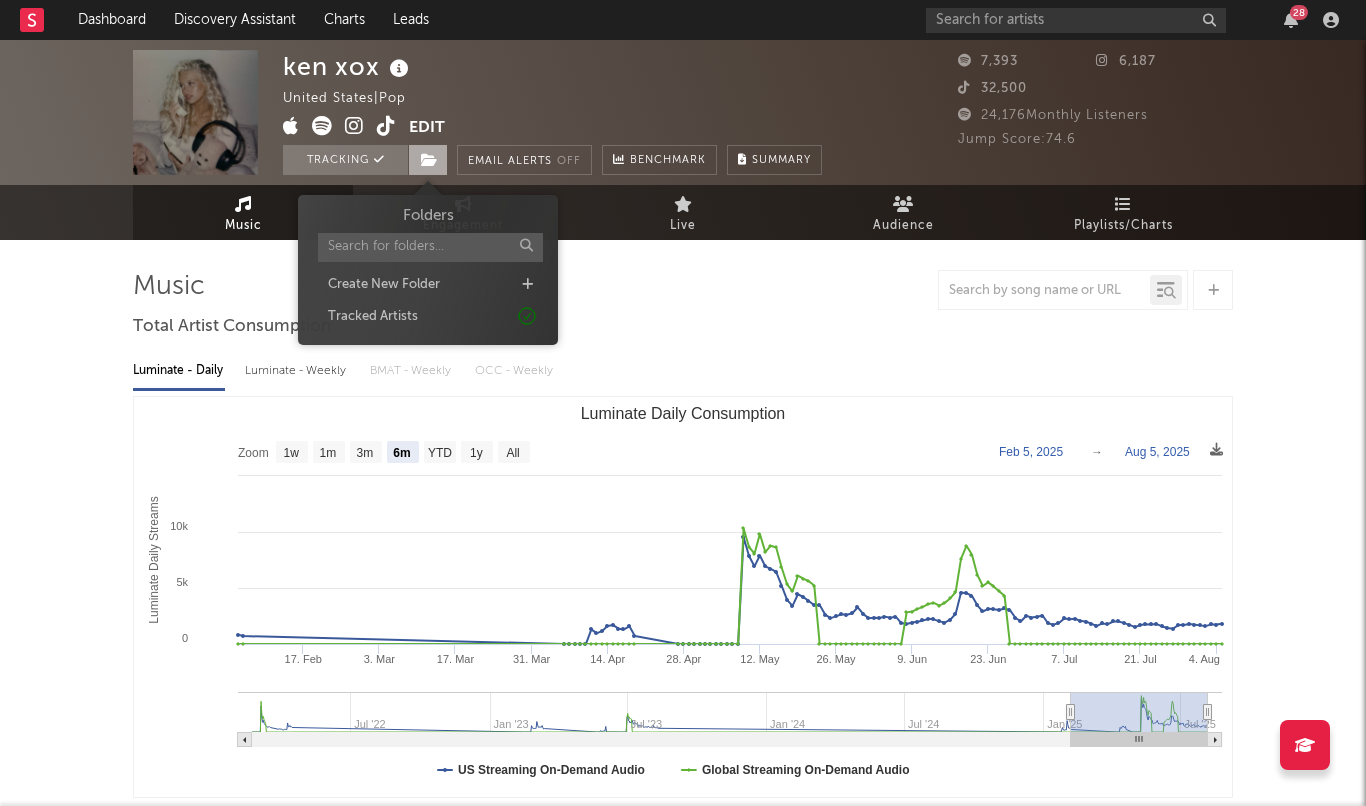 click at bounding box center (429, 160) 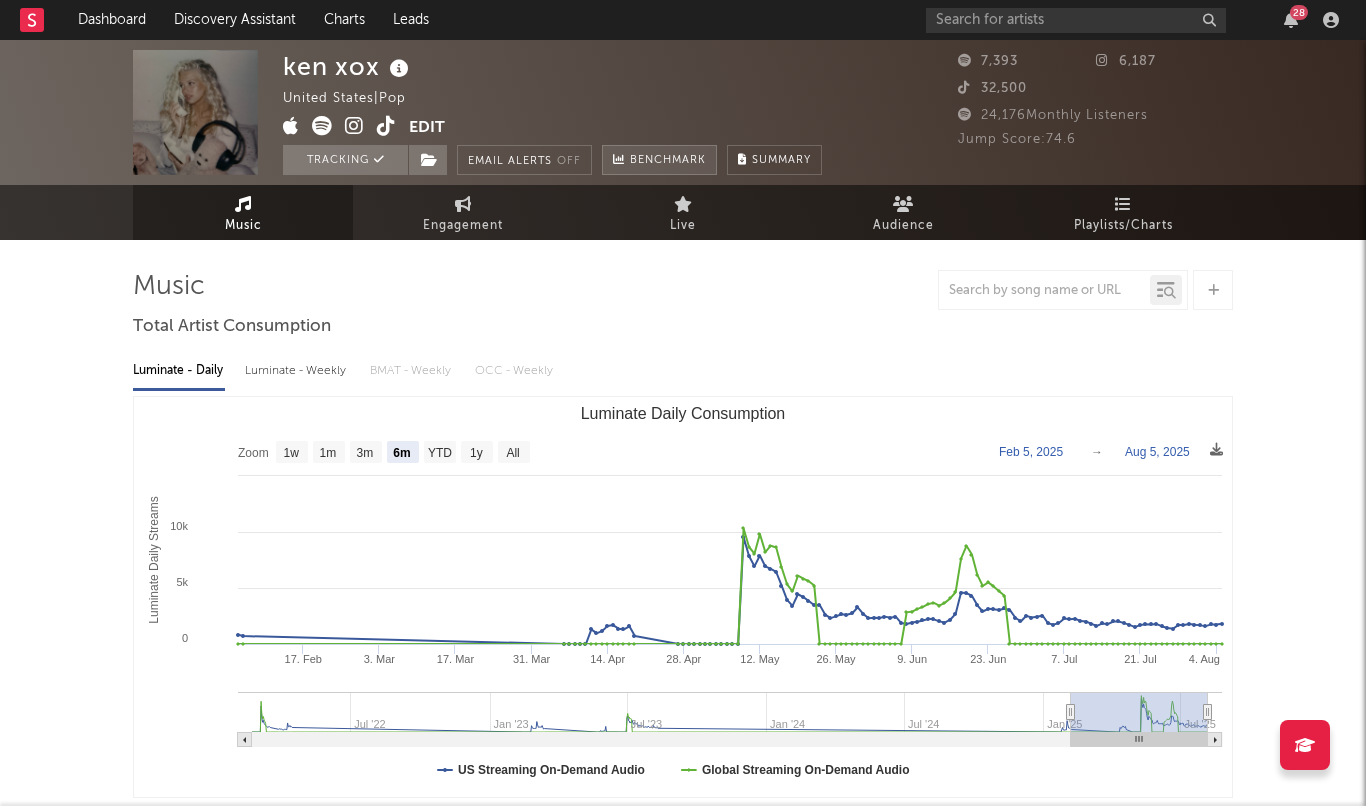 click on "Benchmark" at bounding box center (668, 161) 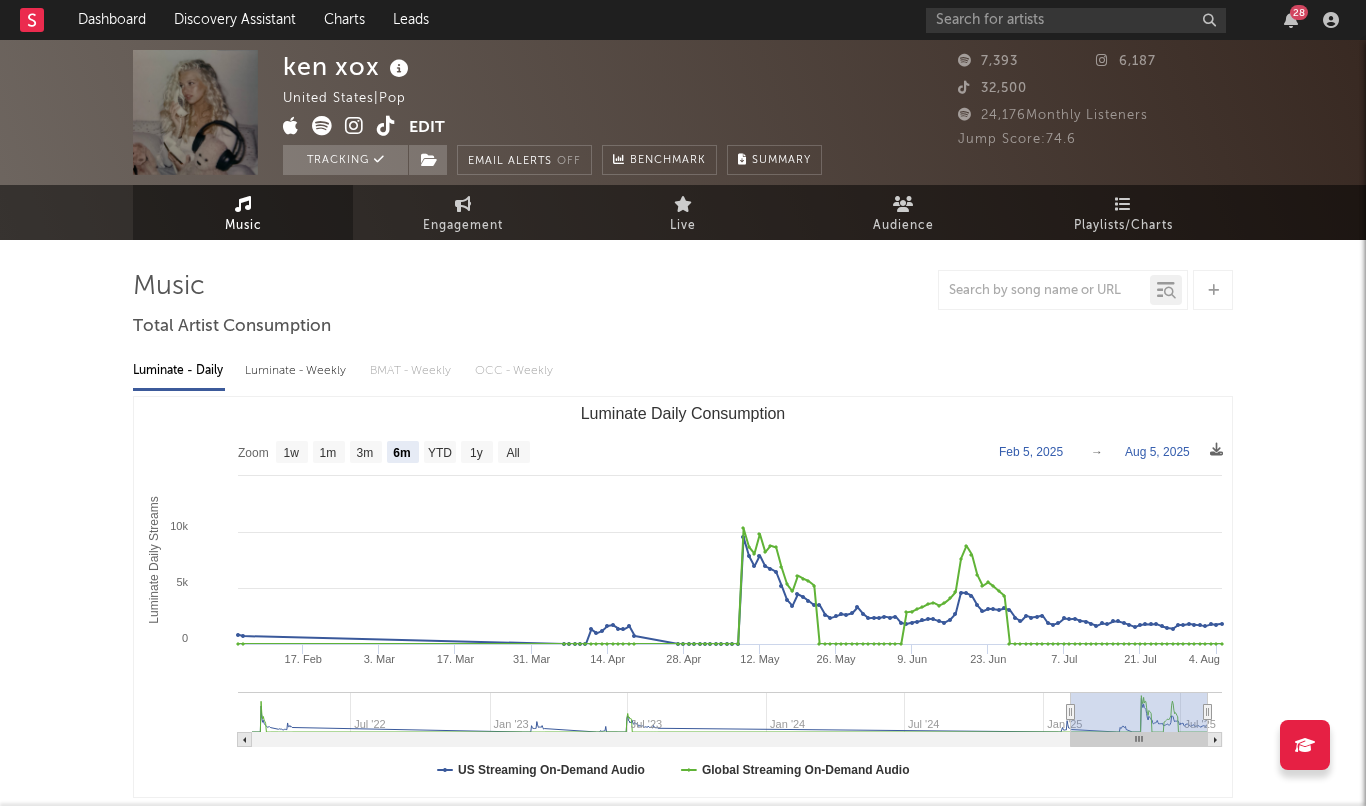 click at bounding box center (386, 126) 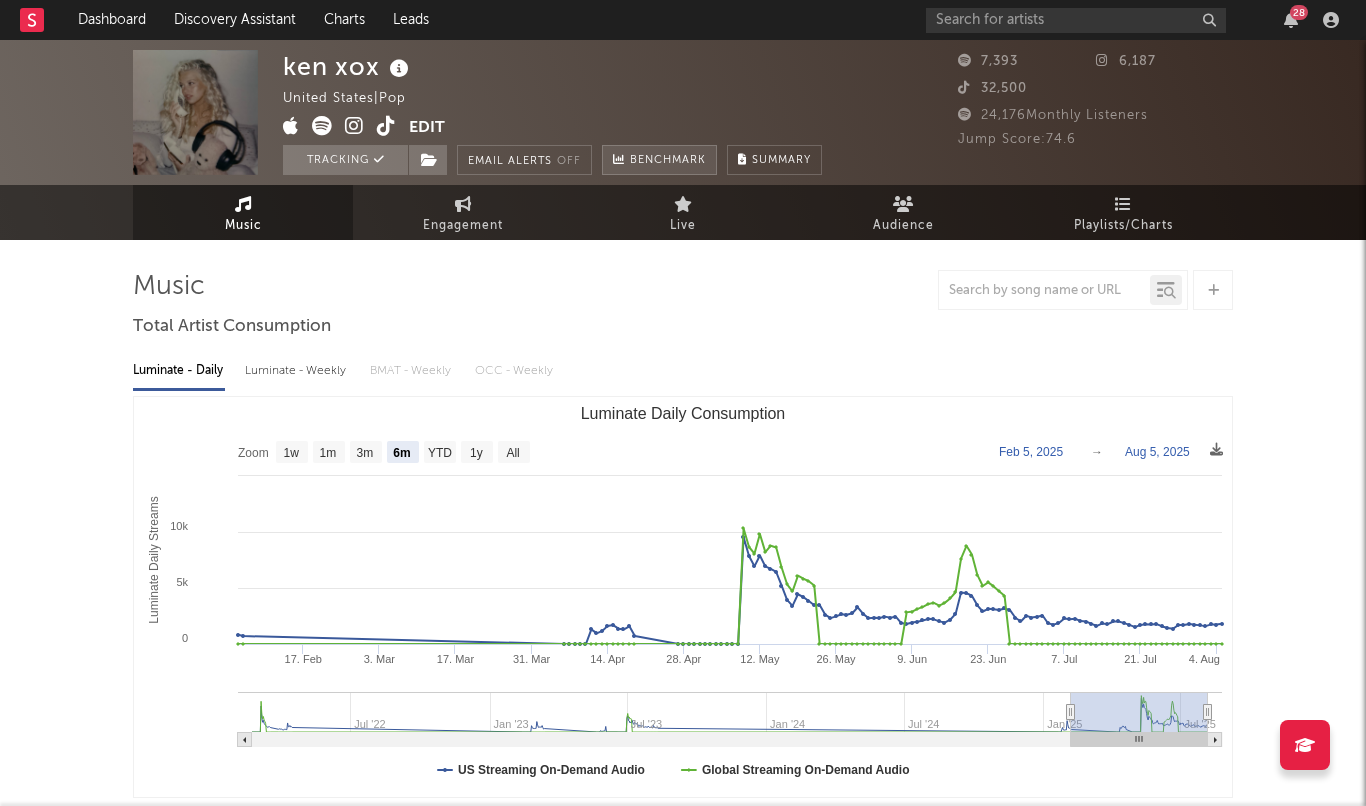 scroll, scrollTop: 0, scrollLeft: 0, axis: both 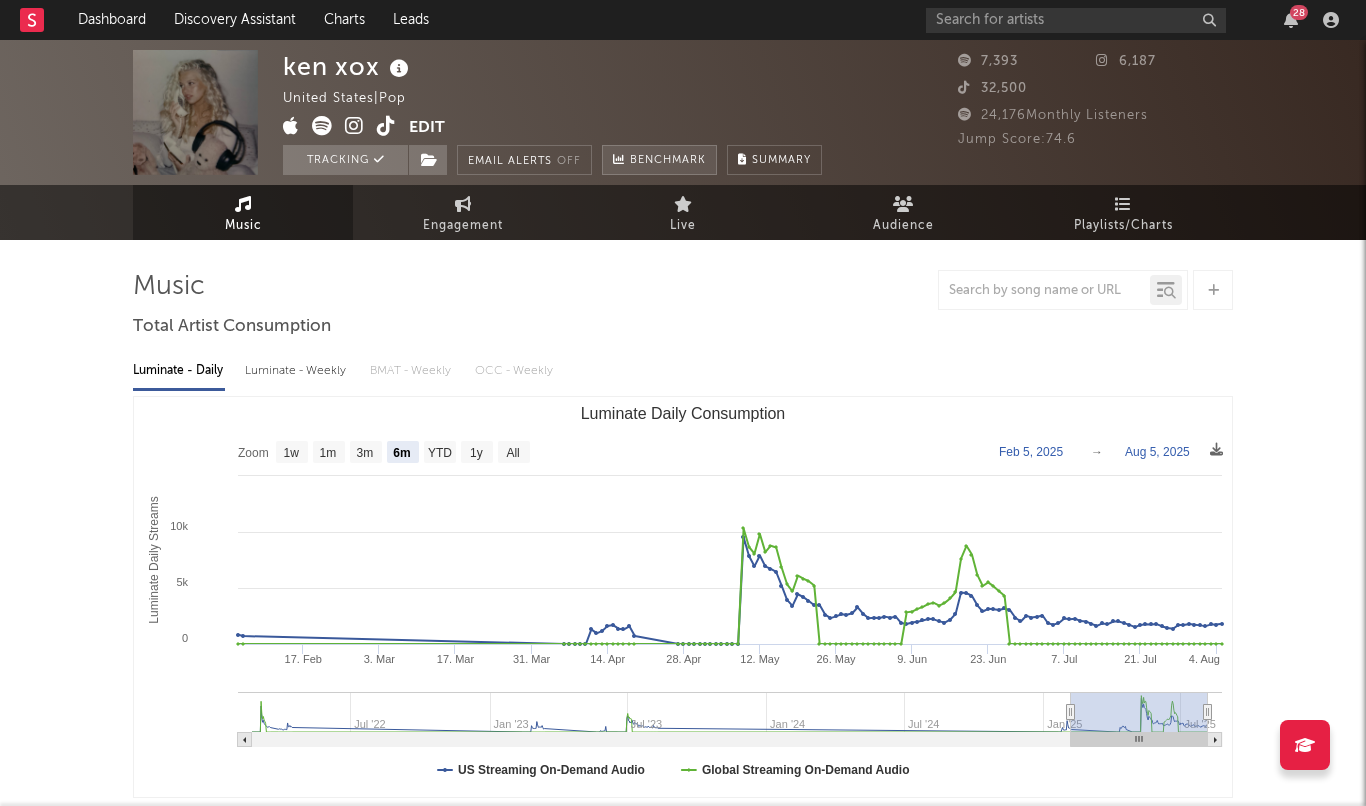 click on "Benchmark" at bounding box center [668, 161] 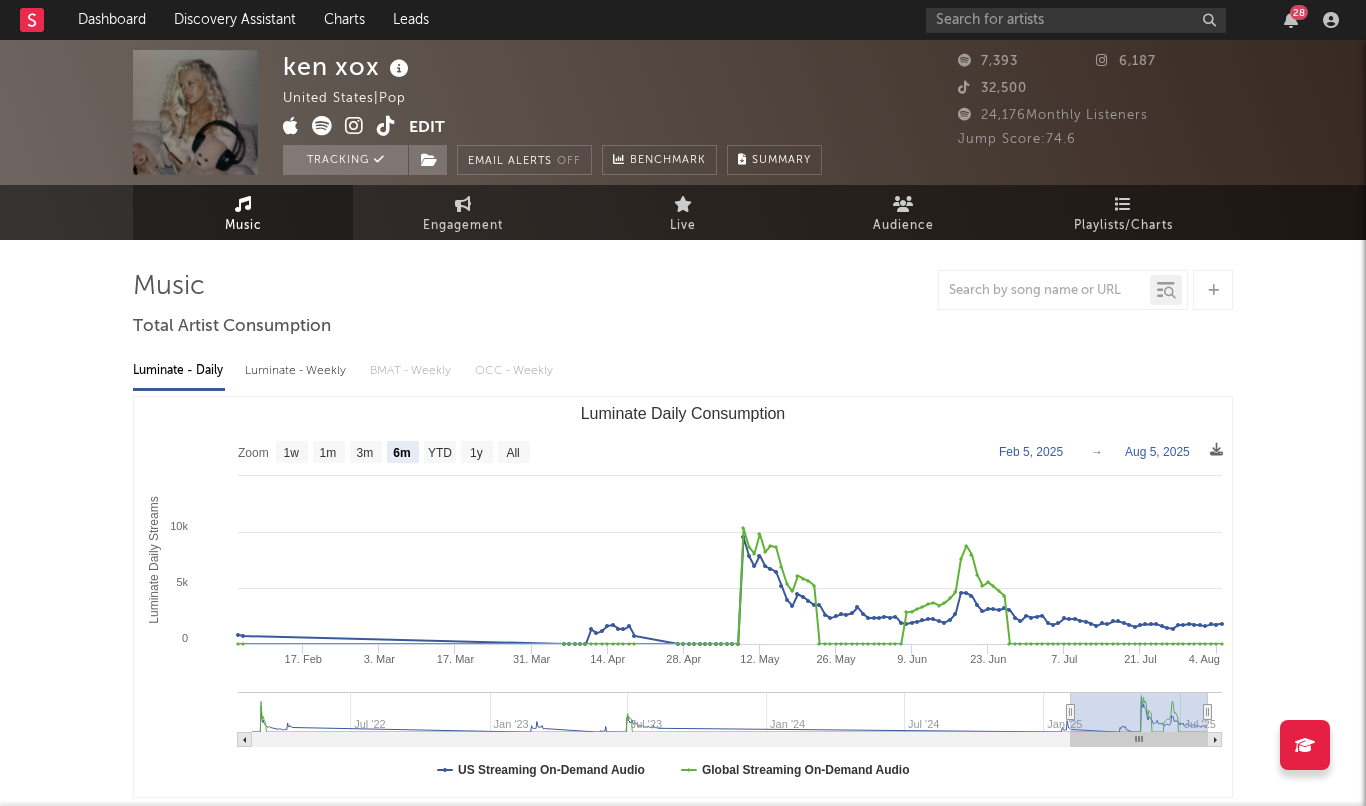 click on "Luminate - Weekly" at bounding box center [297, 371] 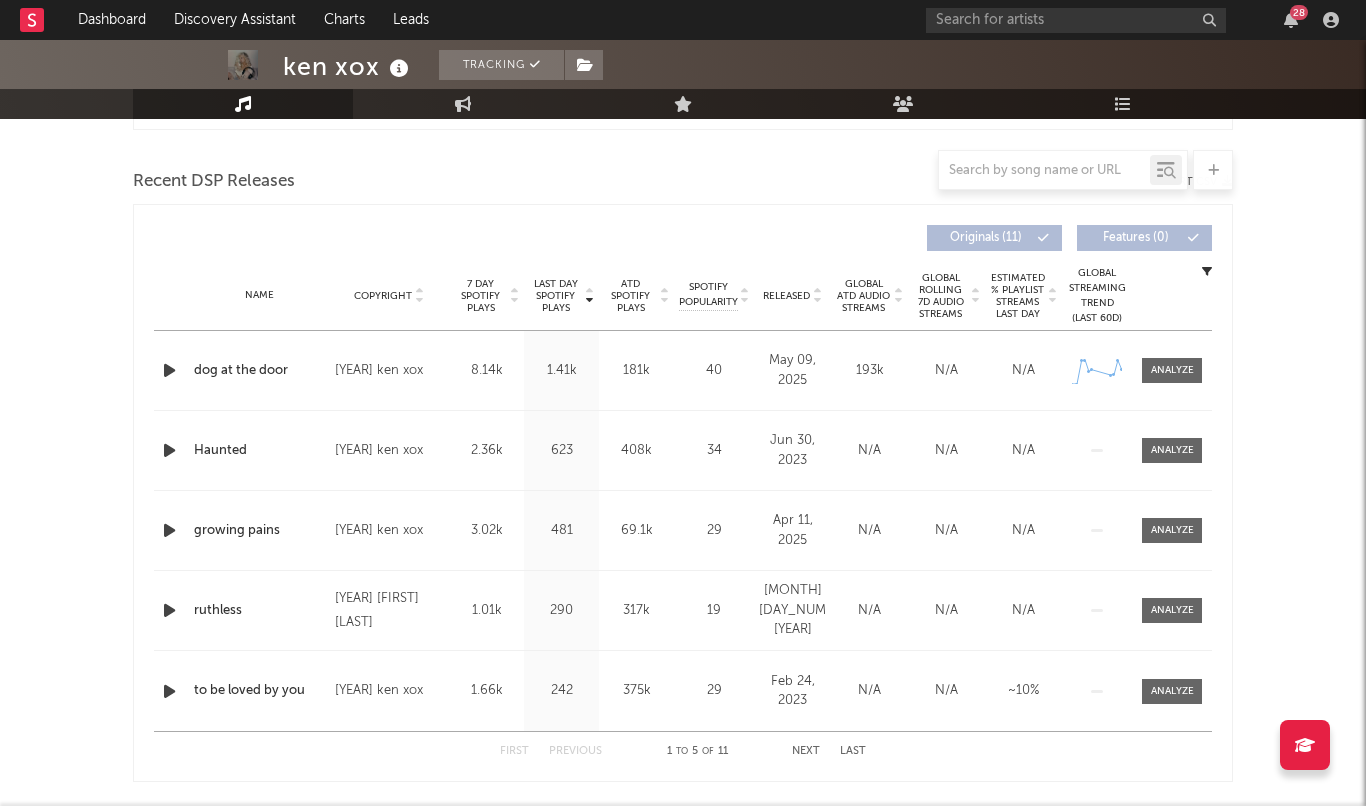 scroll, scrollTop: 670, scrollLeft: 0, axis: vertical 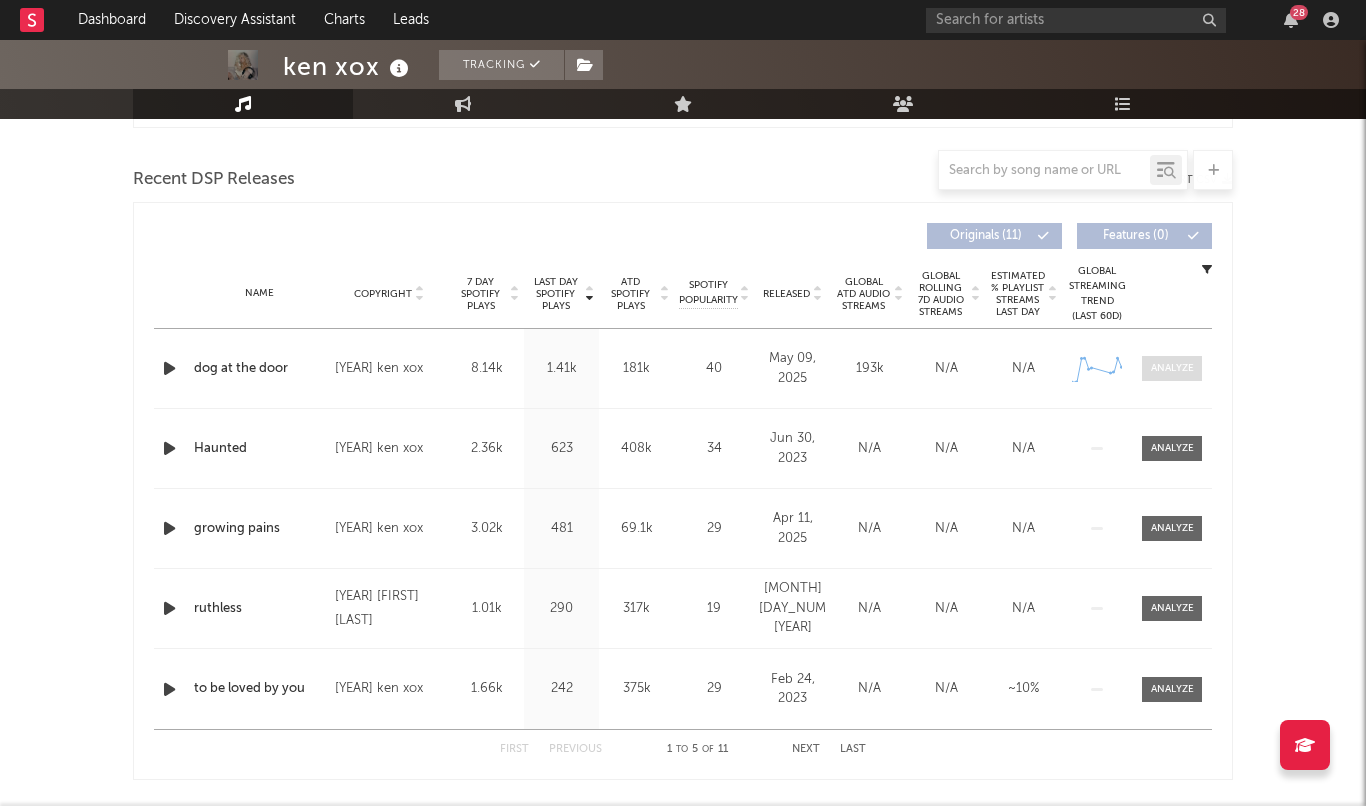 click at bounding box center (1172, 368) 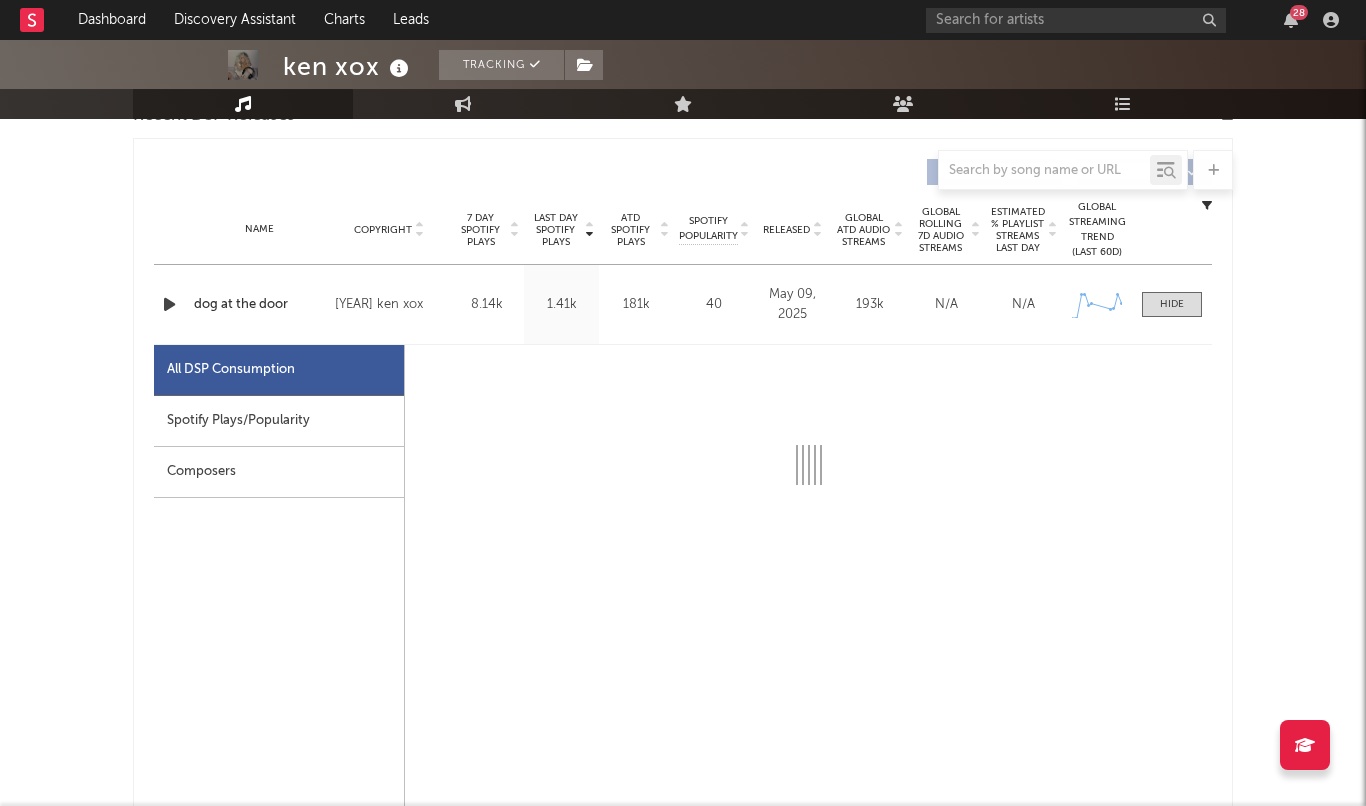 select on "1w" 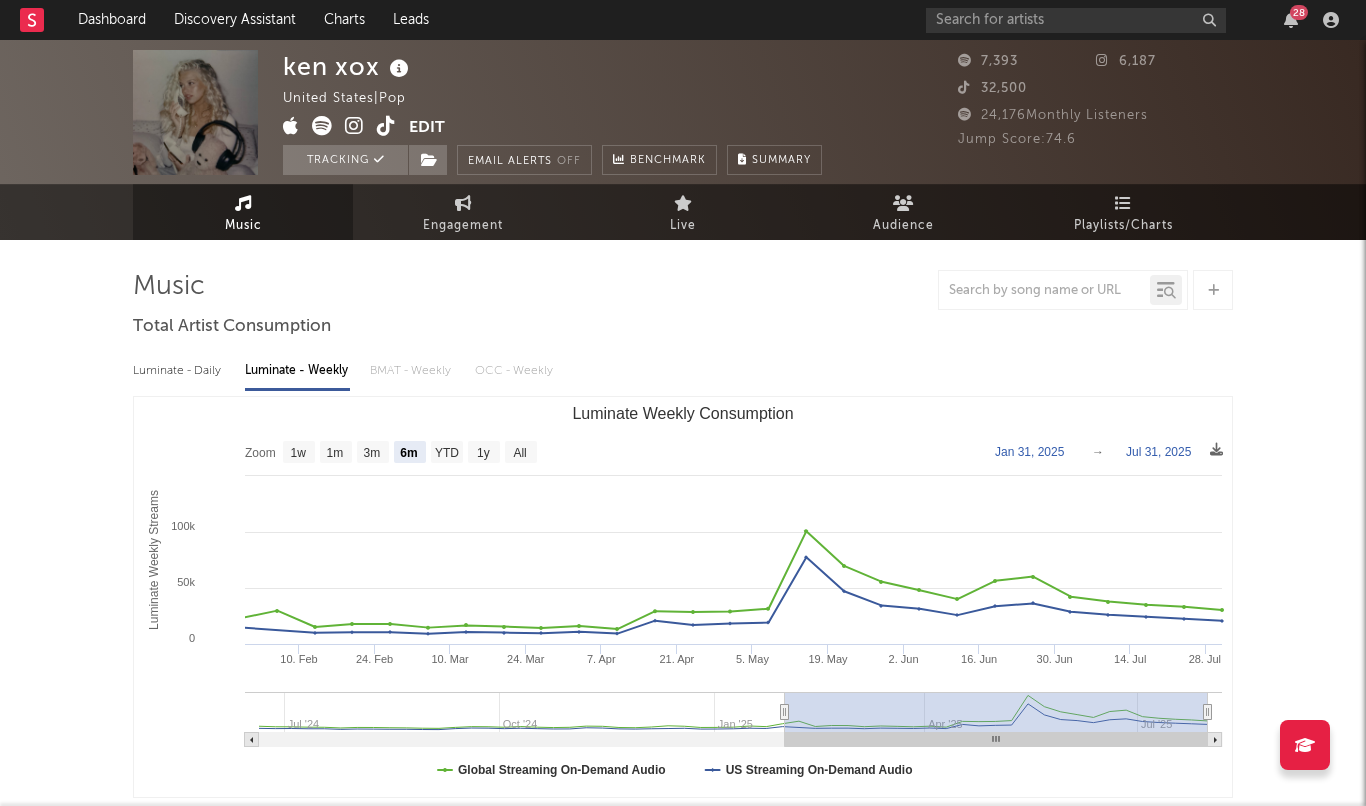 scroll, scrollTop: 0, scrollLeft: 0, axis: both 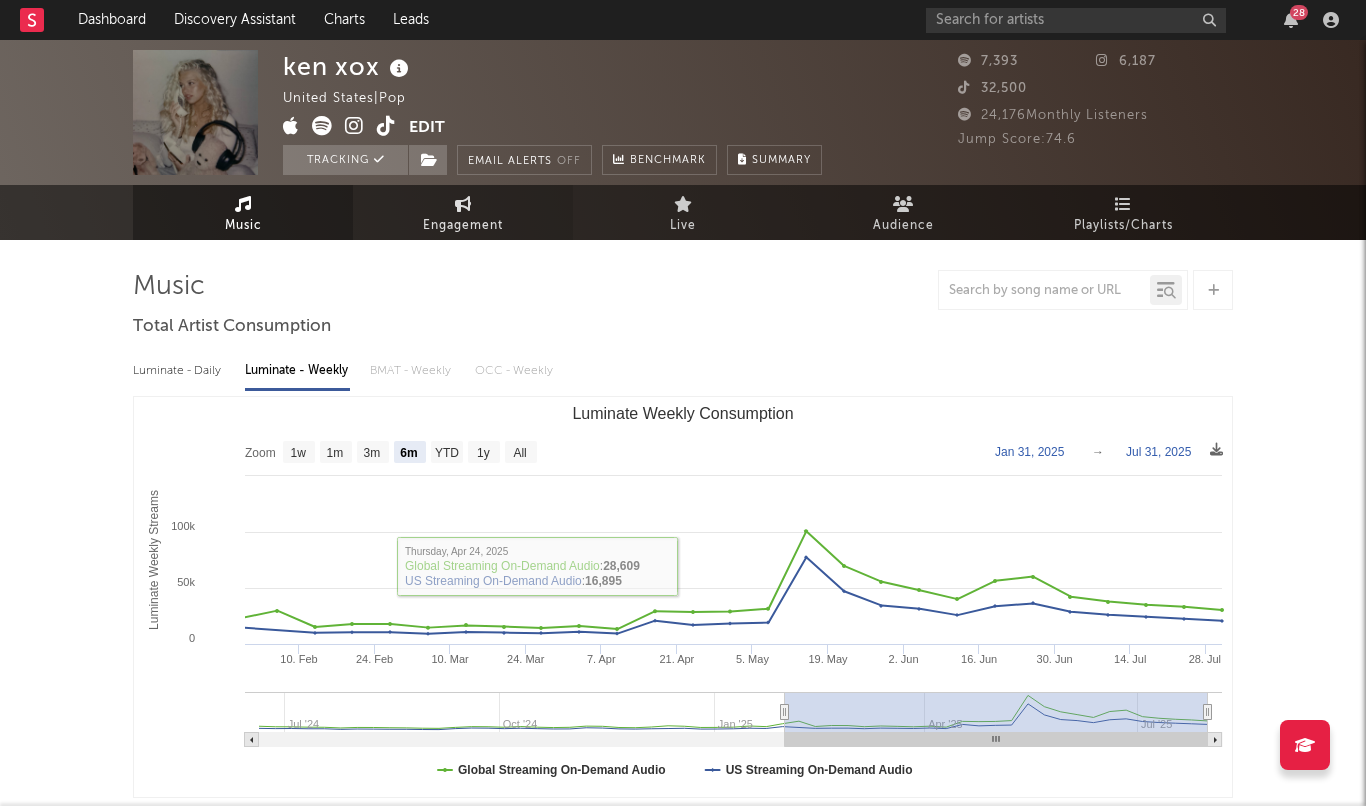 click on "Engagement" at bounding box center [463, 226] 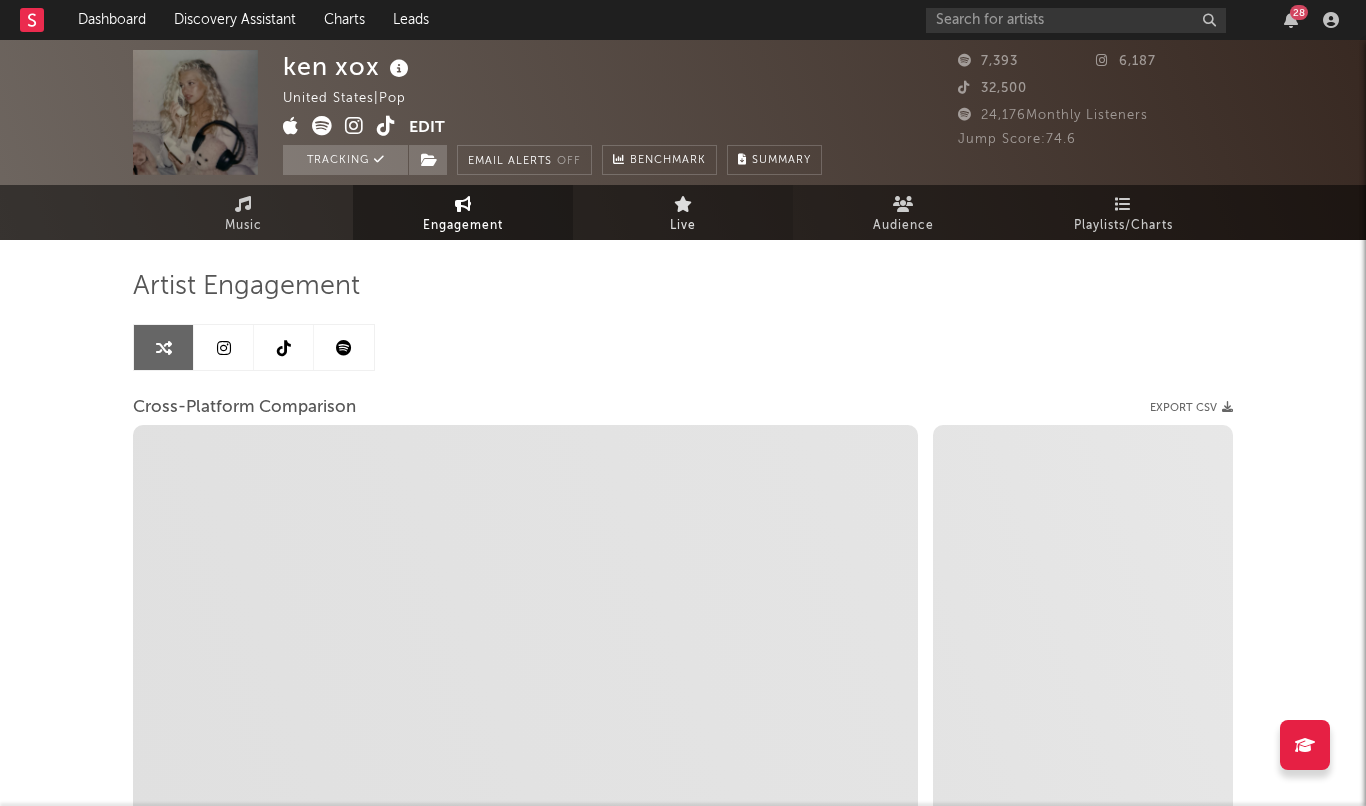 click on "Live" at bounding box center (683, 226) 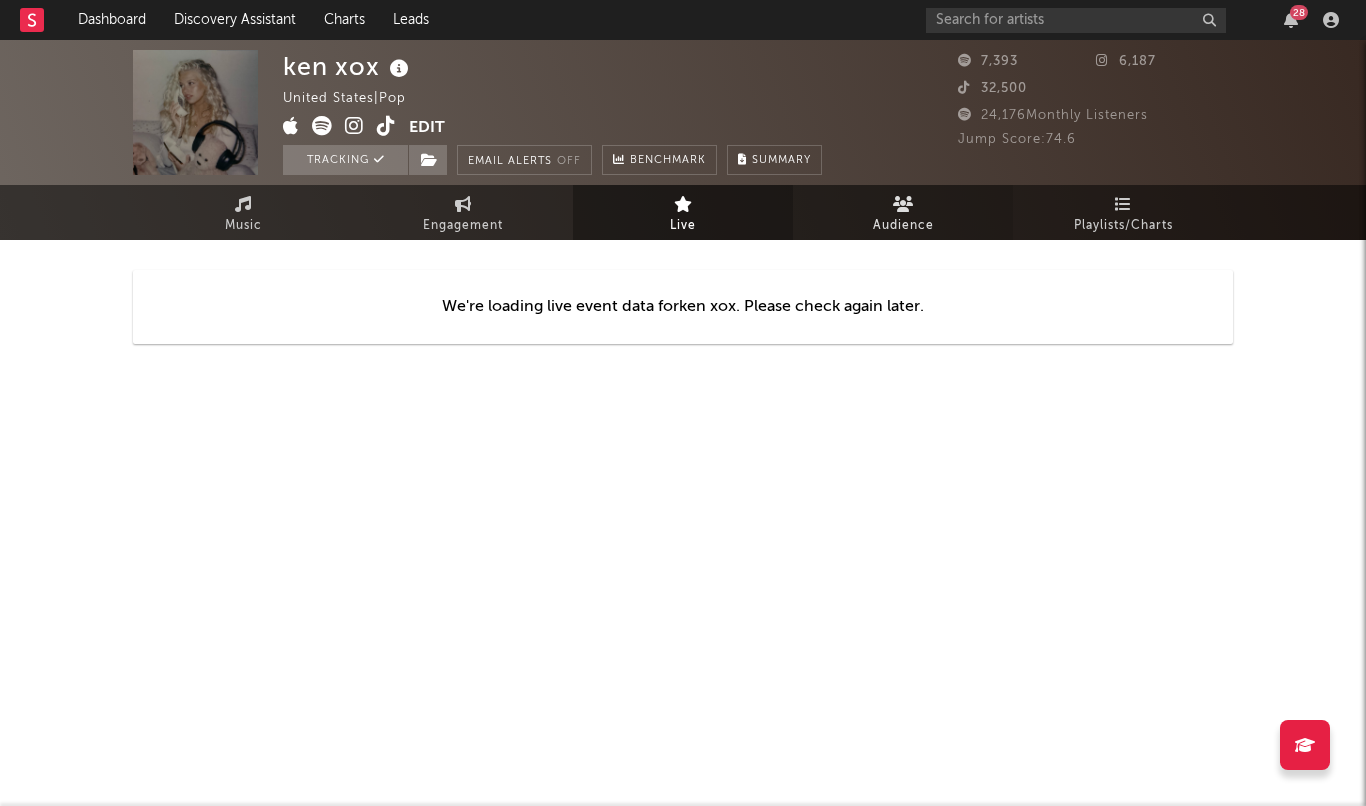 click on "Audience" at bounding box center [903, 212] 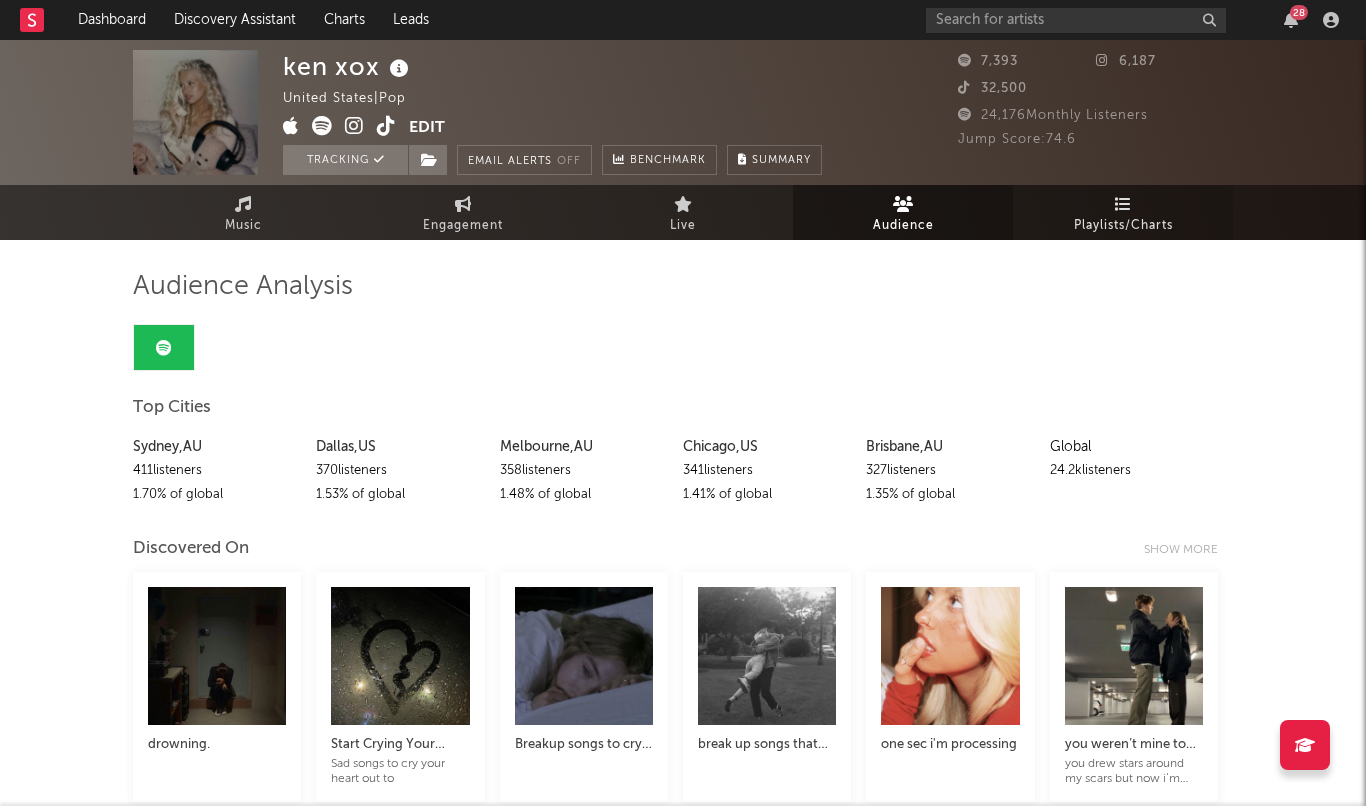 click on "Playlists/Charts" at bounding box center (1123, 226) 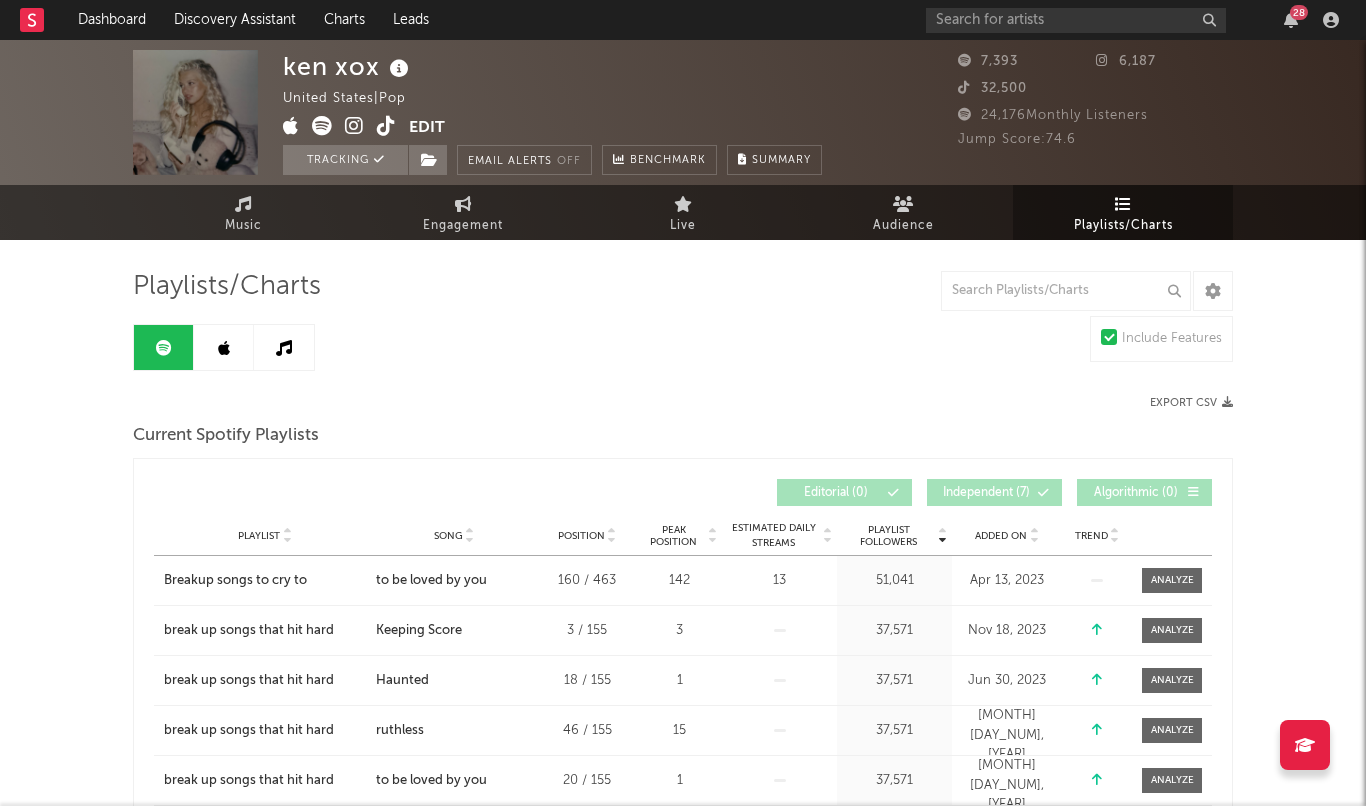 scroll, scrollTop: 0, scrollLeft: 0, axis: both 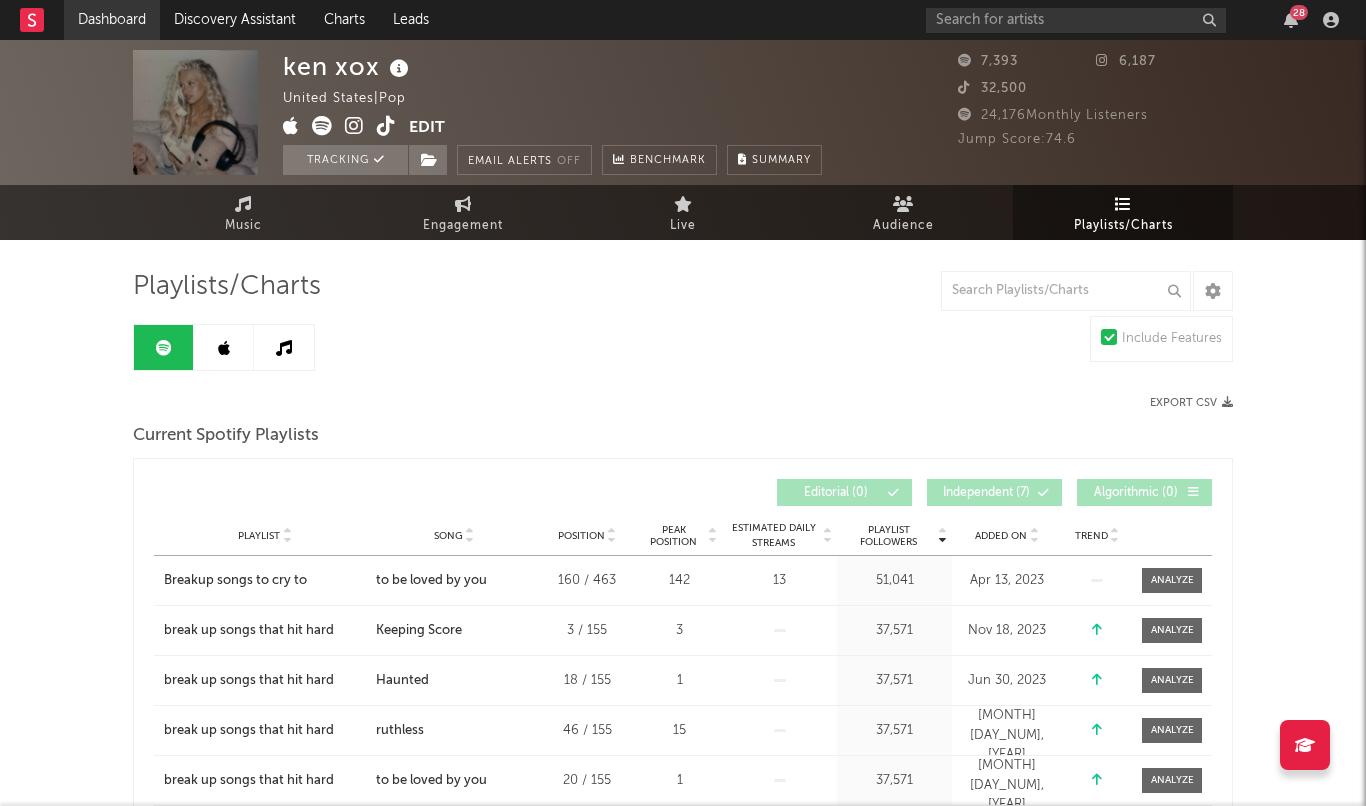 click on "Dashboard" at bounding box center [112, 20] 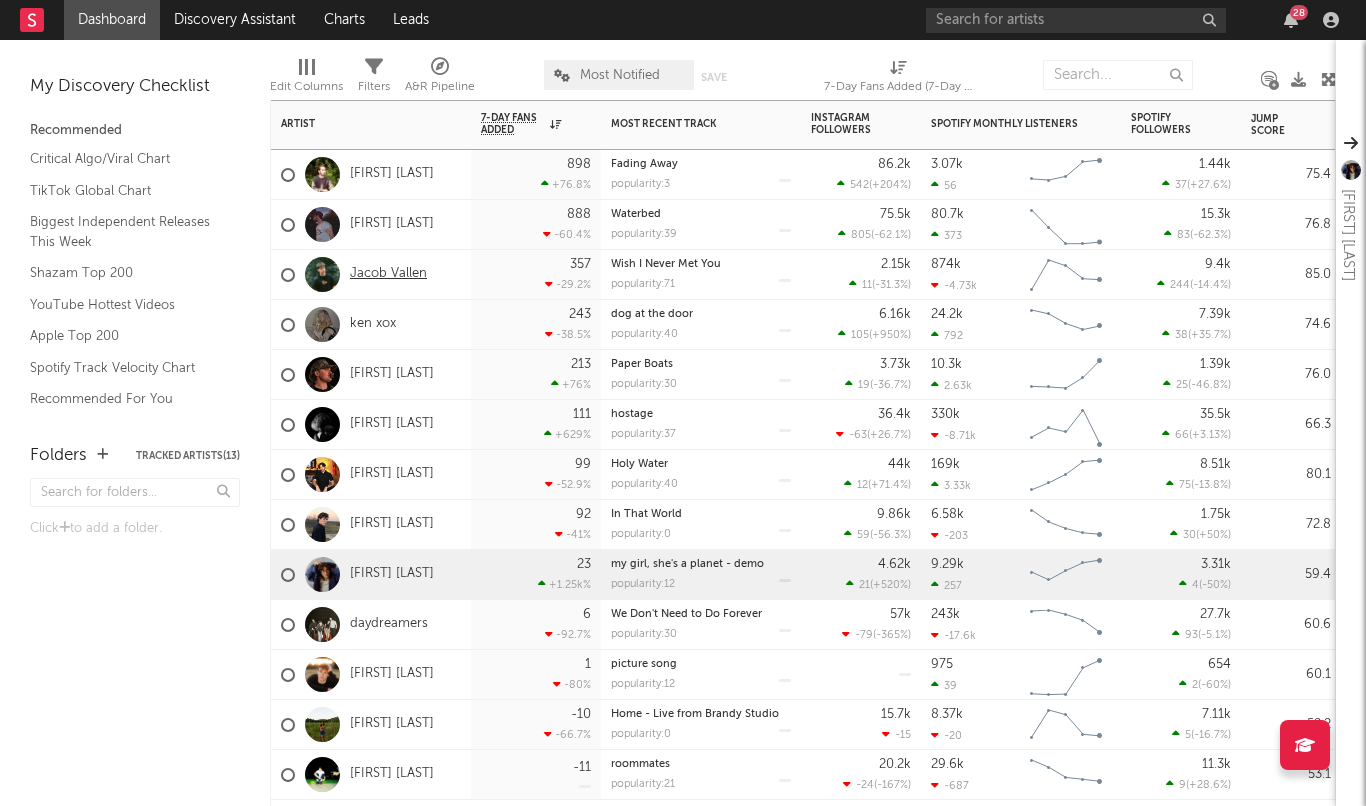 click on "Jacob Vallen" at bounding box center (388, 274) 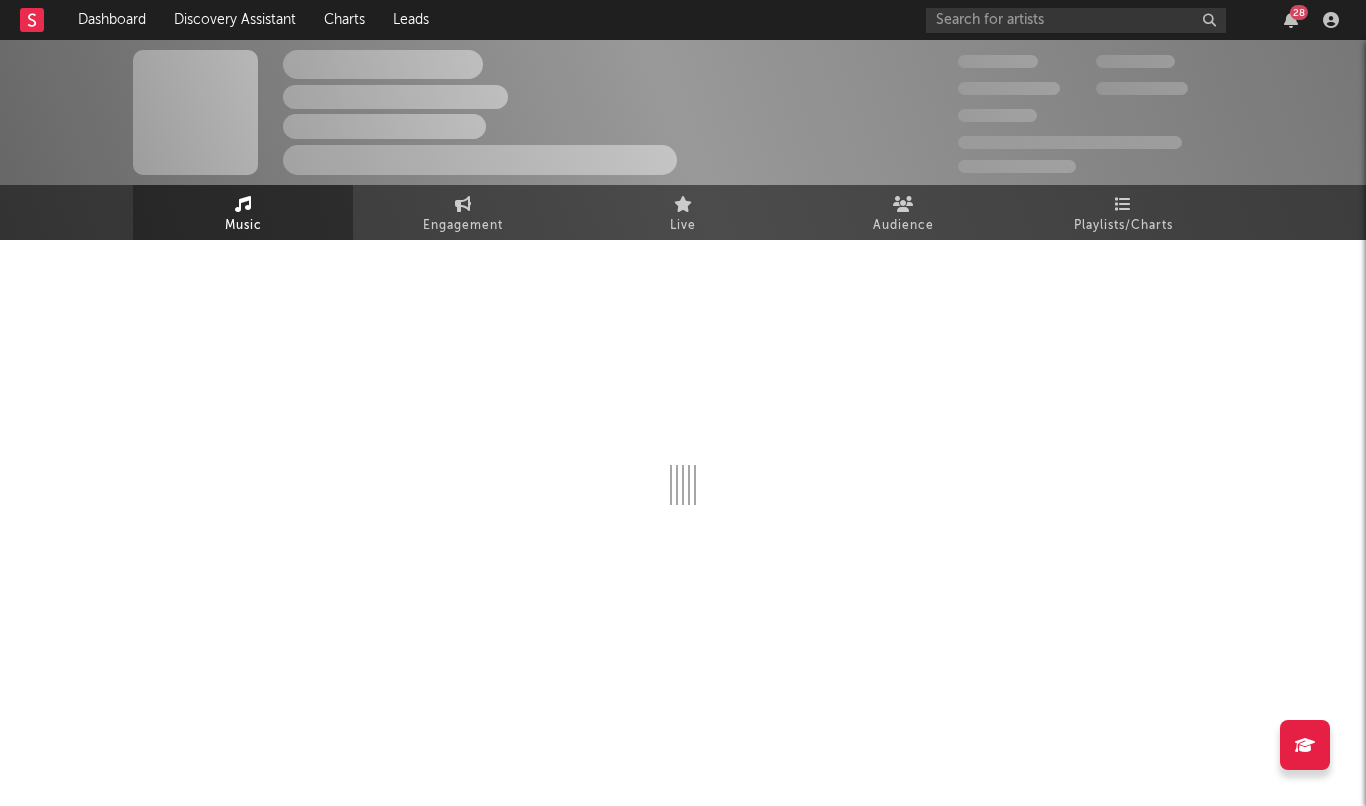 select on "6m" 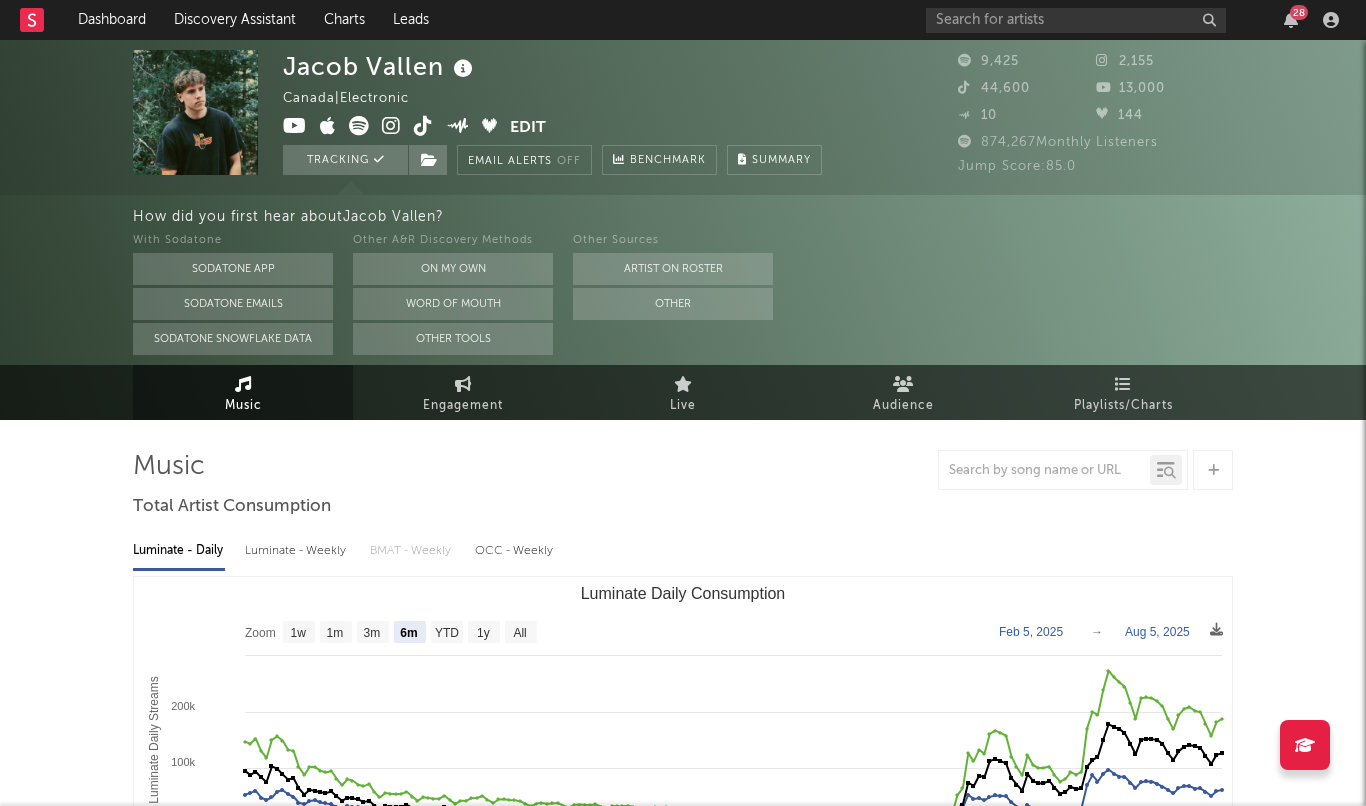 scroll, scrollTop: 0, scrollLeft: 0, axis: both 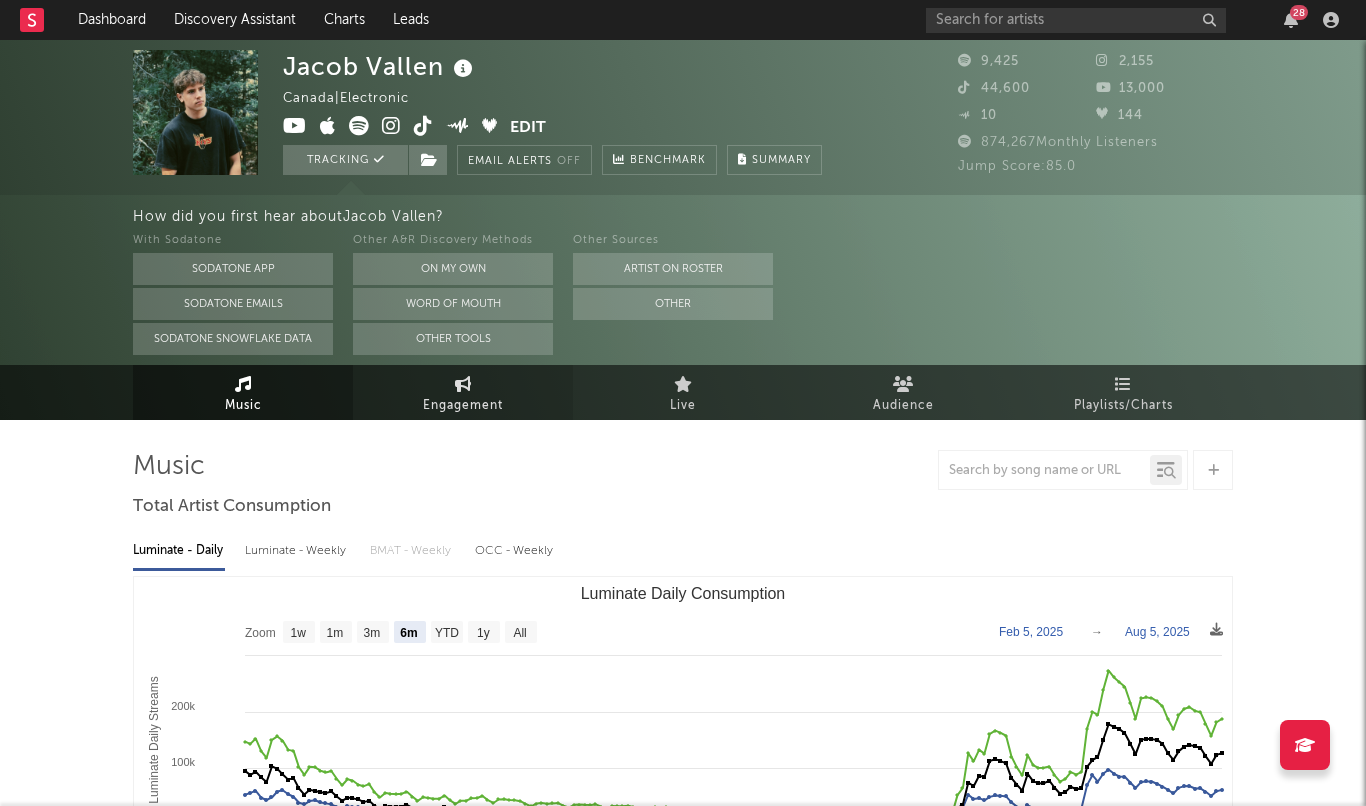 click on "Engagement" at bounding box center (463, 406) 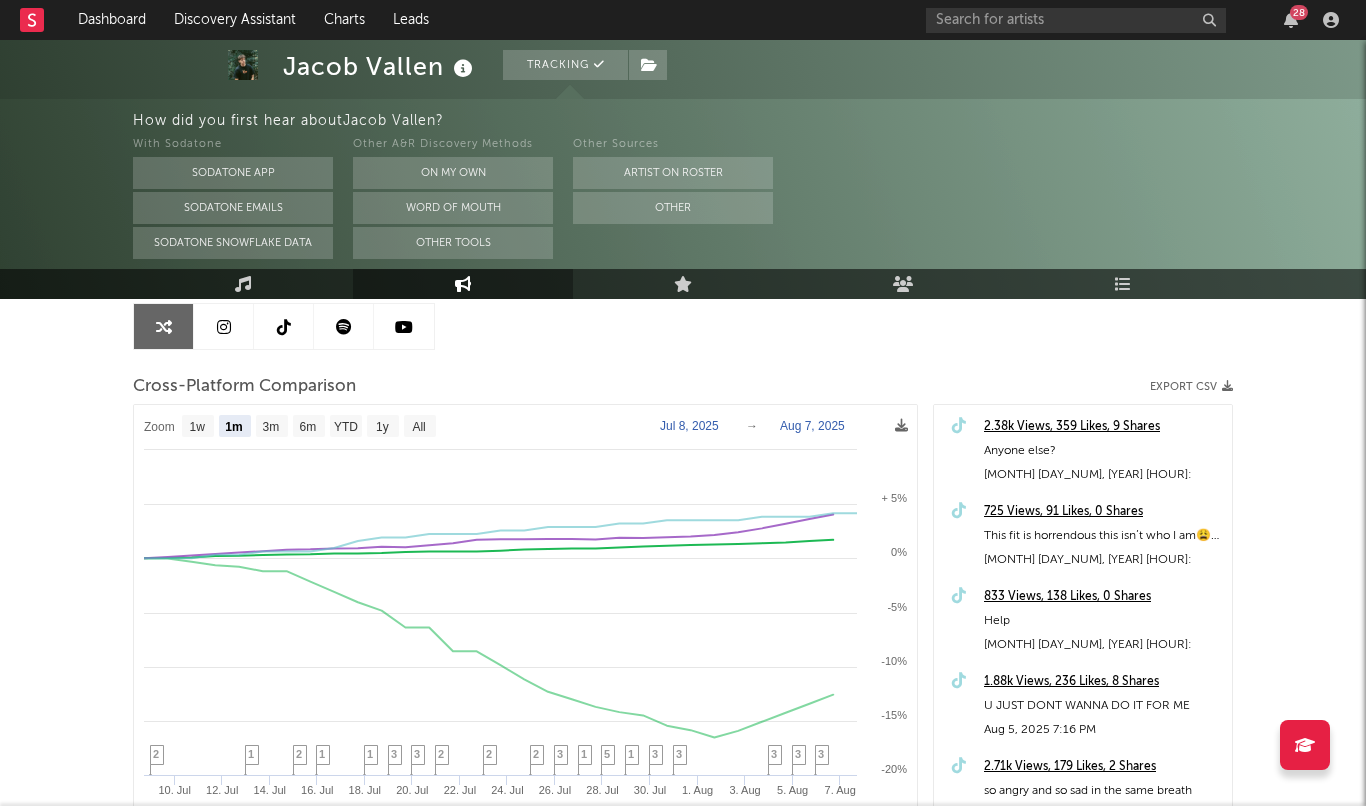 scroll, scrollTop: 202, scrollLeft: 0, axis: vertical 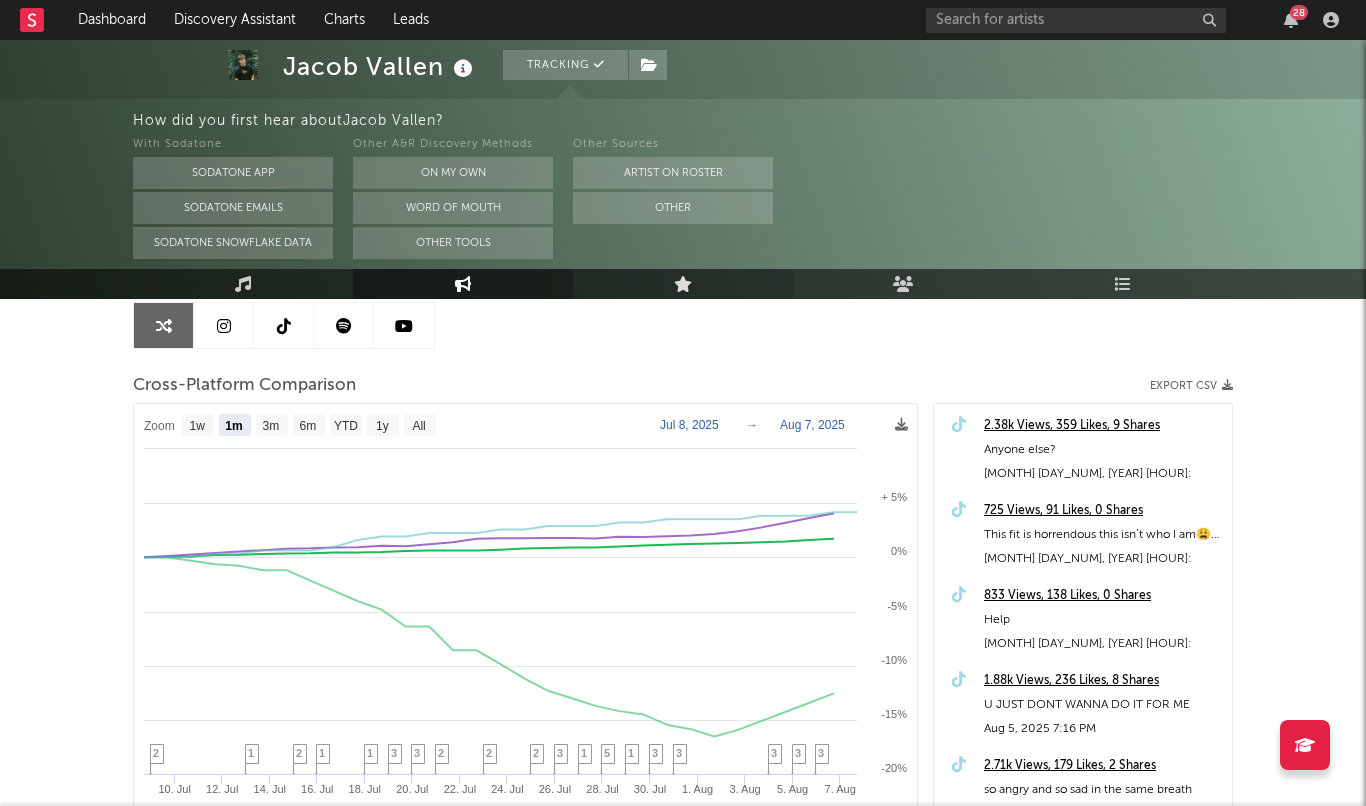 click on "Live" at bounding box center (683, 284) 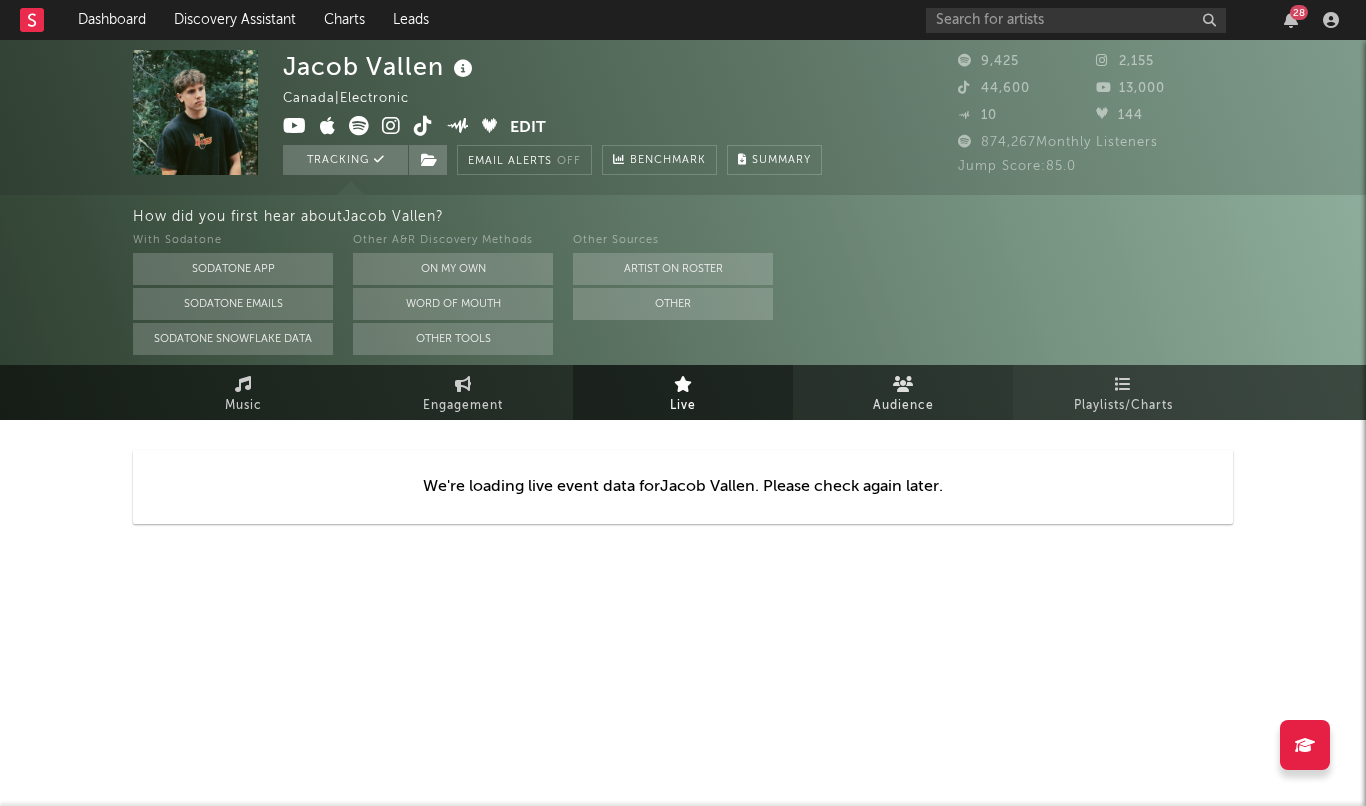 scroll, scrollTop: 0, scrollLeft: 0, axis: both 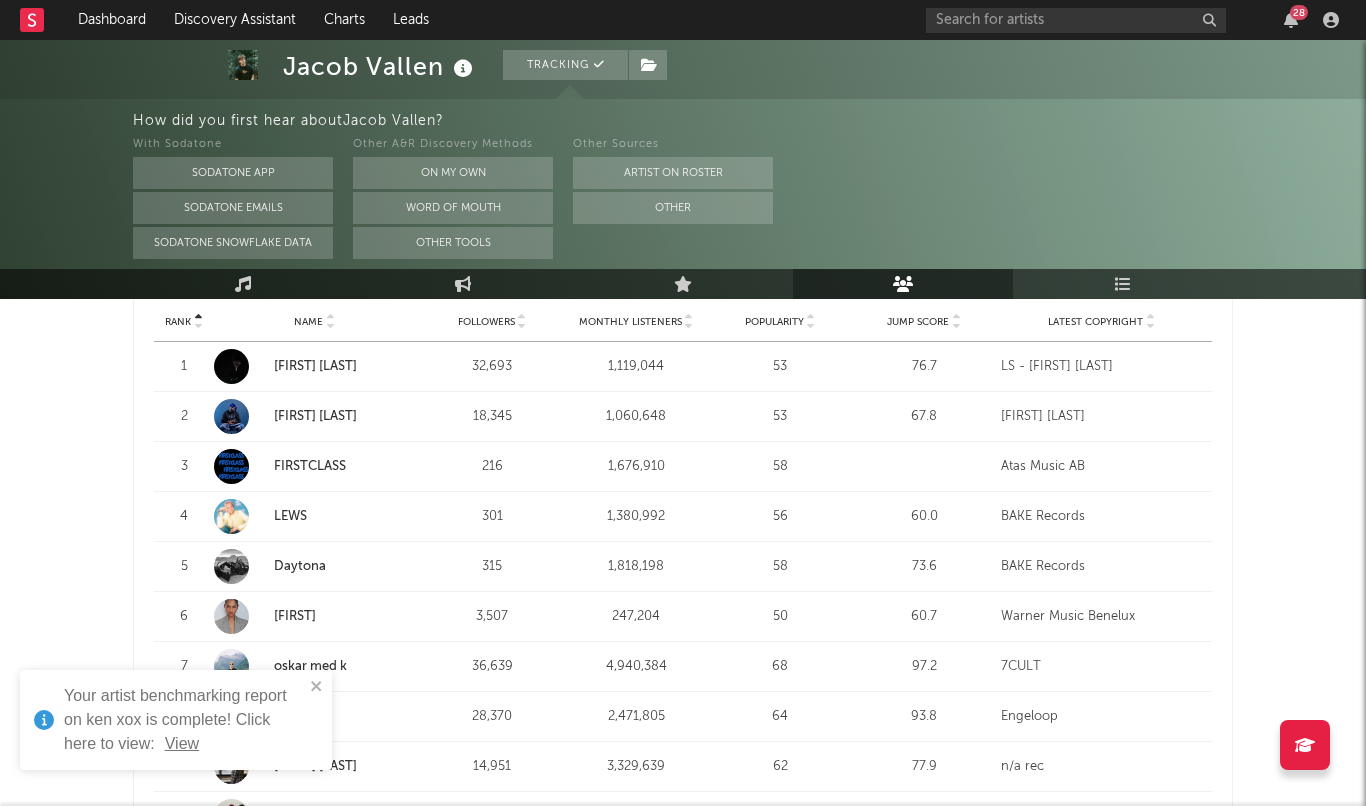 click on "View" at bounding box center (182, 744) 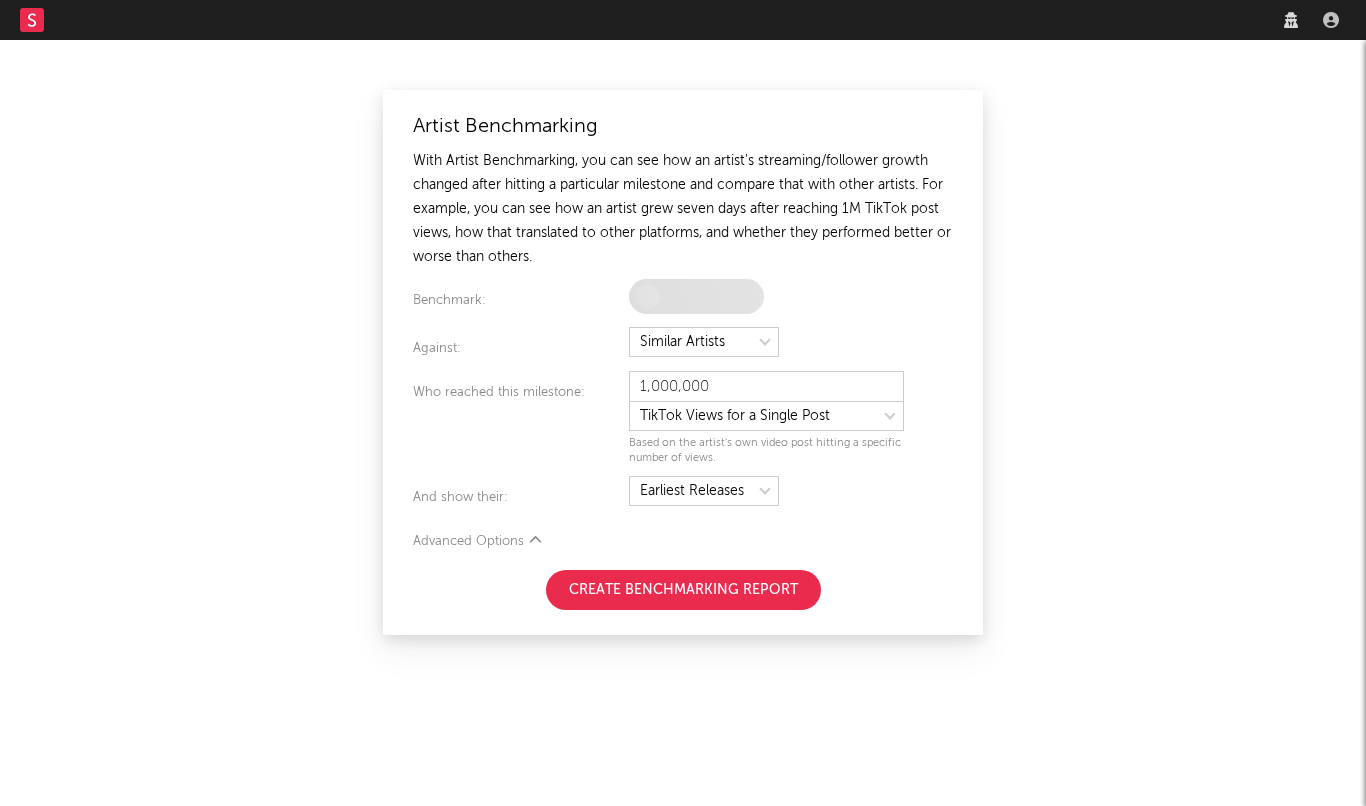 scroll, scrollTop: 0, scrollLeft: 0, axis: both 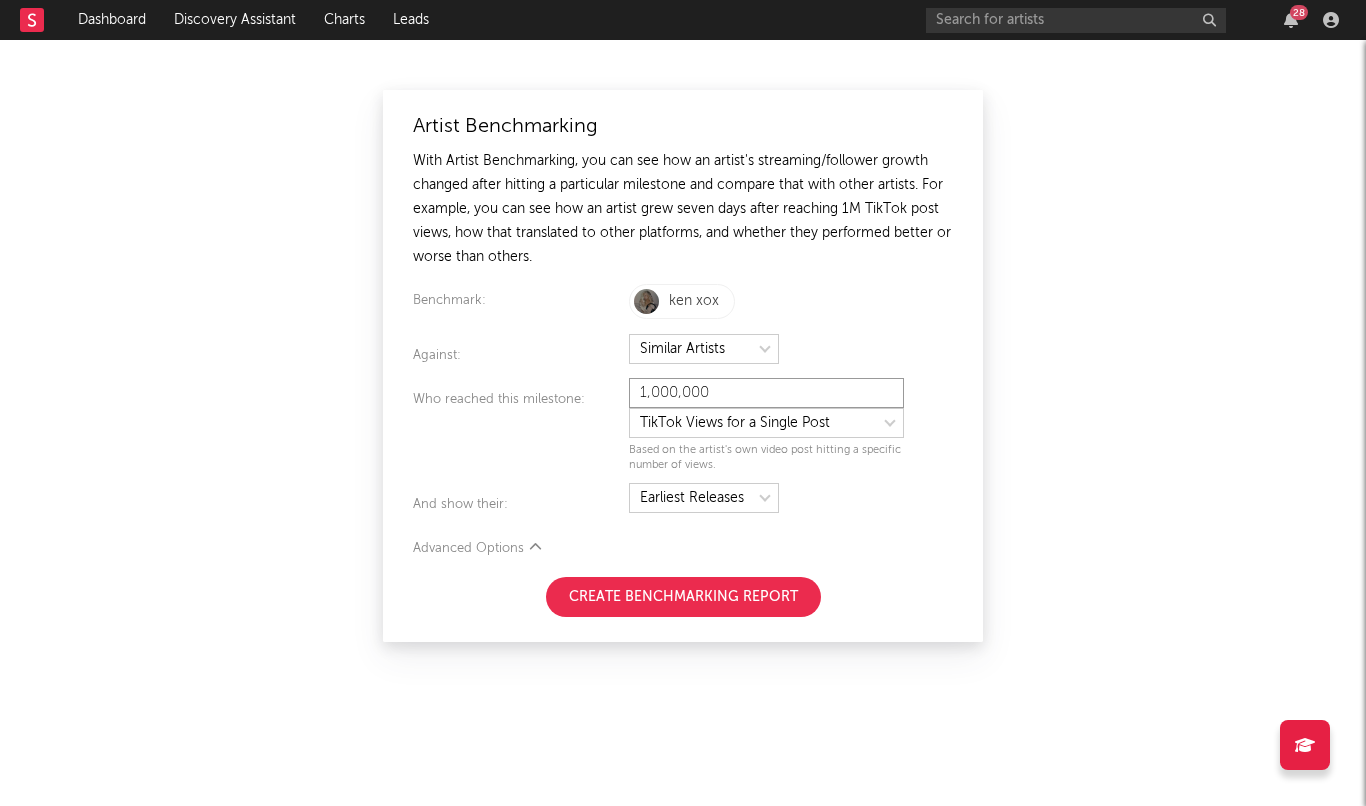 click on "1,000,000" at bounding box center (766, 393) 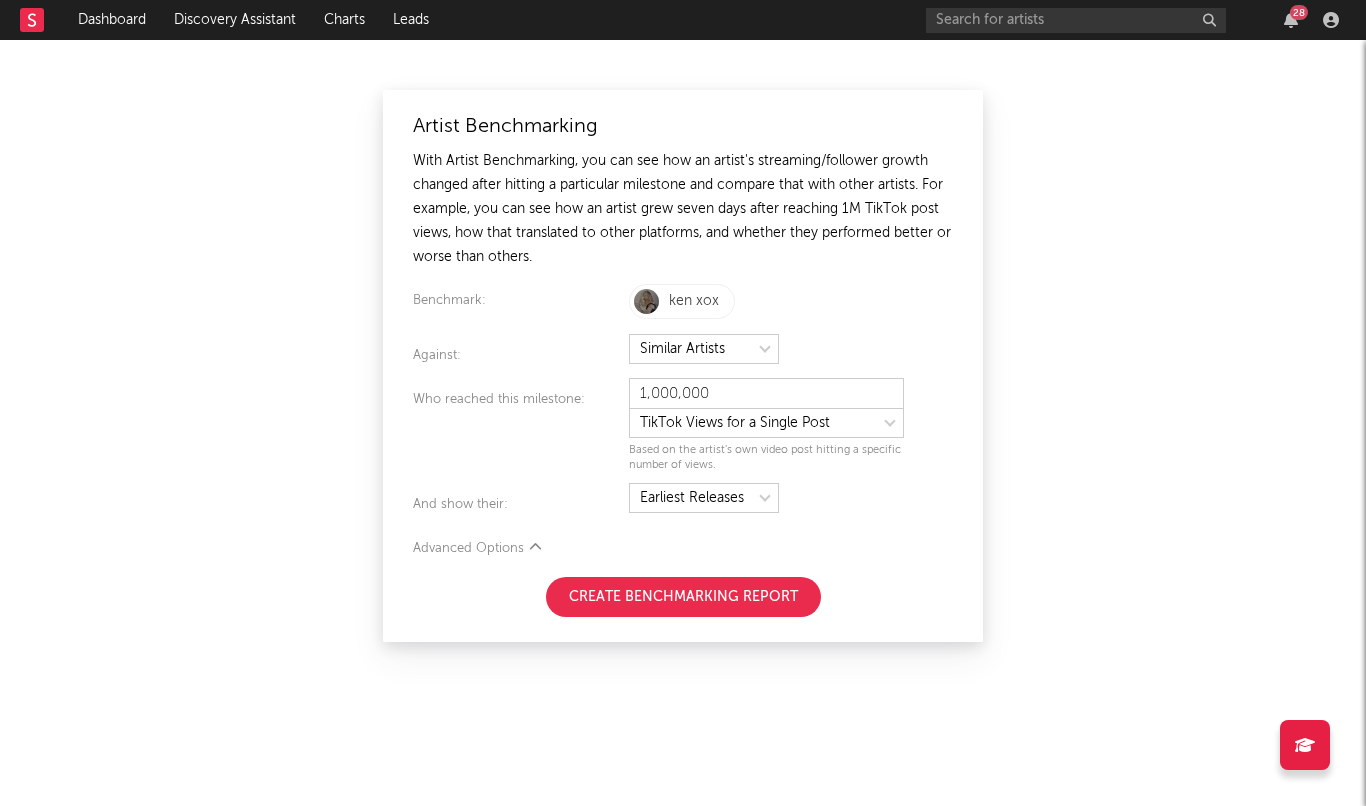 click on "Artist Benchmarking With Artist Benchmarking, you can see how an artist's streaming/follower growth changed after hitting a particular milestone and compare that with other artists. For example, you can see how an artist grew seven days after reaching 1M TikTok post views, how that translated to other platforms, and whether they performed better or worse than others. Benchmark: ken xox Against: Who reached this milestone: 1,000,000 Based on the artist's own video post hitting a specific number of views. And show their: Advanced Options Max Listings: 10,000 Max Listings Per Artist: 5 We recommend at least 1,000 listings to generate accurate percentiles. Create Benchmarking Report" at bounding box center (683, 366) 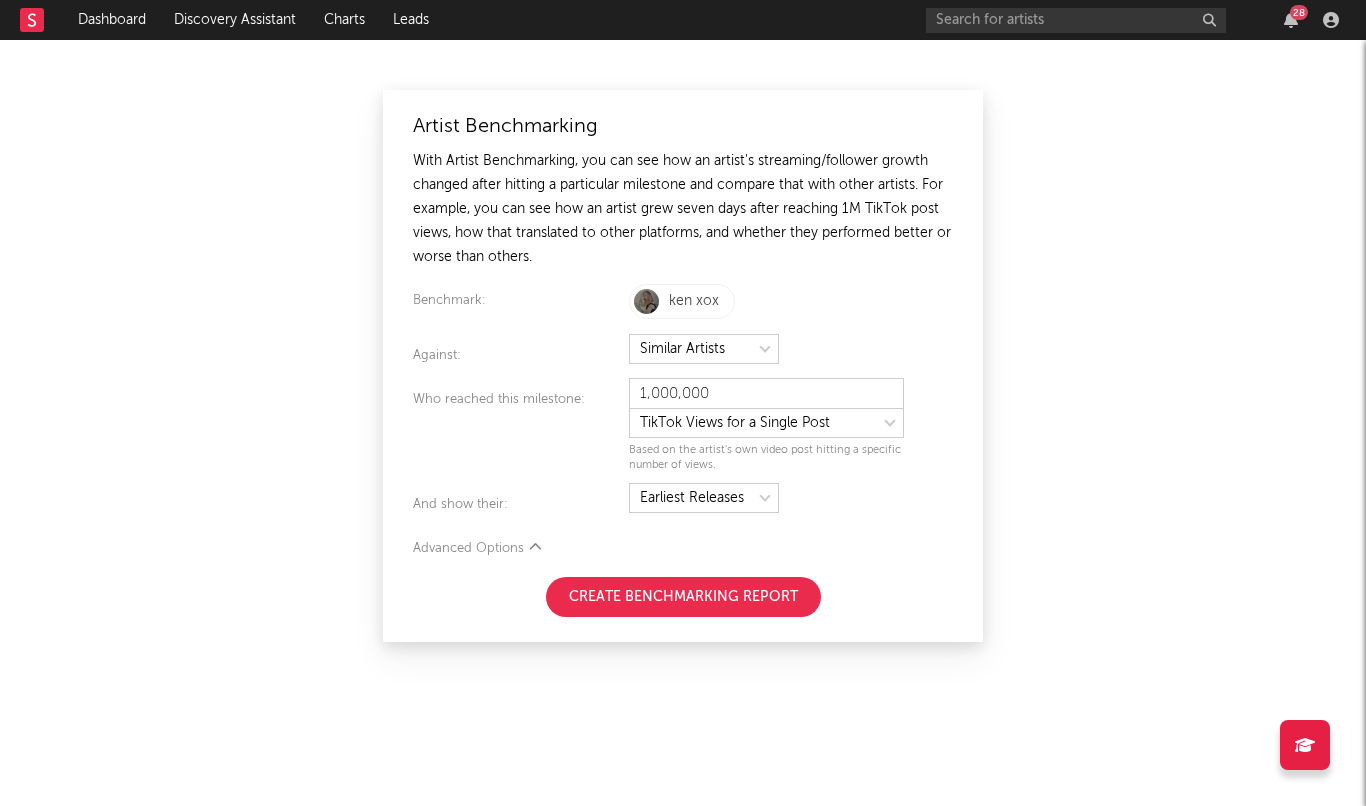 click on "Create Benchmarking Report" at bounding box center (683, 597) 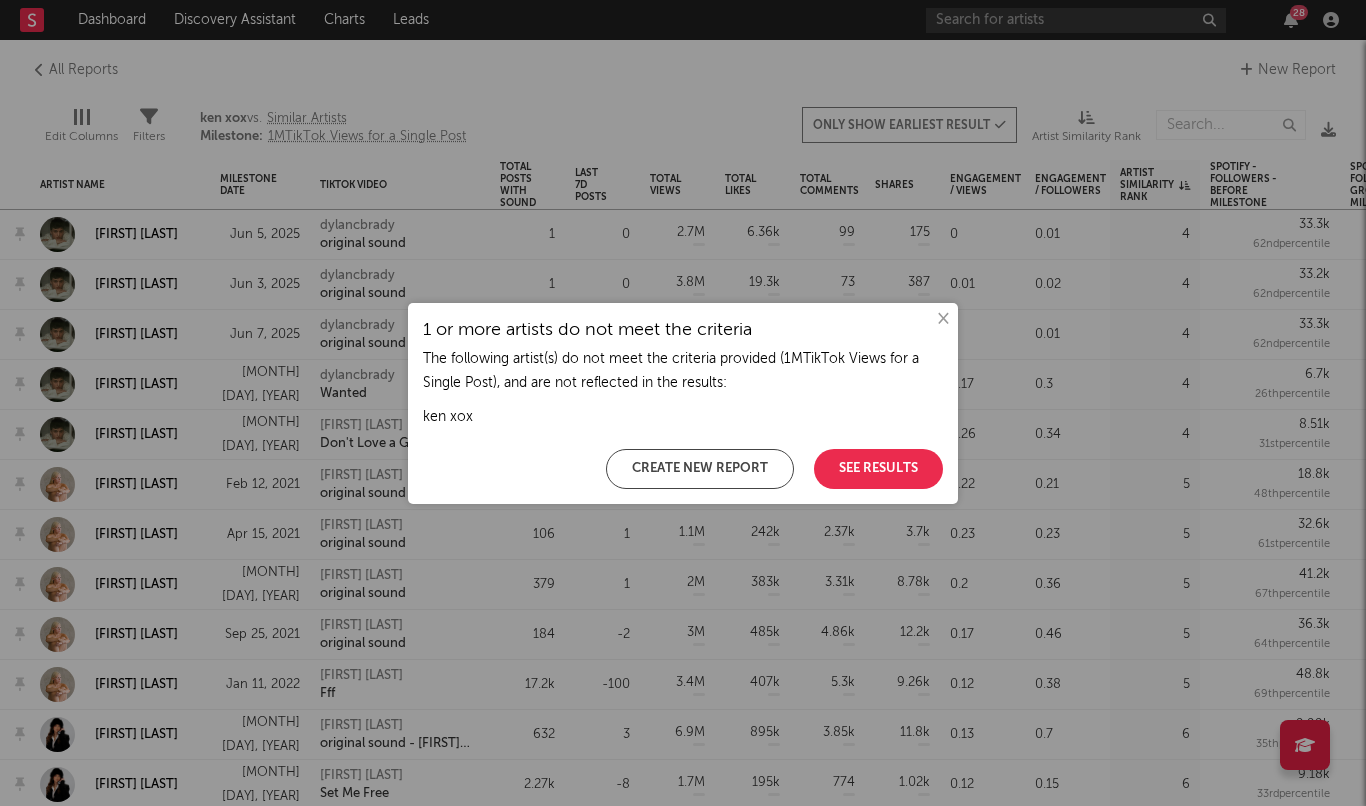 click on "×" at bounding box center (942, 319) 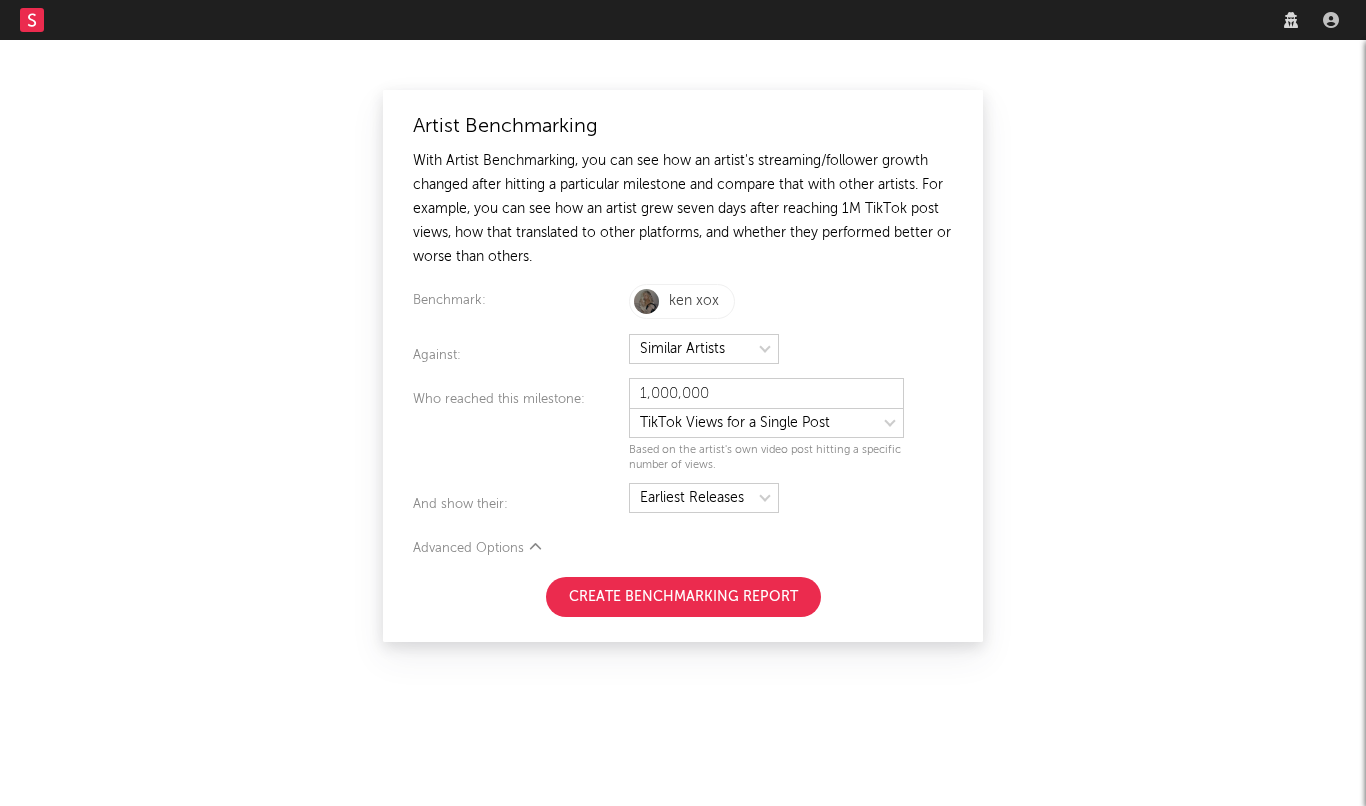 scroll, scrollTop: 0, scrollLeft: 0, axis: both 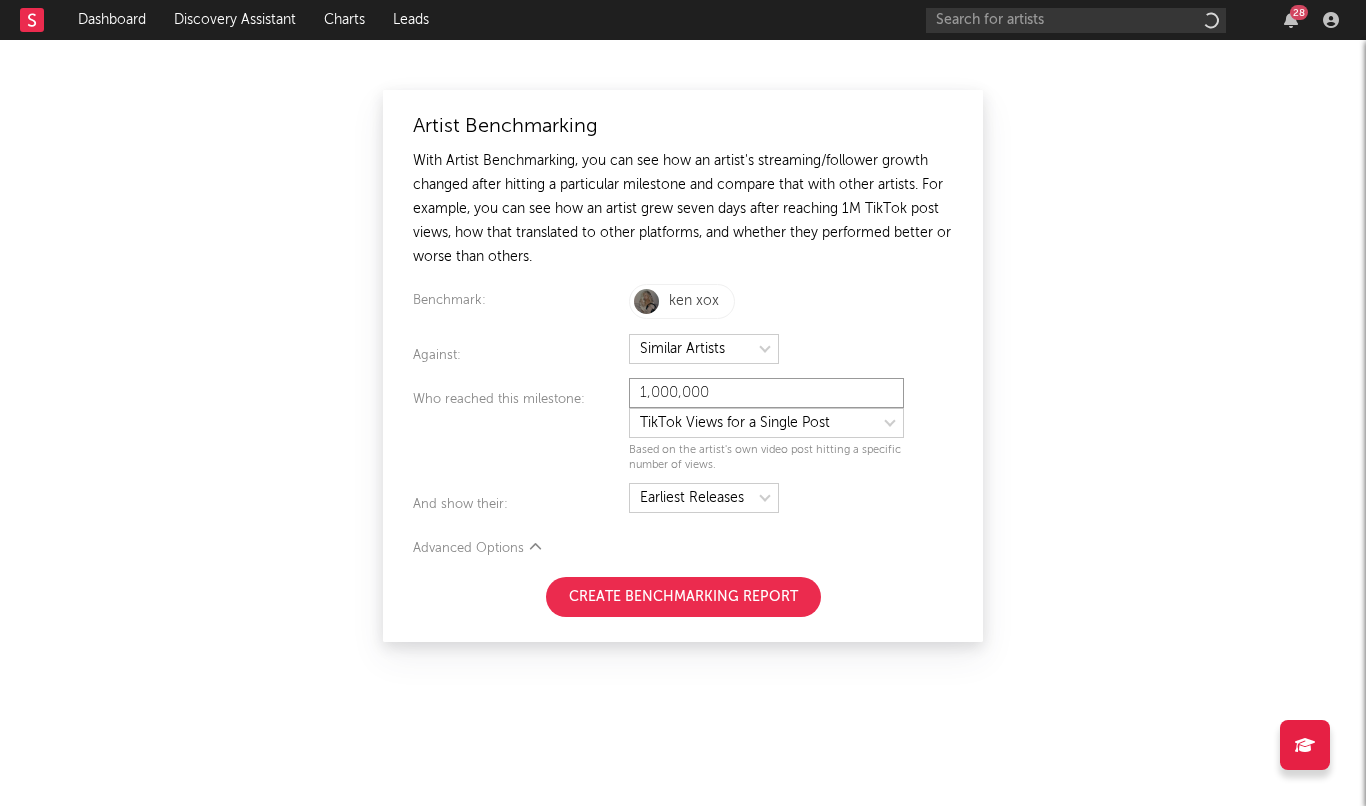 click on "1,000,000" at bounding box center (766, 393) 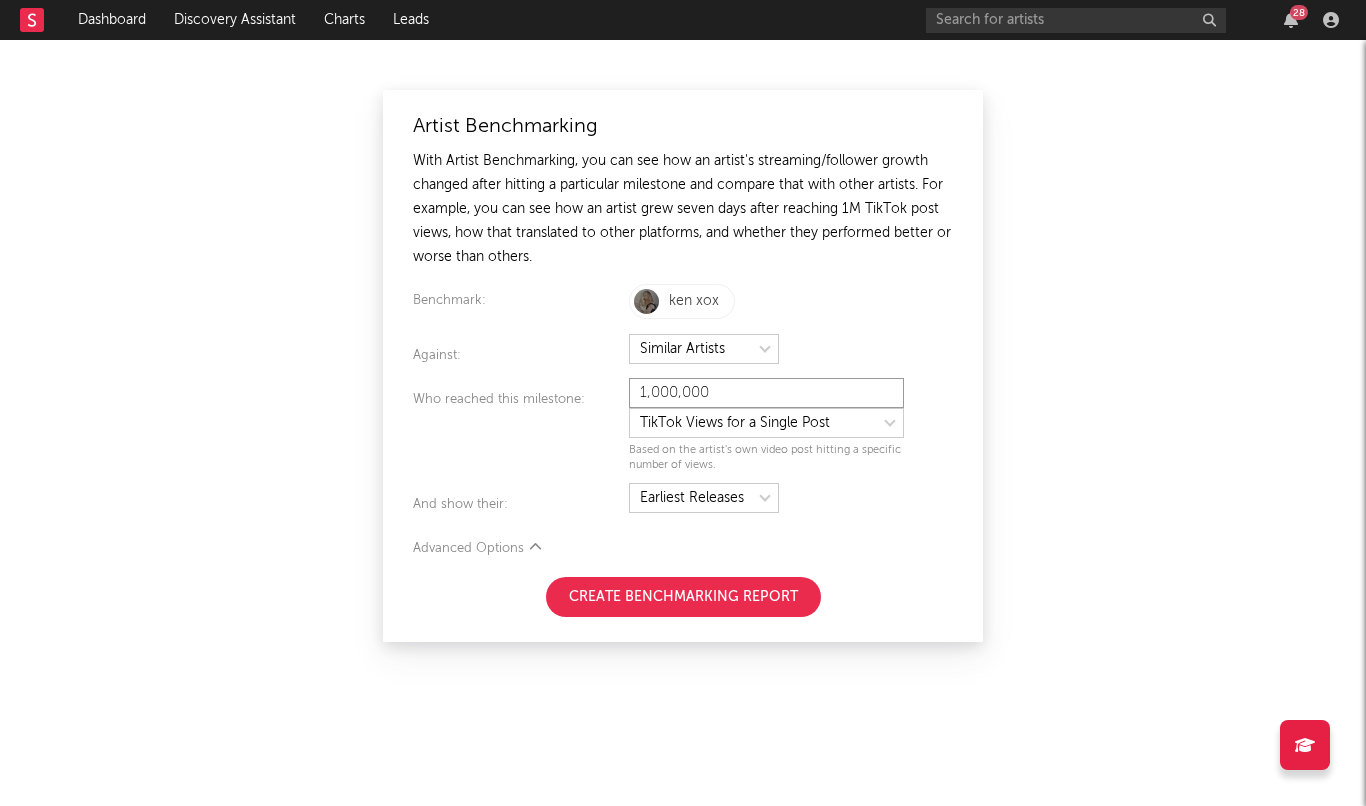click on "1,000,000" at bounding box center [766, 393] 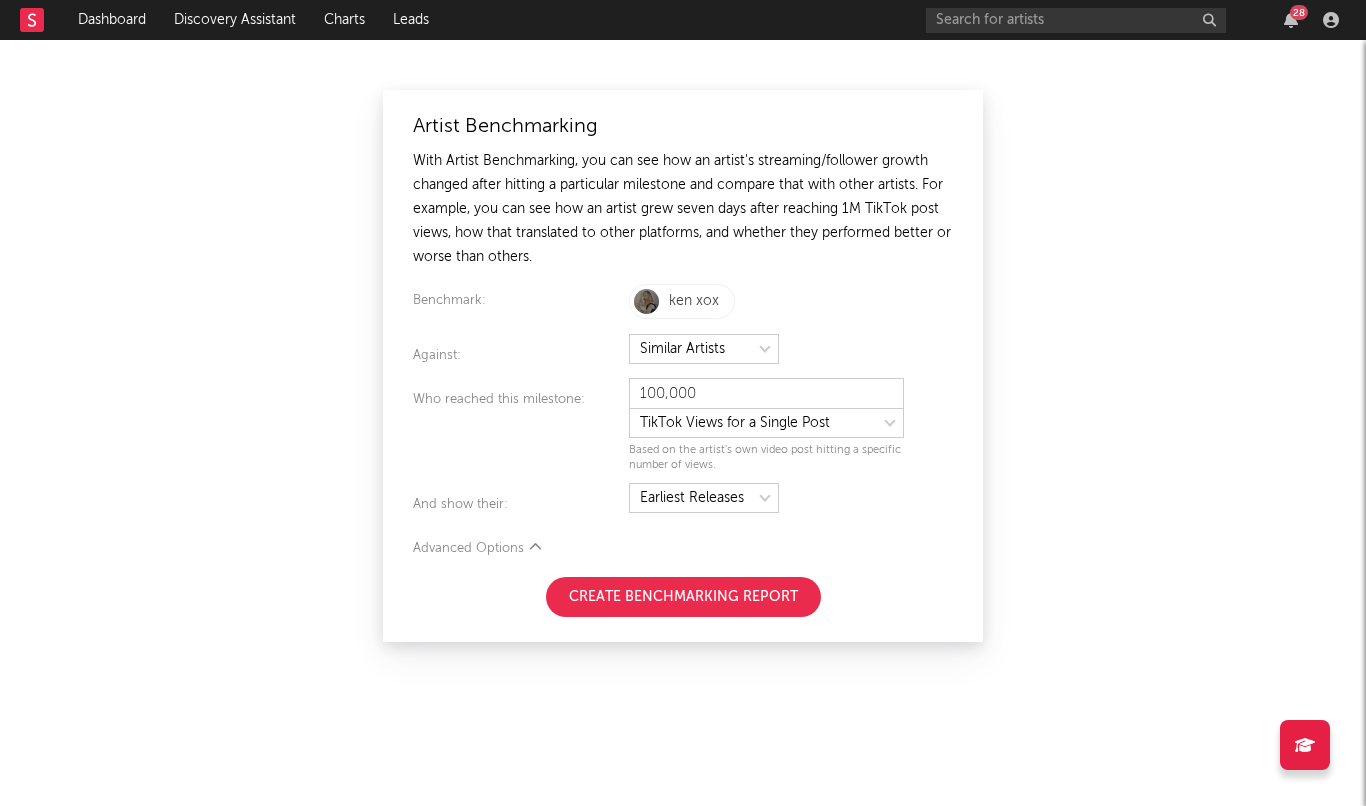 click on "Who reached this milestone:" at bounding box center [521, 430] 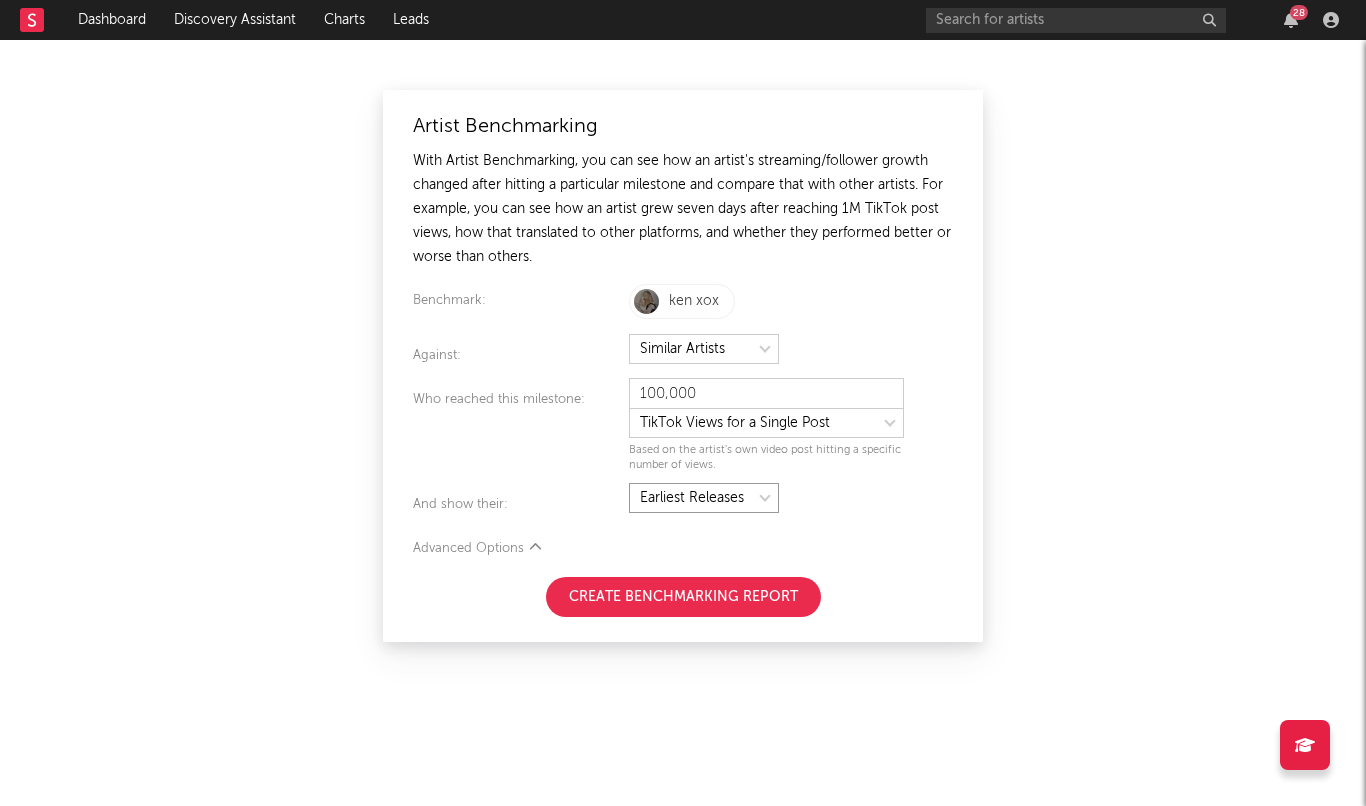 select on "topReleases" 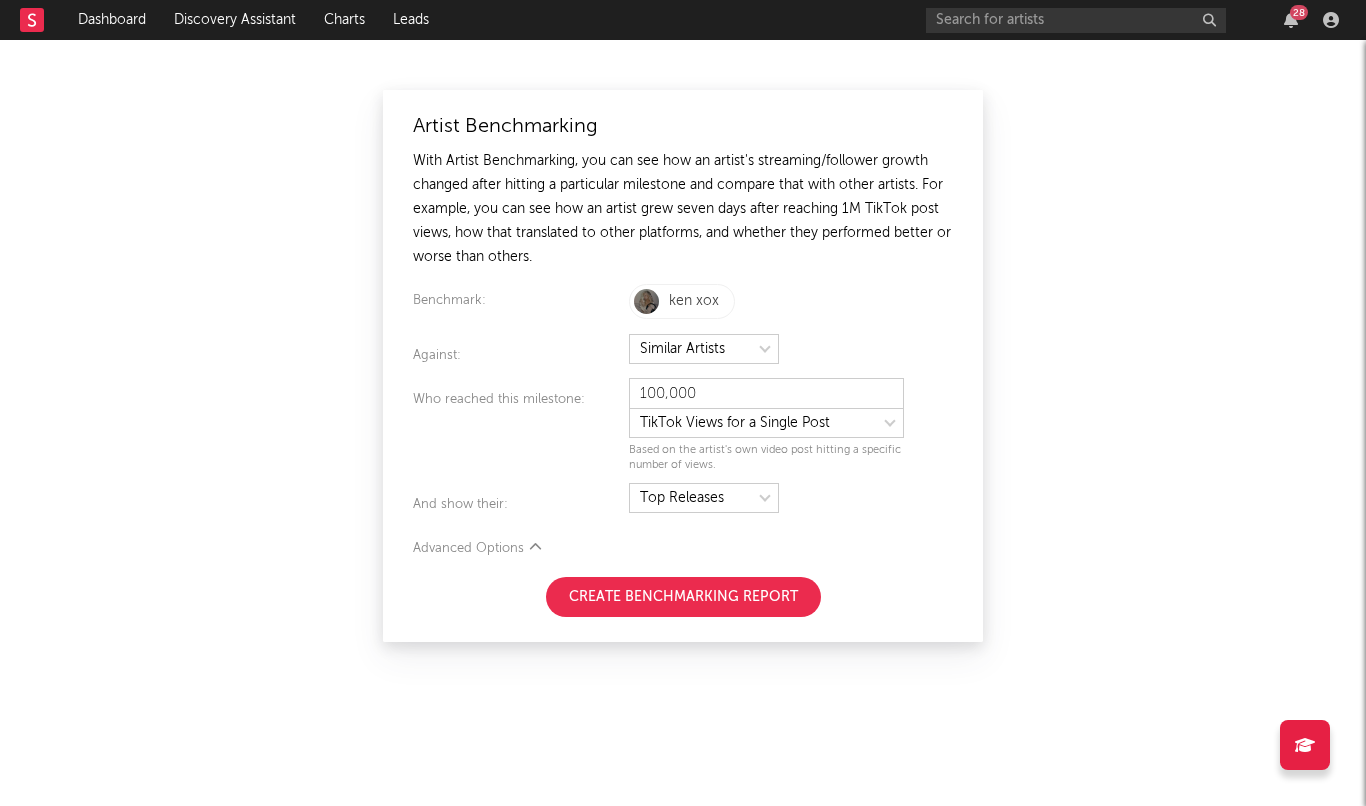 click on "And show their:" at bounding box center [521, 505] 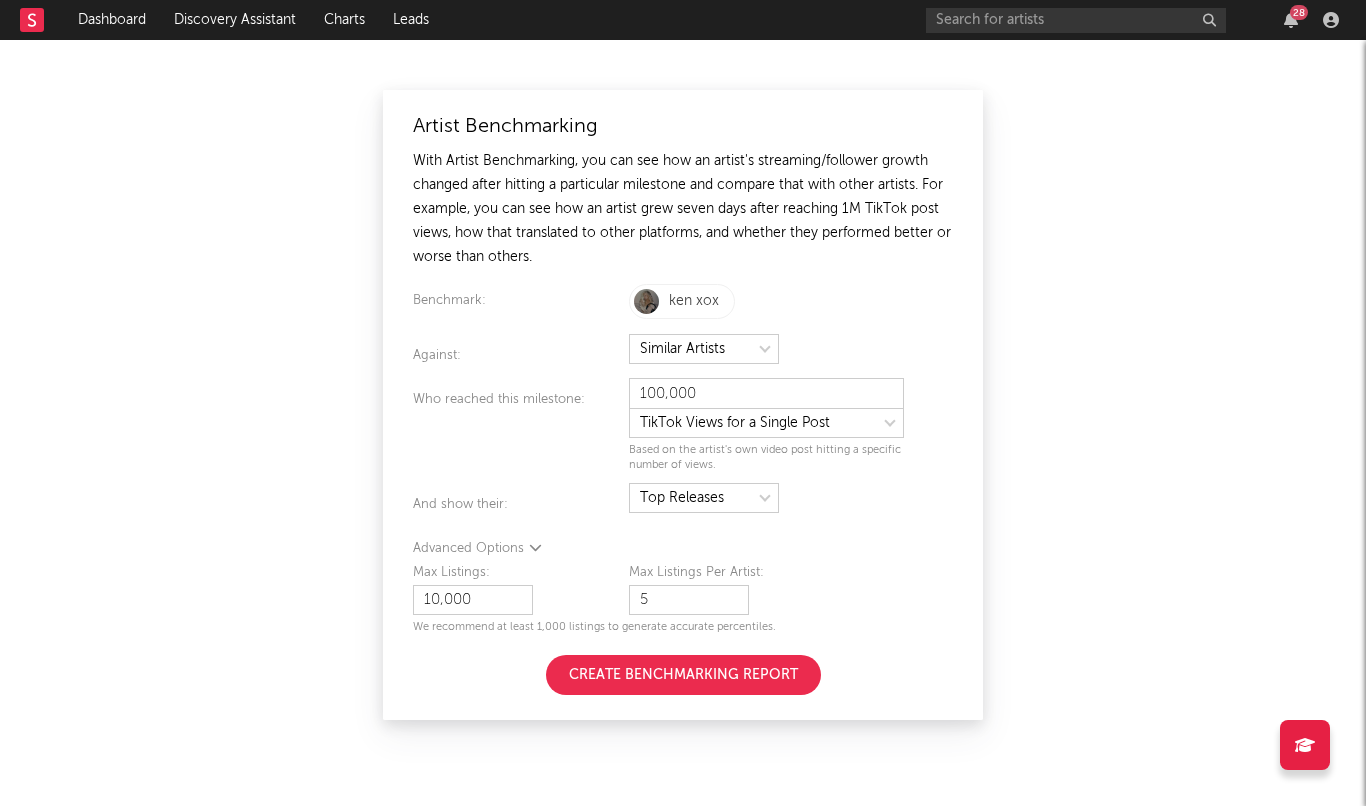click on "Advanced Options" at bounding box center [683, 549] 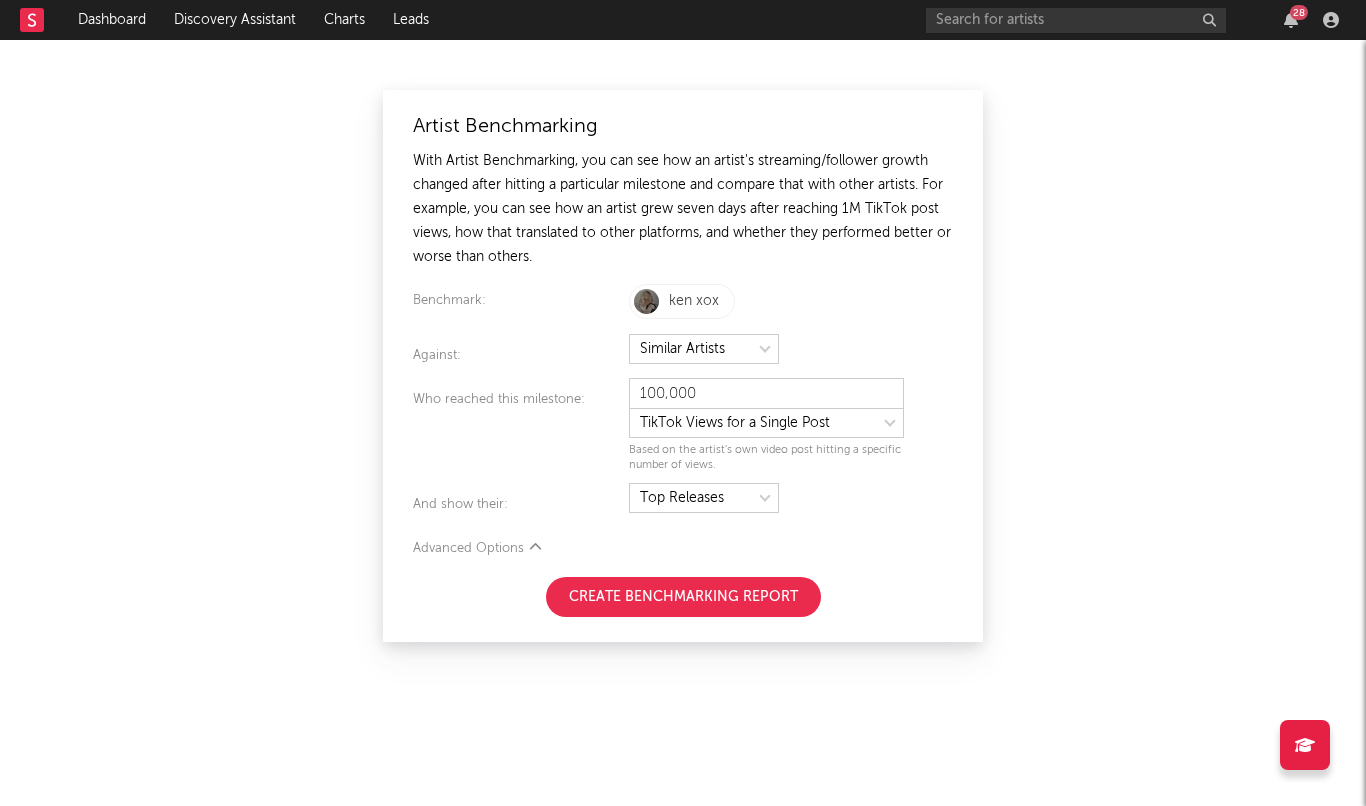click on "Create Benchmarking Report" at bounding box center (683, 597) 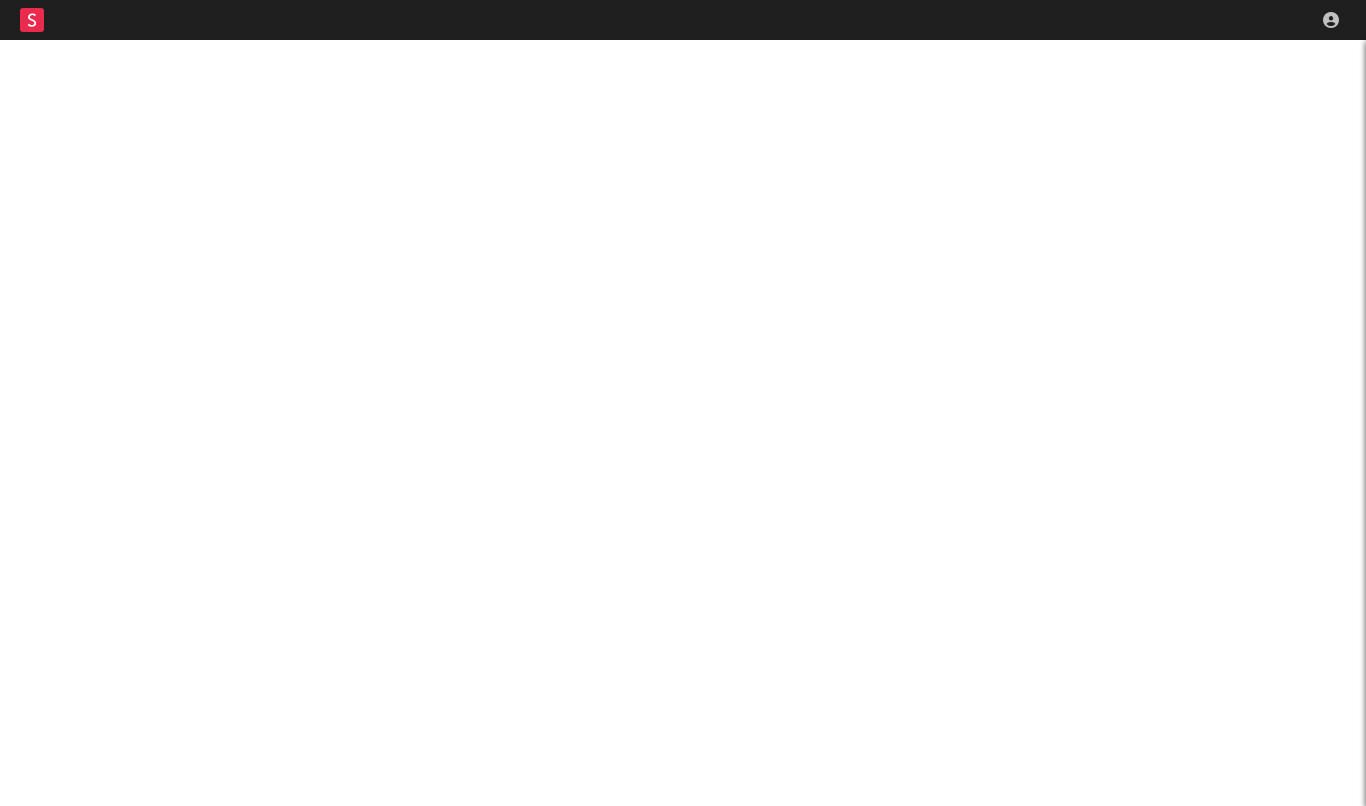 scroll, scrollTop: 0, scrollLeft: 0, axis: both 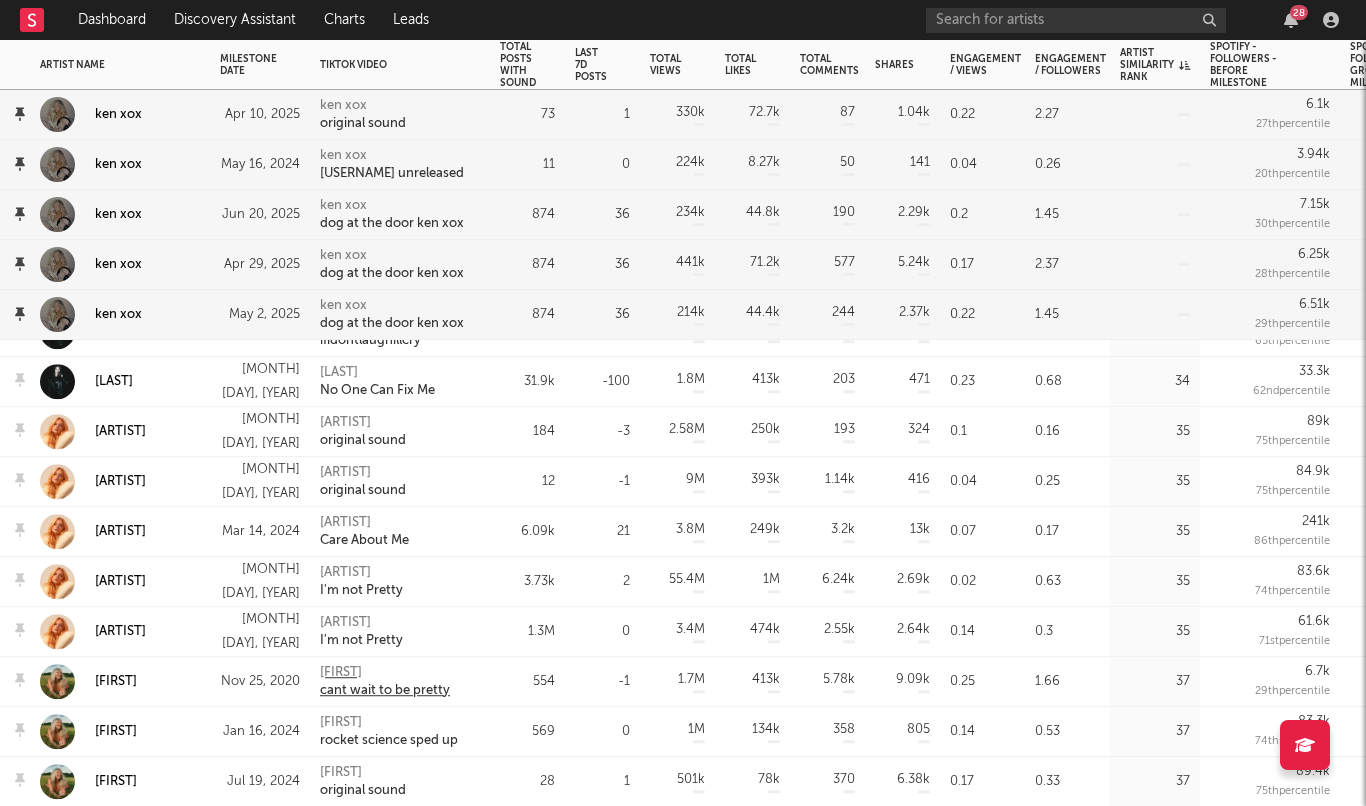 click on "[FIRST]" at bounding box center [385, 673] 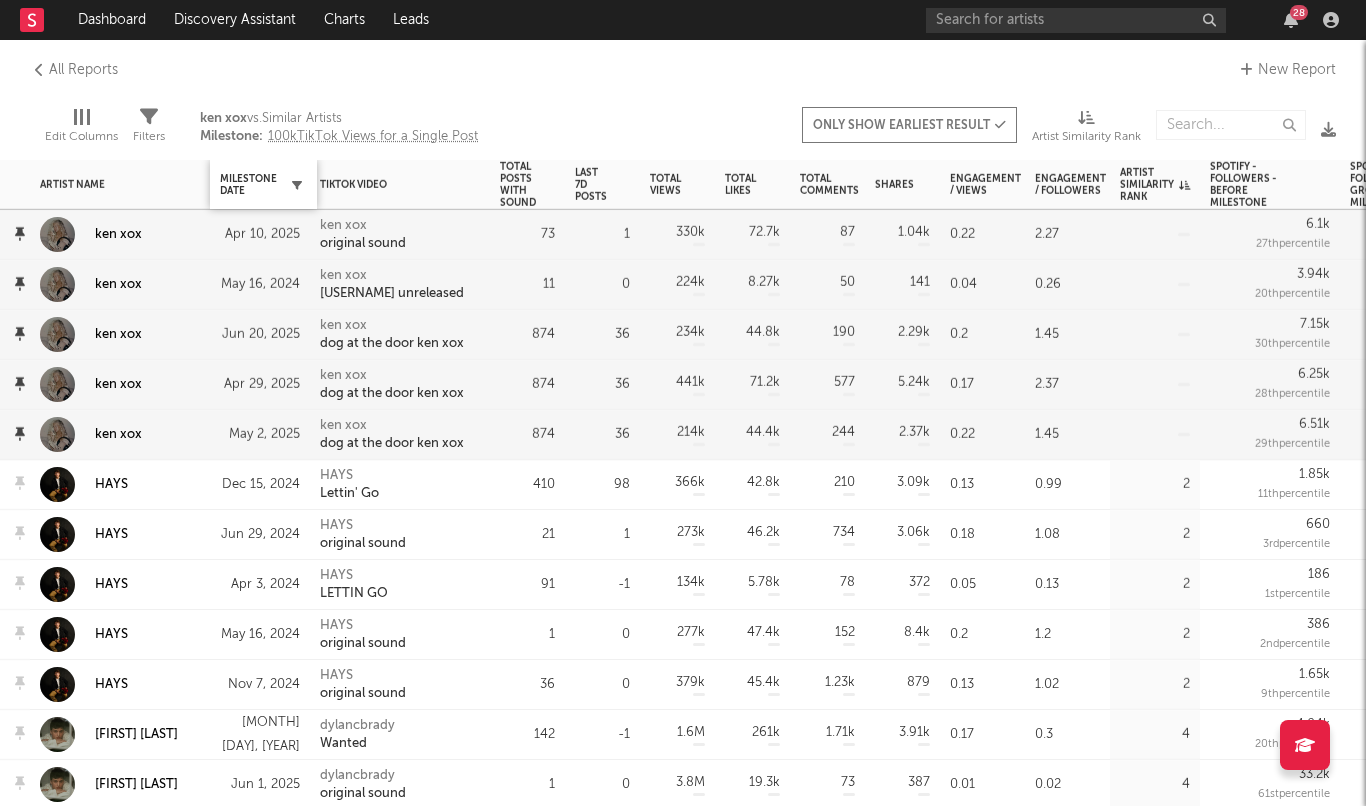 click at bounding box center [297, 185] 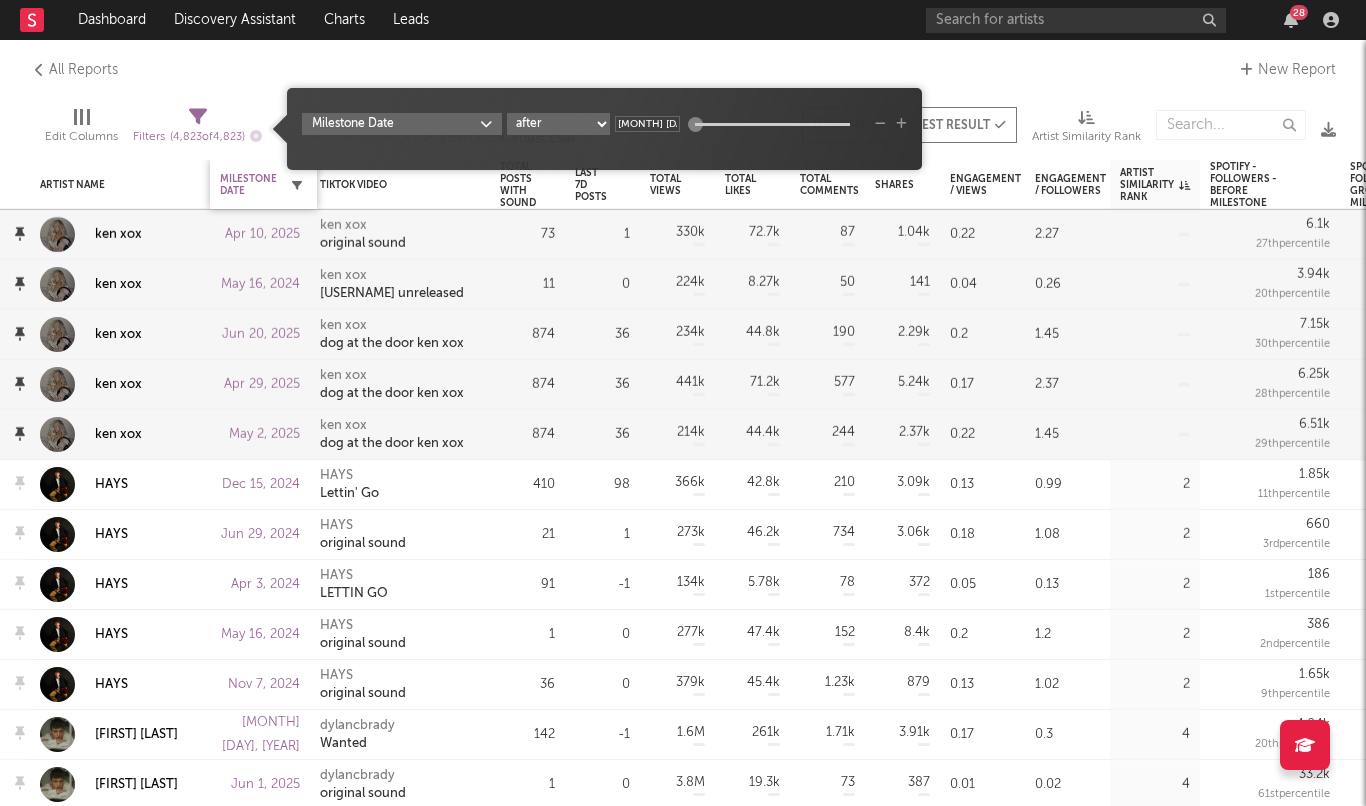 click at bounding box center (297, 185) 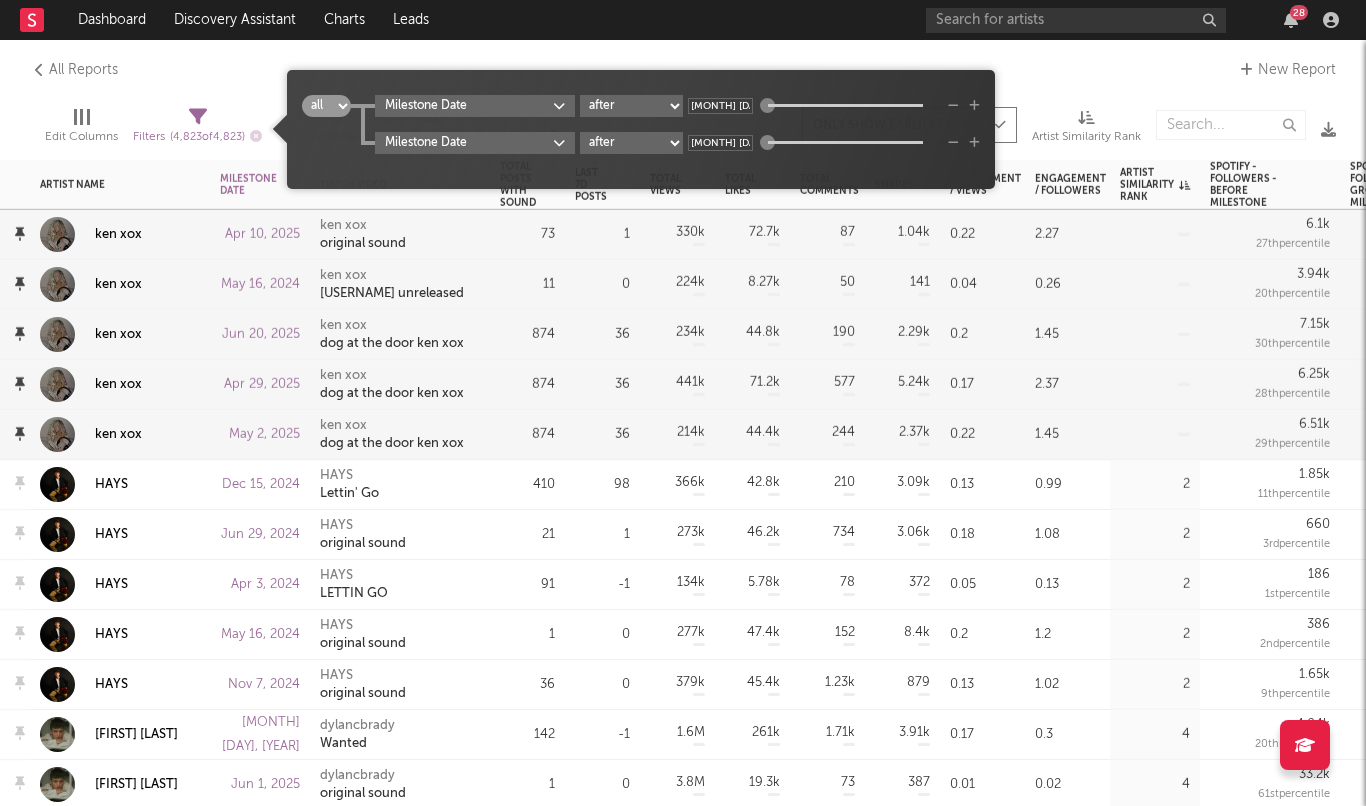 click on "All Reports New Report" at bounding box center [683, 70] 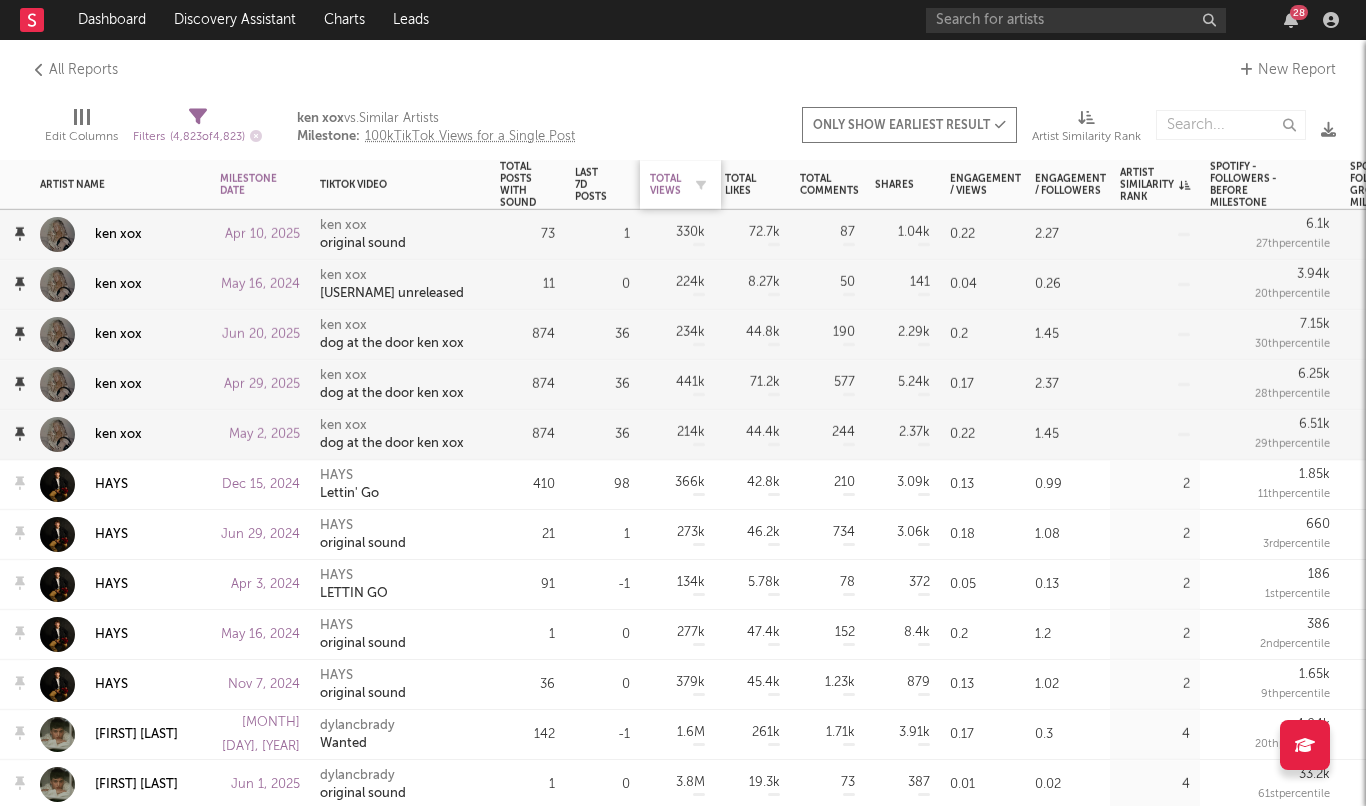 click on "Total Views" at bounding box center [665, 185] 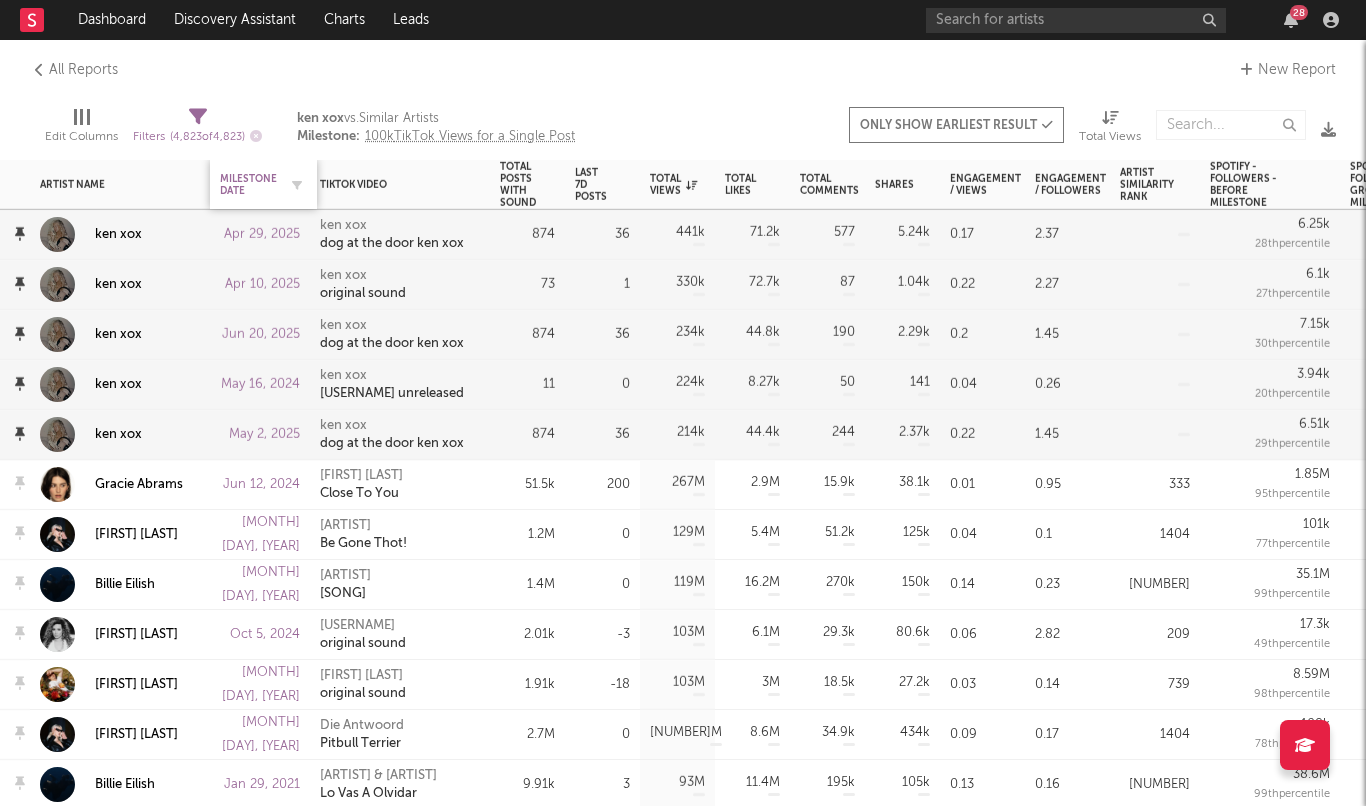 click on "Milestone Date" at bounding box center [248, 185] 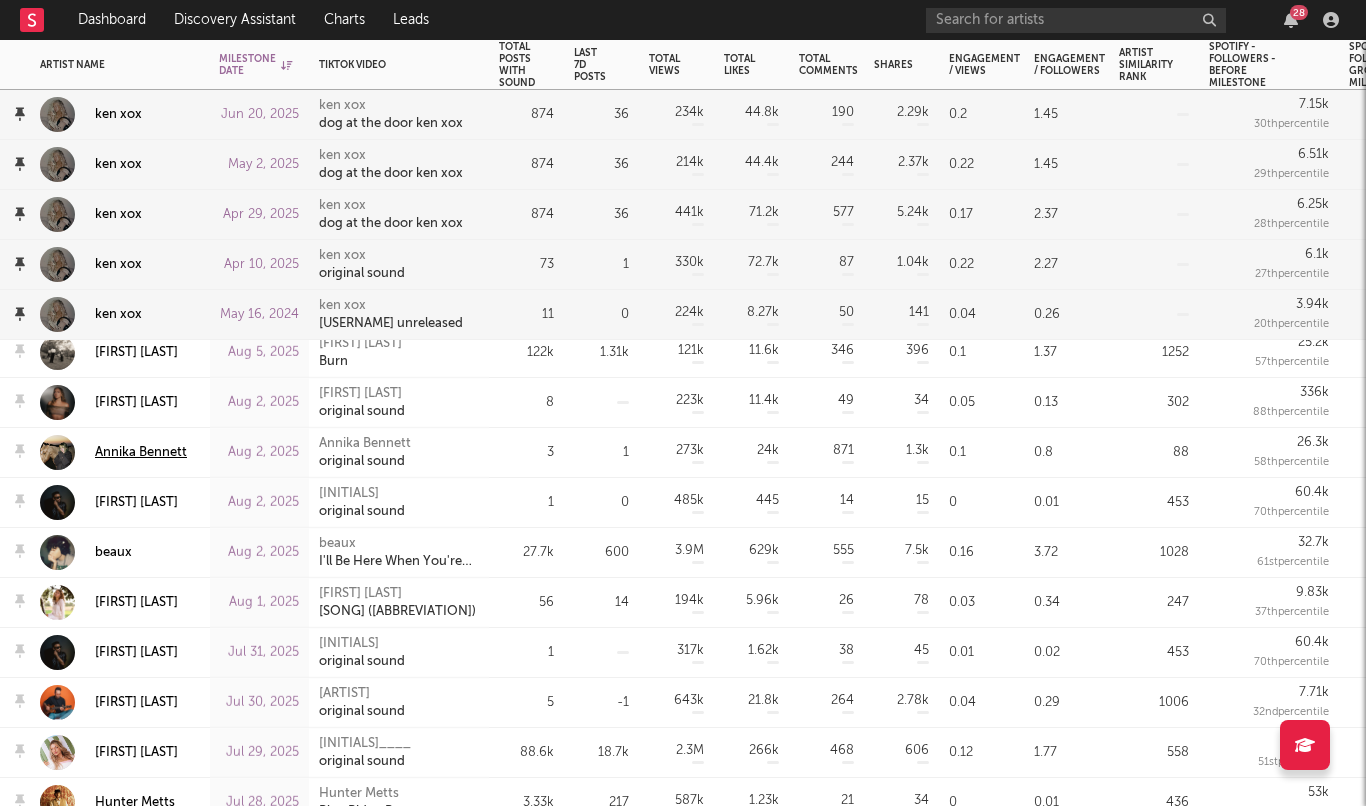 click on "Annika Bennett" at bounding box center [141, 453] 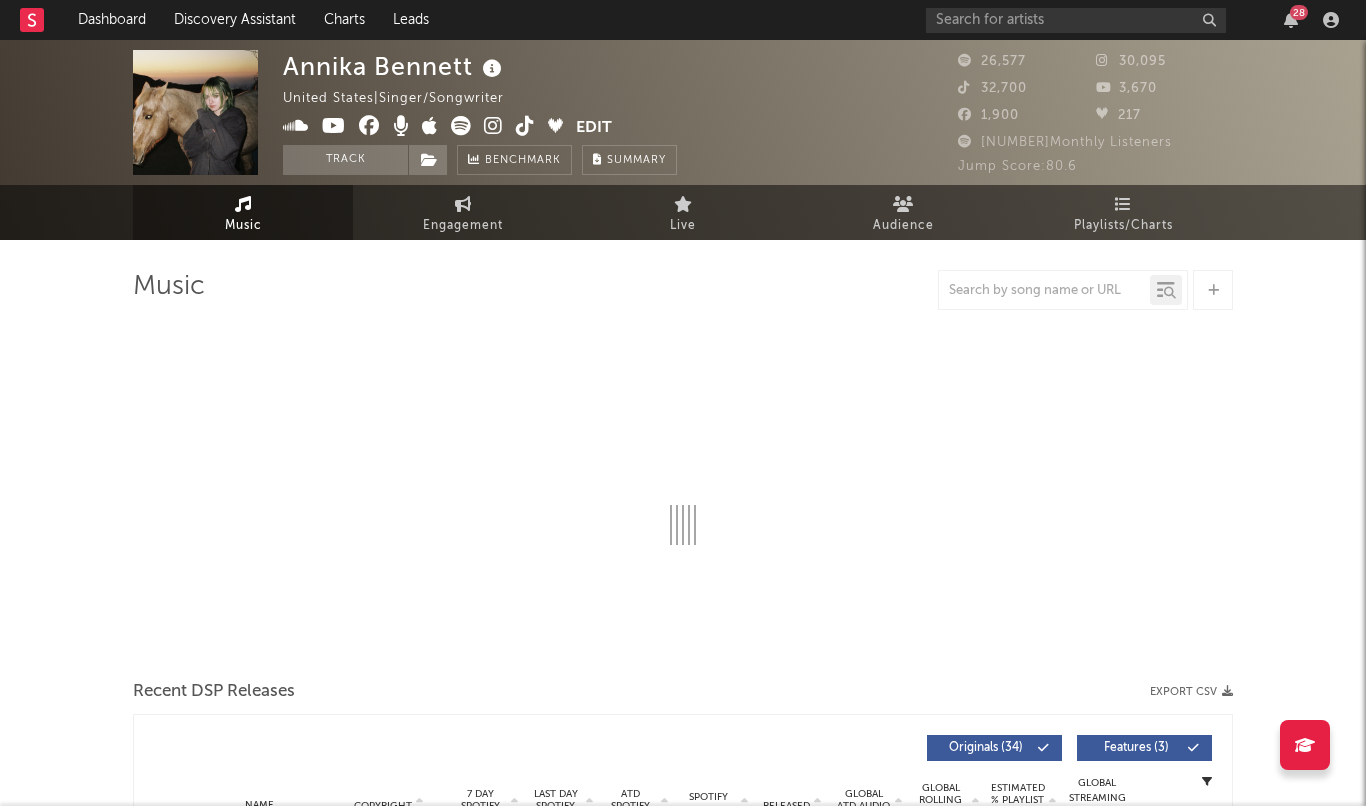 select on "6m" 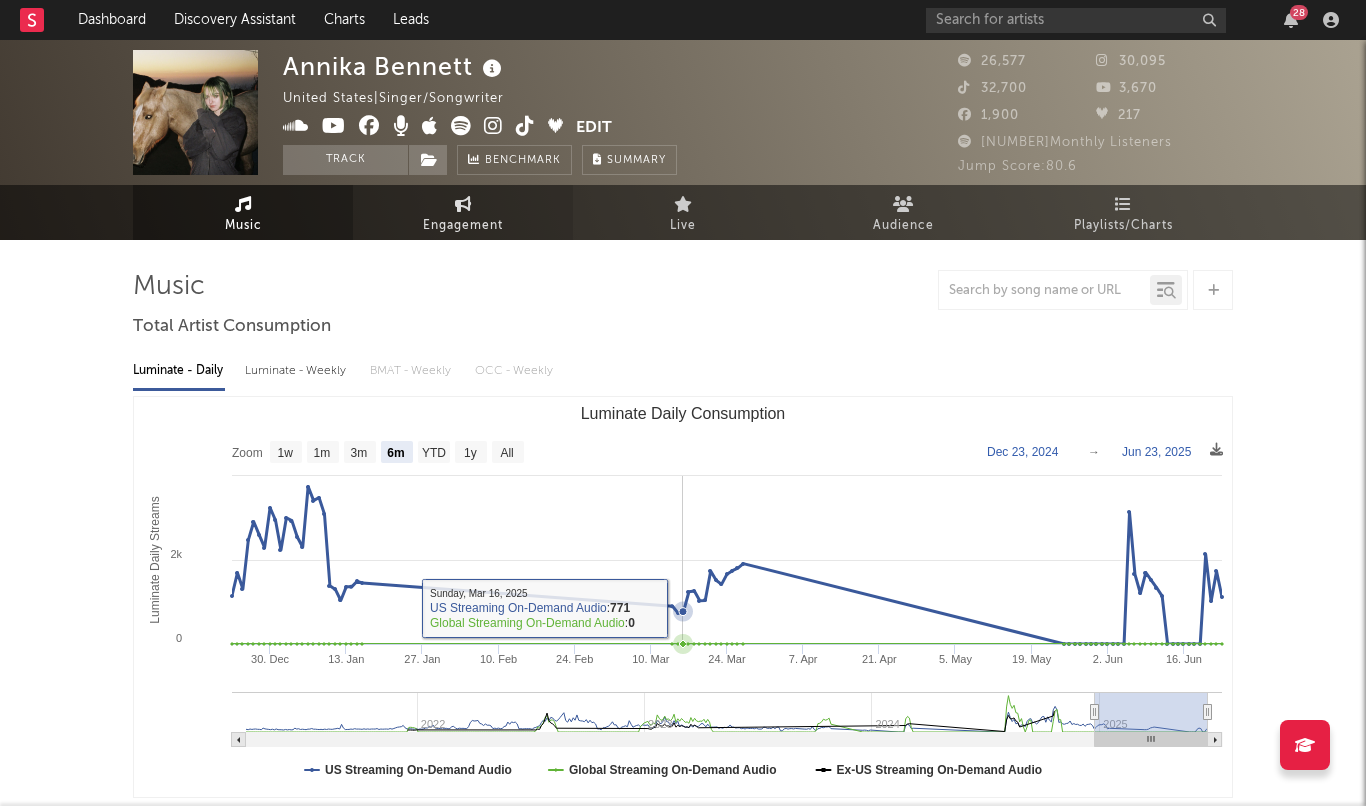 scroll, scrollTop: 0, scrollLeft: 0, axis: both 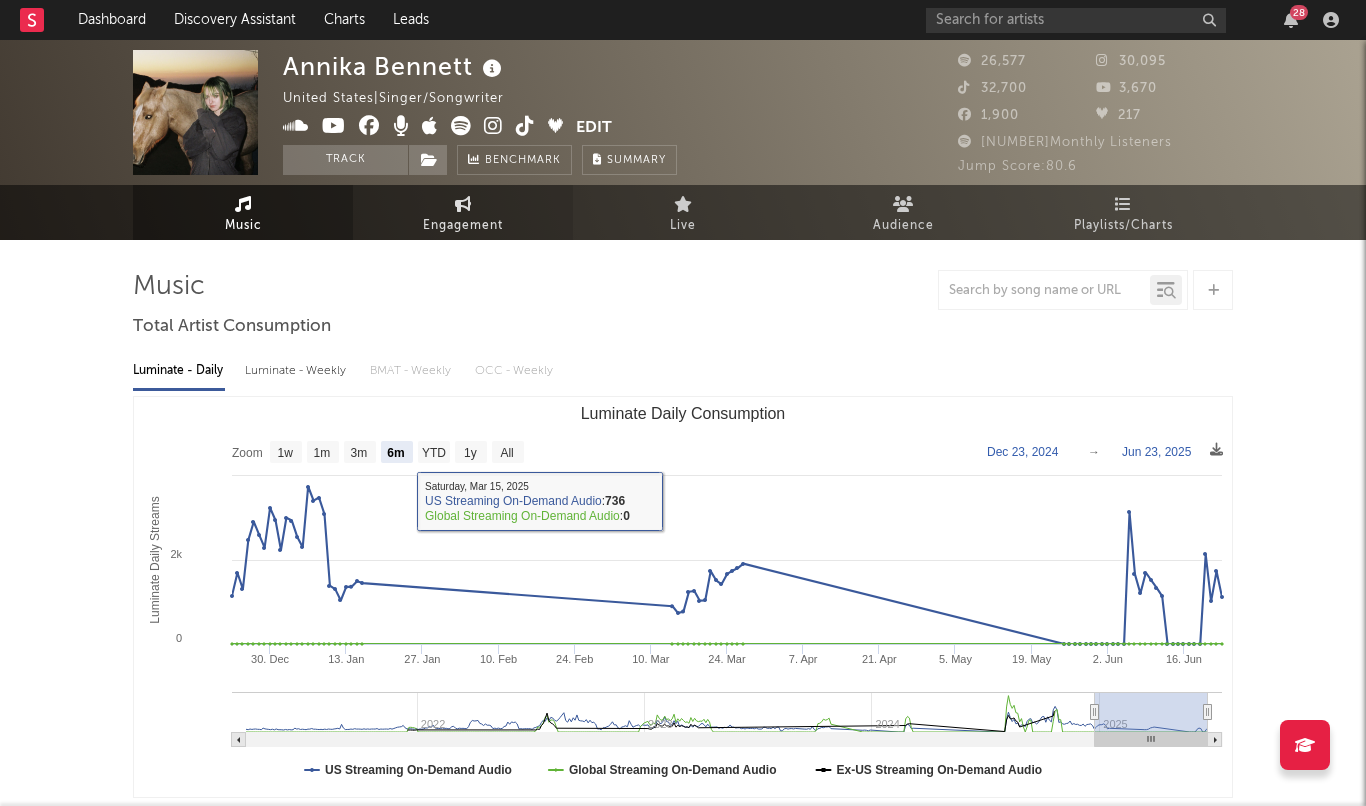 click at bounding box center (463, 204) 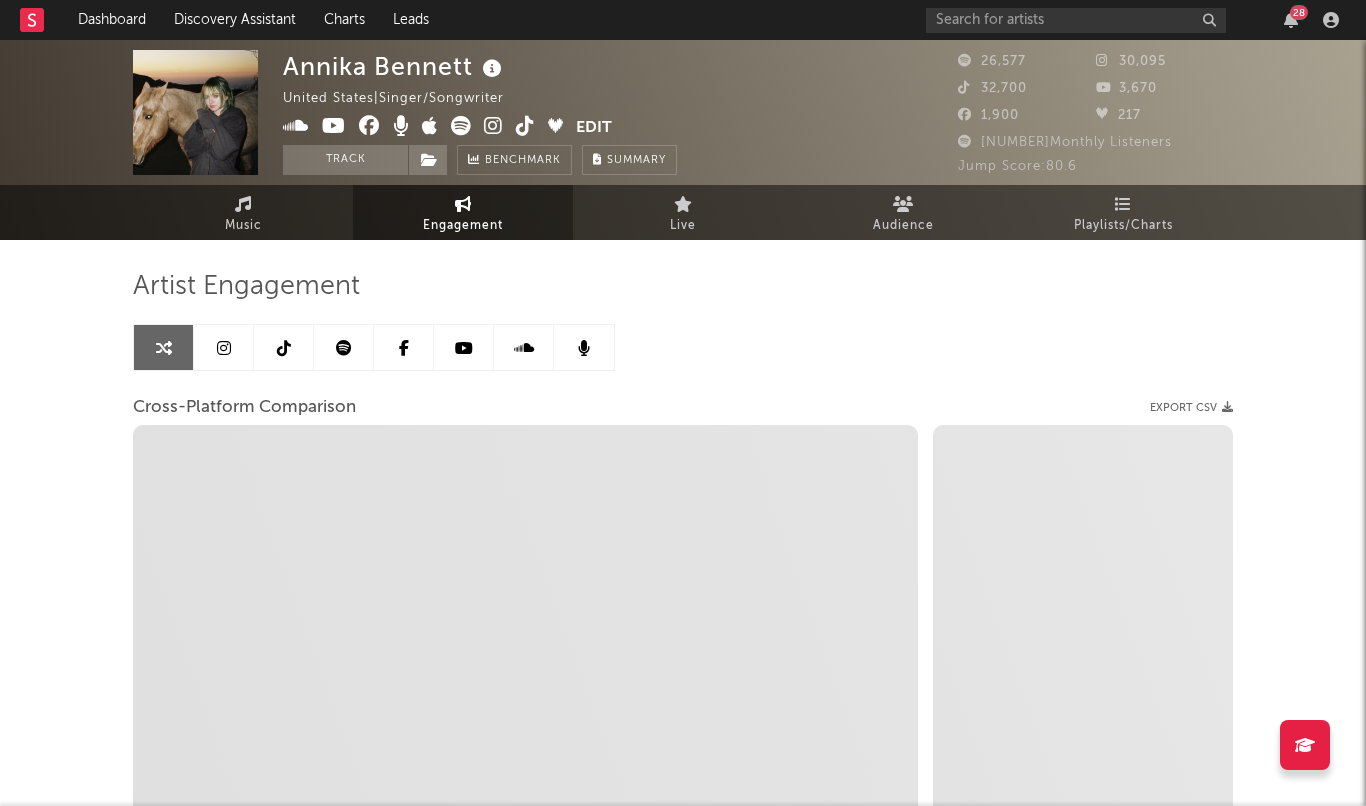 select on "1w" 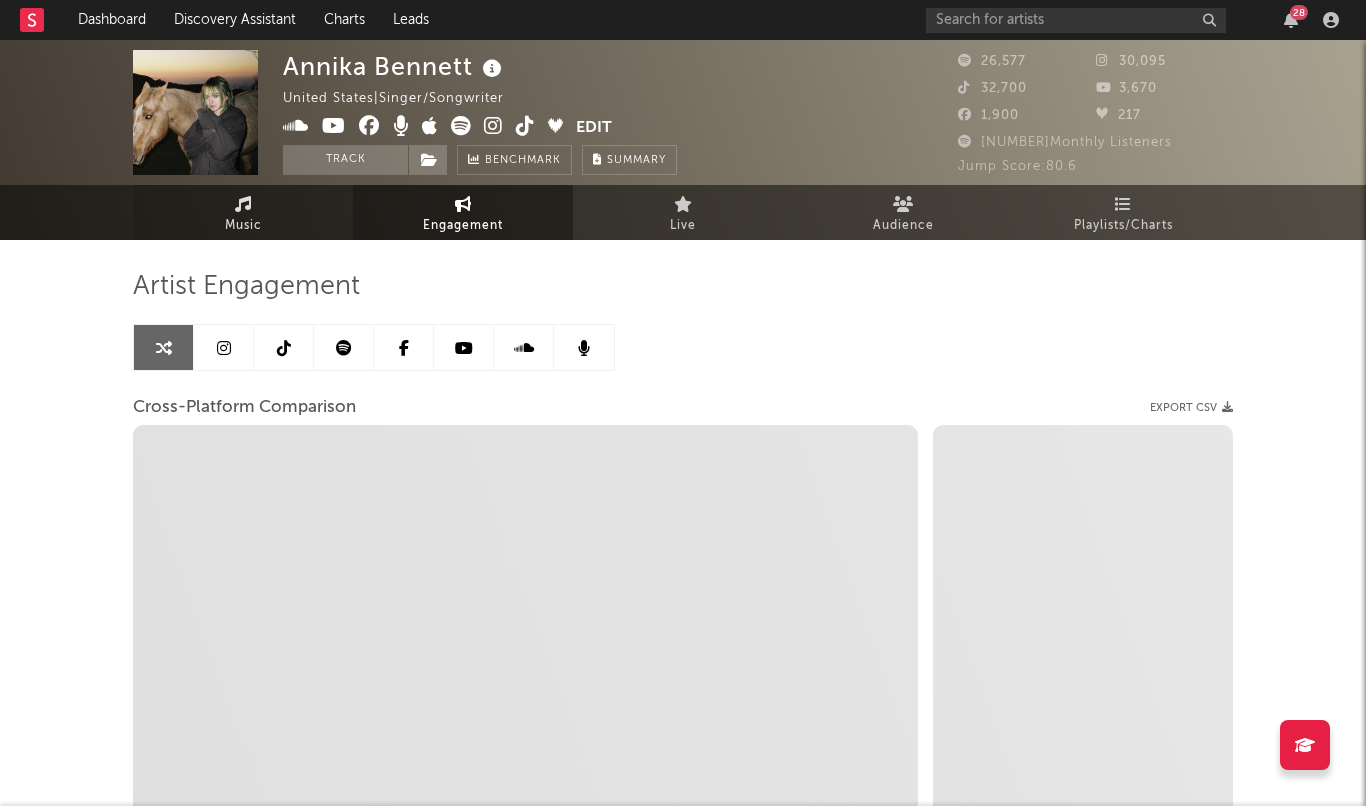 scroll, scrollTop: 0, scrollLeft: 0, axis: both 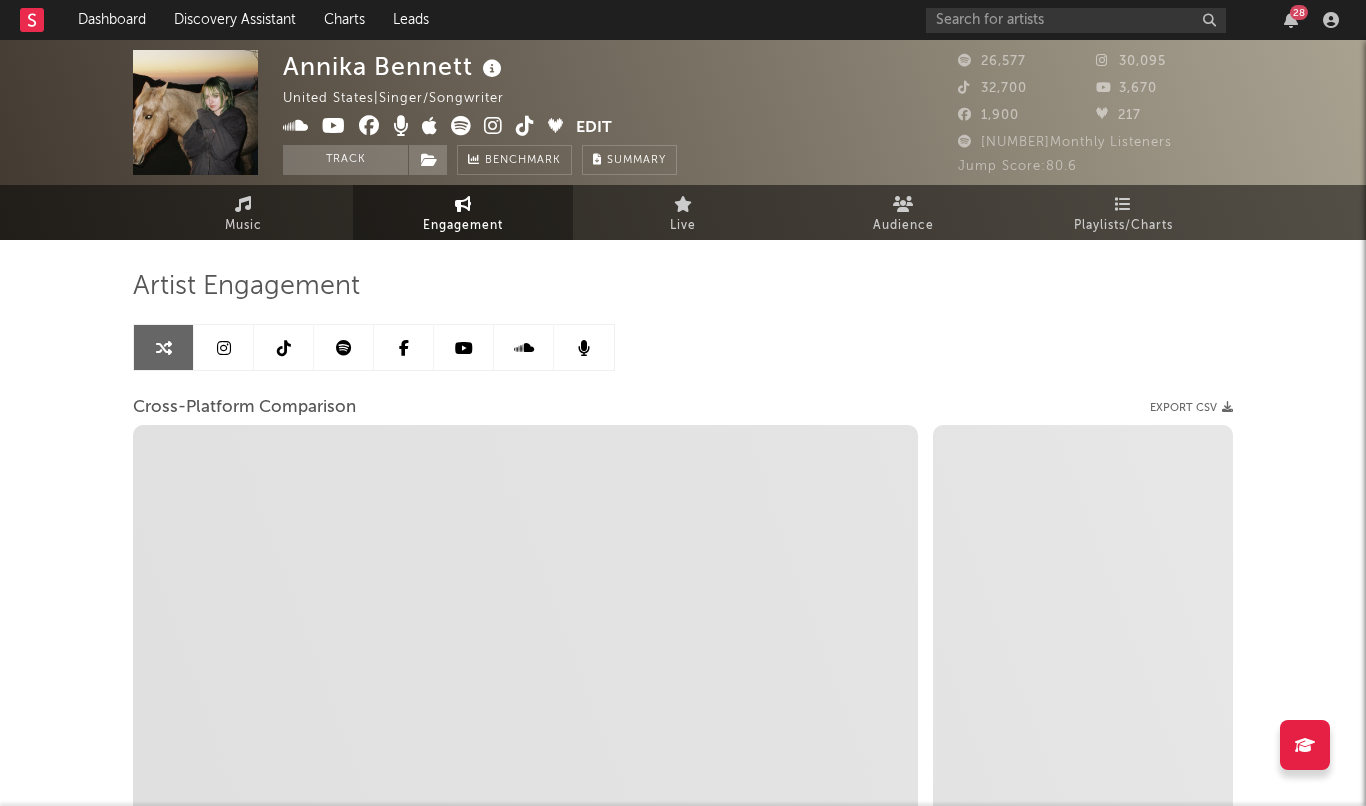 select on "1m" 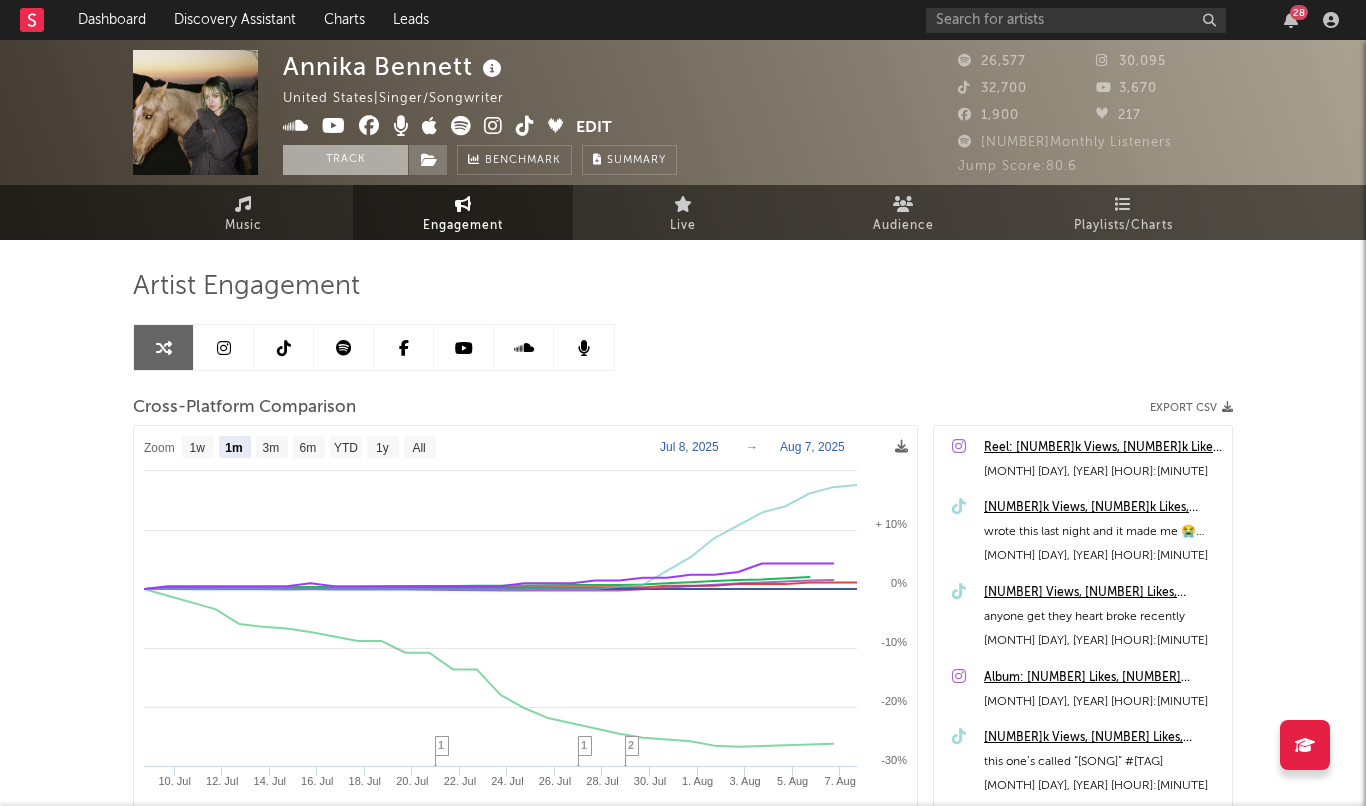 click on "Track" at bounding box center [345, 160] 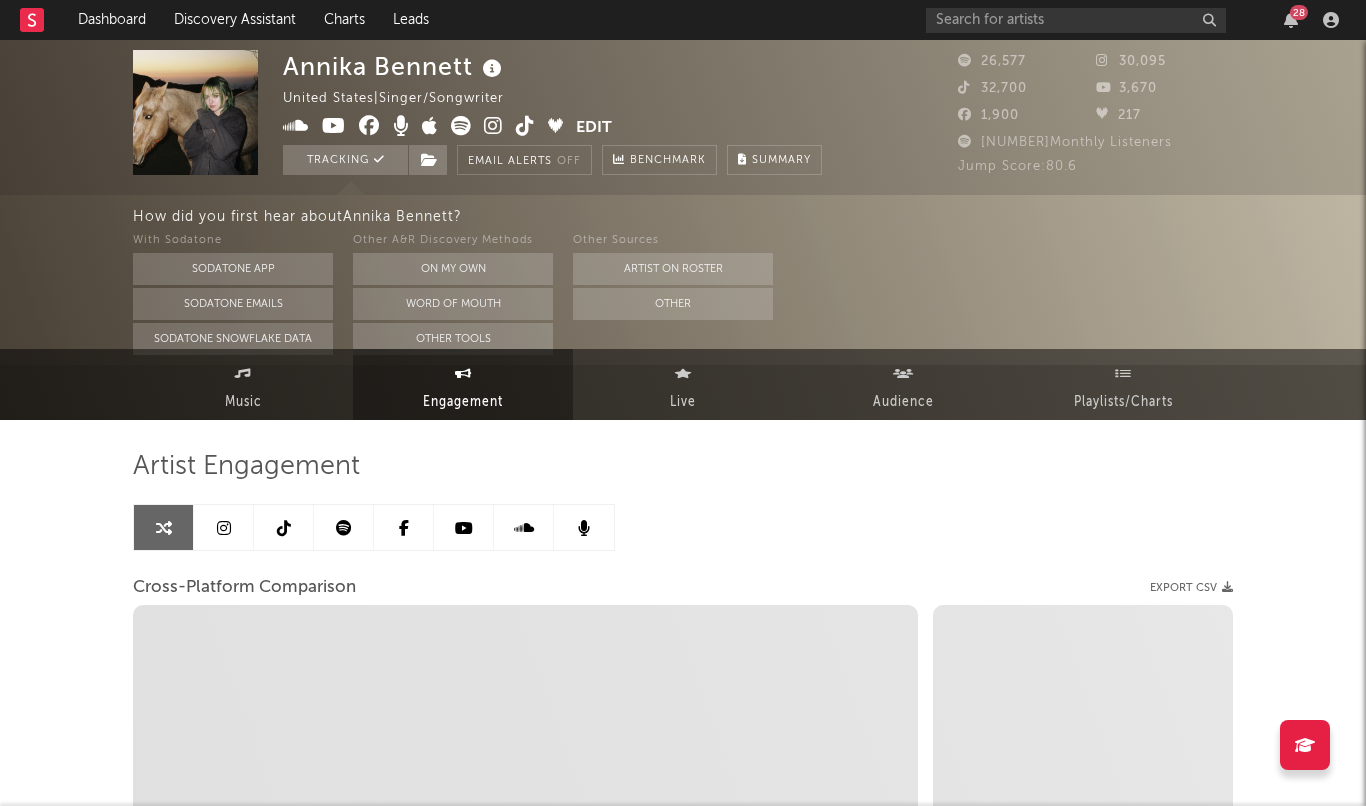 select on "1m" 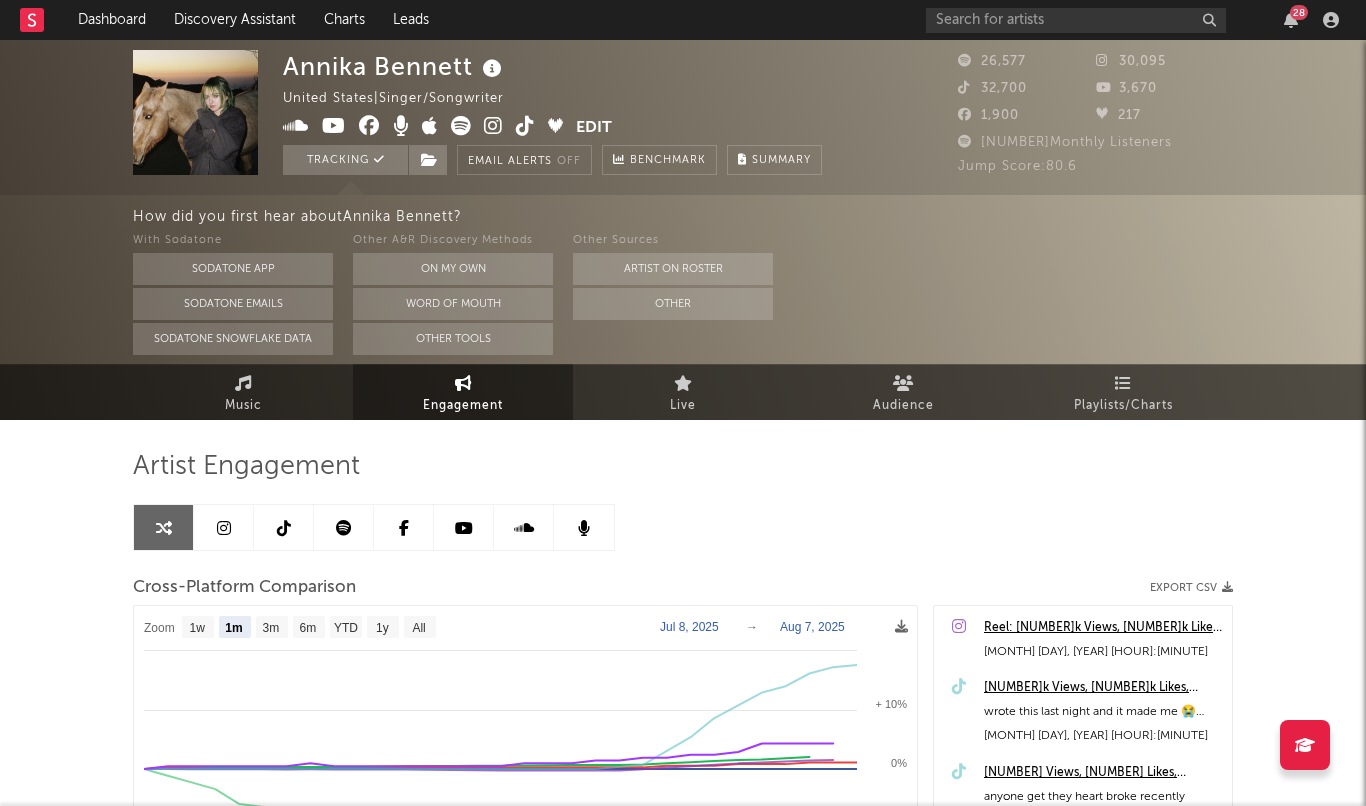 scroll, scrollTop: 0, scrollLeft: 0, axis: both 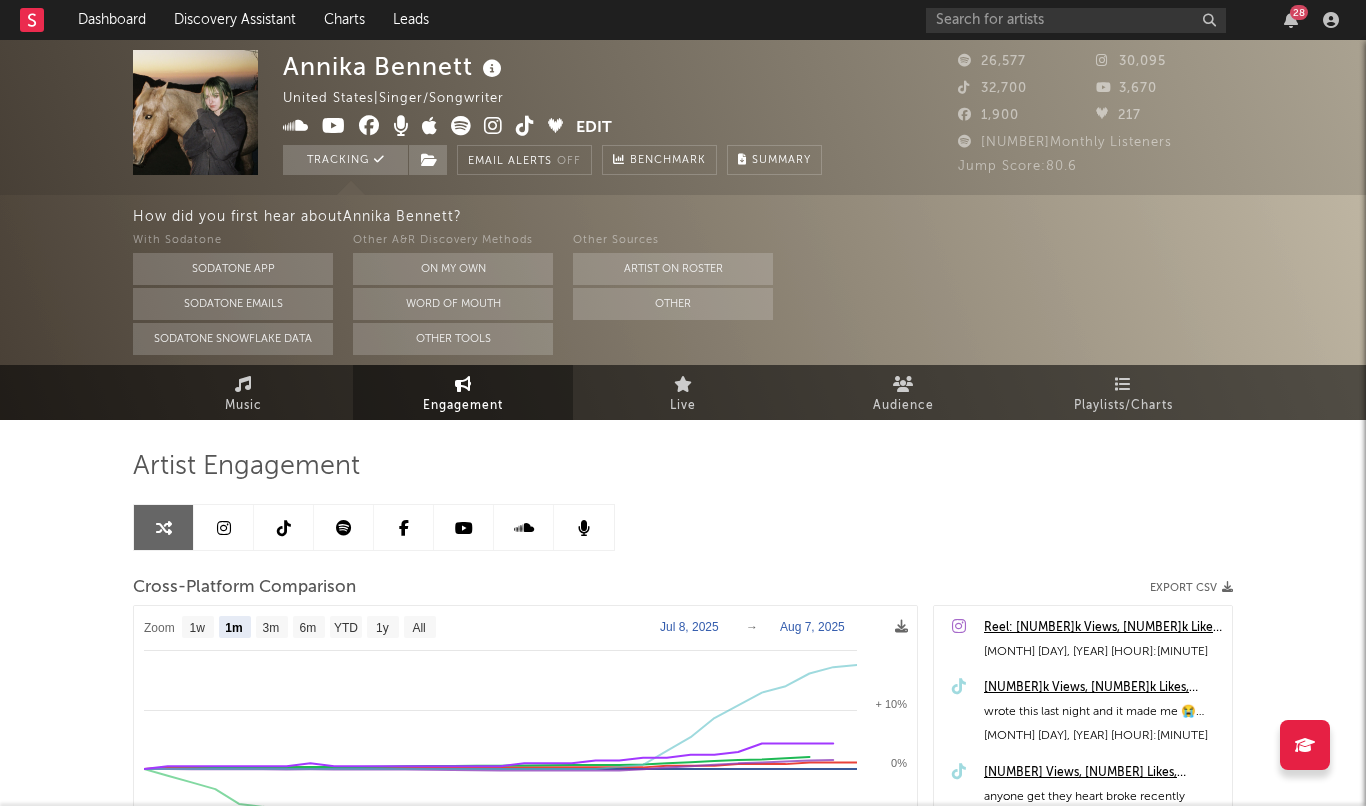 click at bounding box center (195, 112) 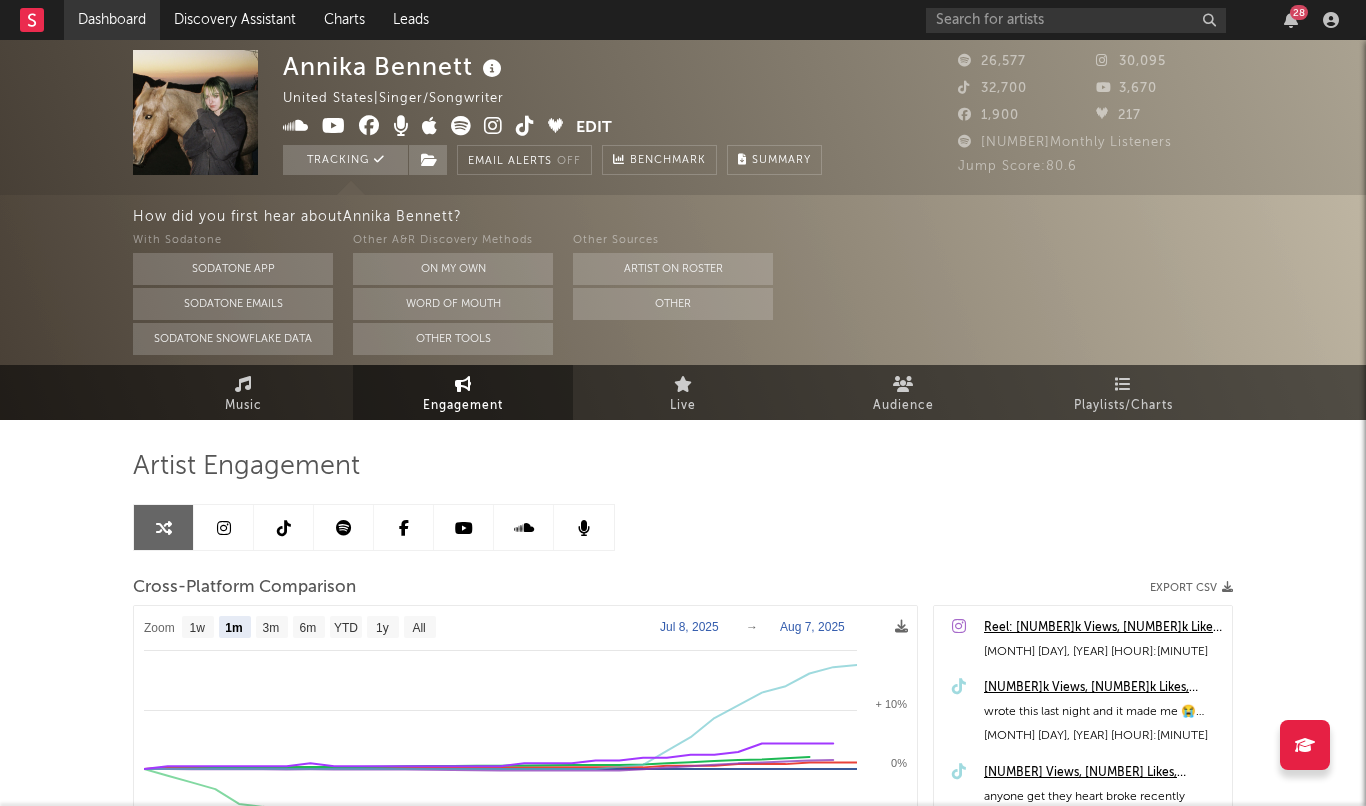 click on "Dashboard" at bounding box center [112, 20] 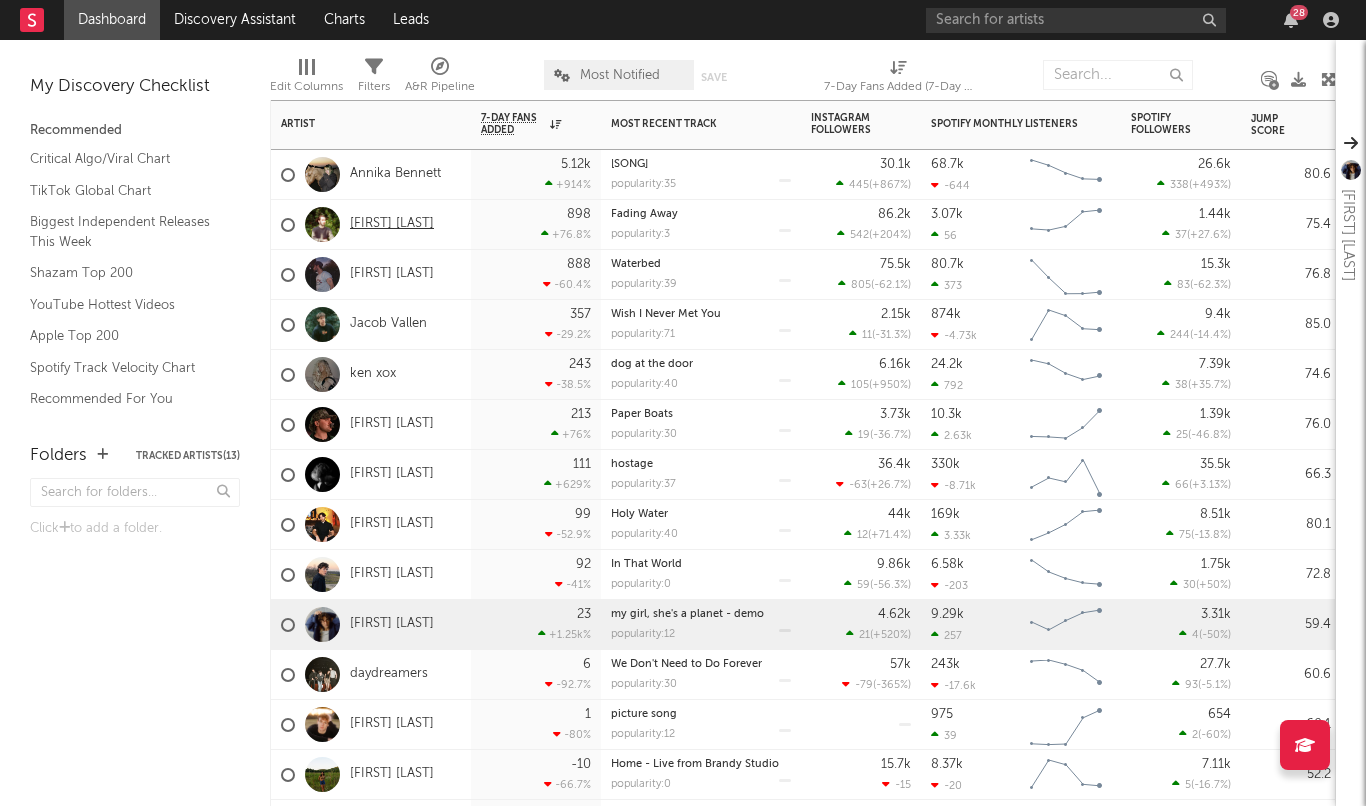click on "[FIRST] [LAST]" at bounding box center [392, 224] 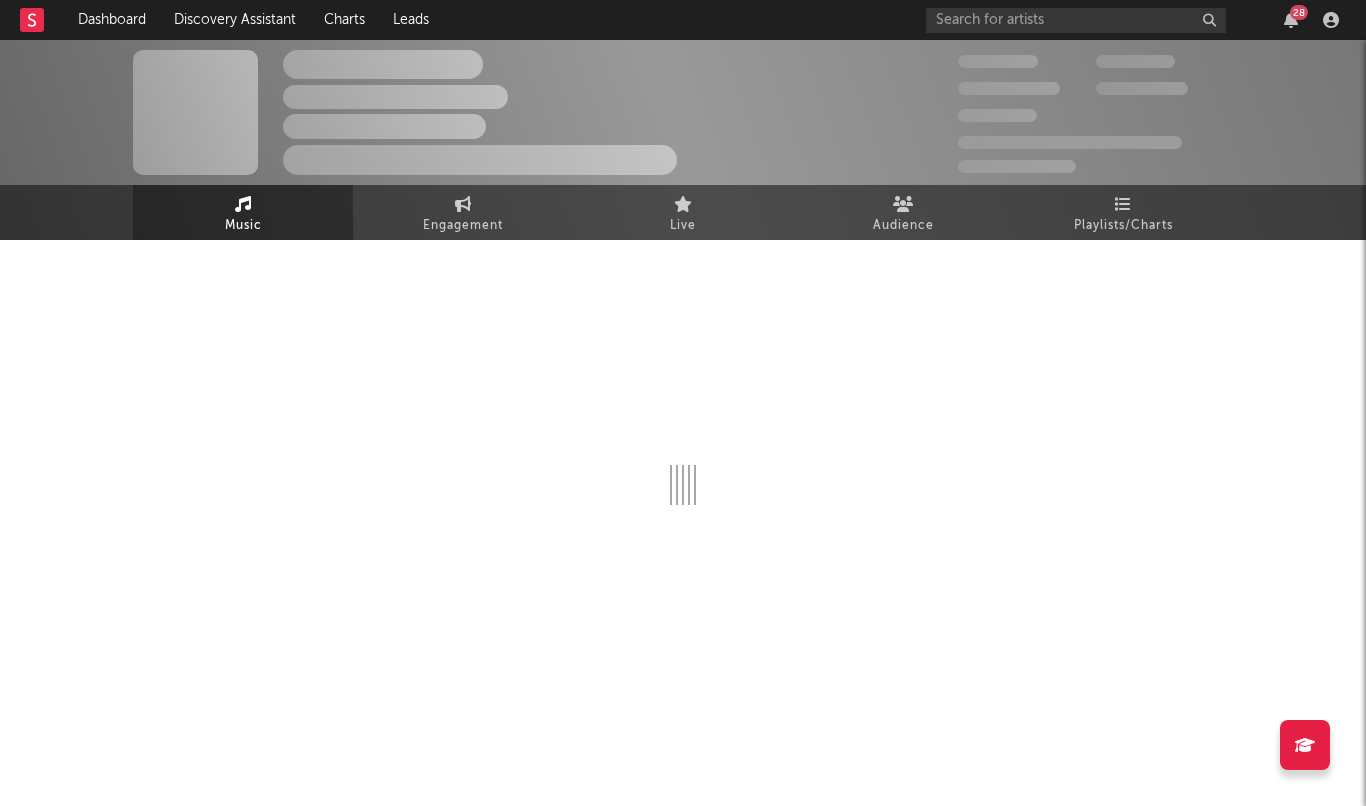 select on "6m" 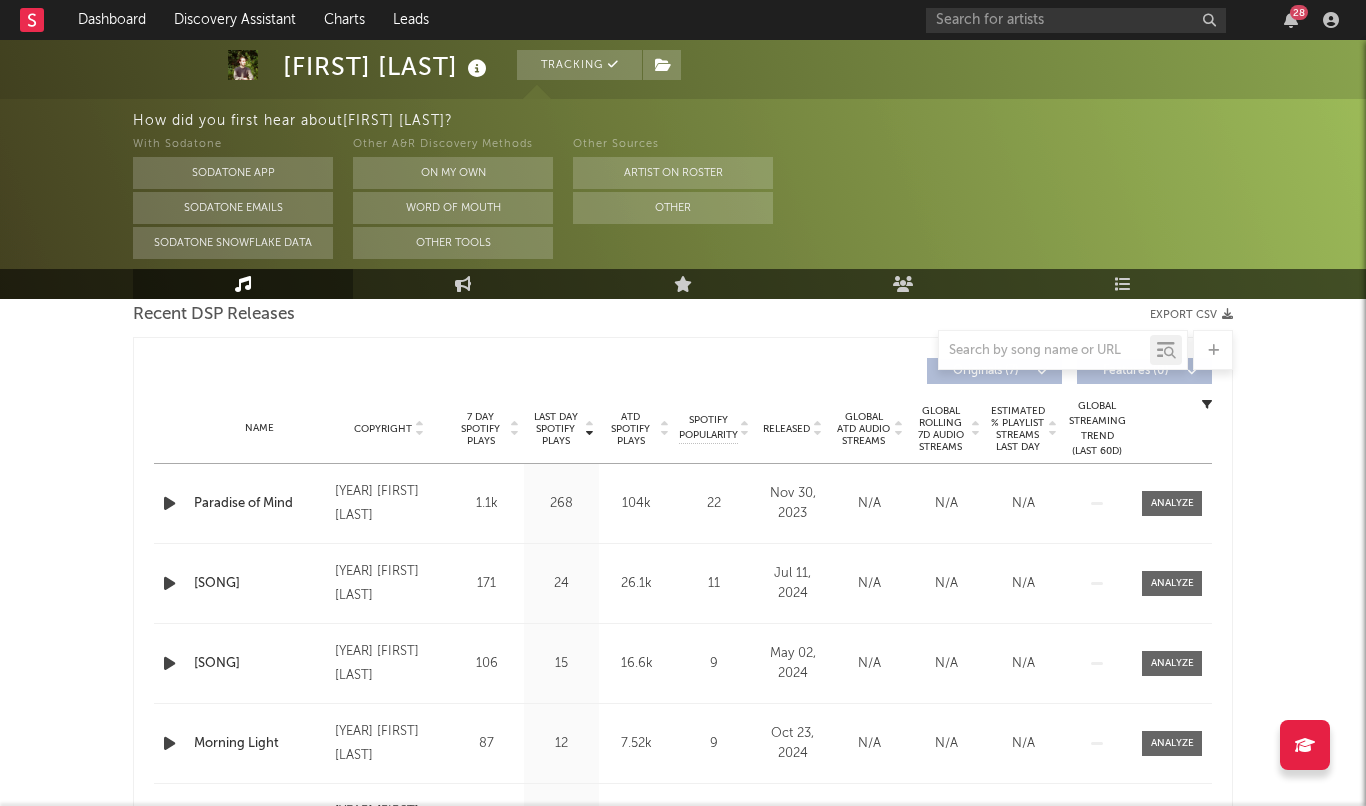 scroll, scrollTop: 719, scrollLeft: 1, axis: both 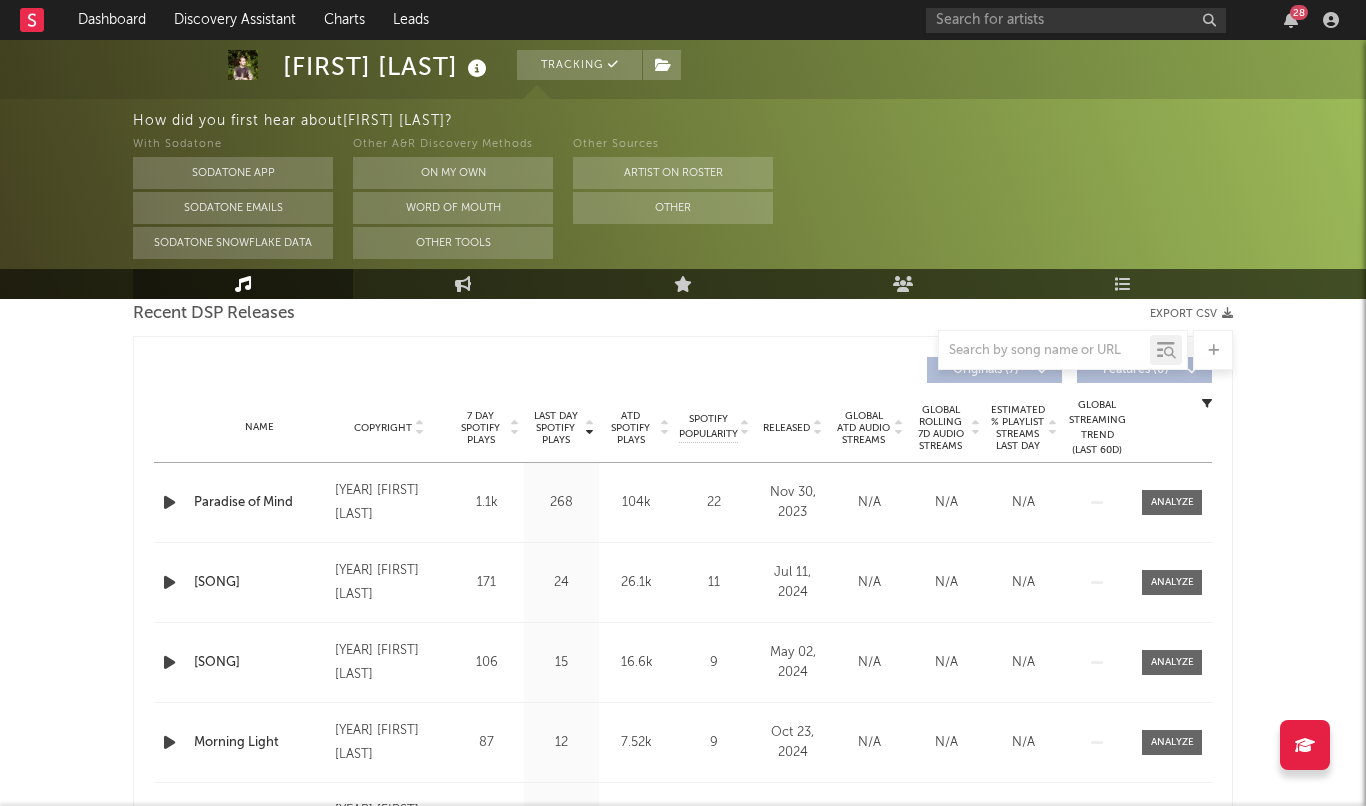 click on "[FIRST] [LAST] Tracking [COUNTRY]  |  Singer/Songwriter Edit Tracking Email Alerts  Off Benchmark Summary [NUMBER] [NUMBER] [NUMBER] [NUMBER] [NUMBER]  Monthly Listeners Jump Score:  [NUMBER] How did you first hear about  [FIRST] [LAST] ? With [COMPANY] [COMPANY] App [COMPANY] Emails [COMPANY] Snowflake Data Other [ROLE] Discovery Methods On My Own Word Of Mouth Other Tools Other Sources Artist on Roster Other Music Engagement Live Audience Playlists/Charts Music Total Artist Consumption Luminate - Daily Luminate - Weekly BMAT - Weekly OCC - Weekly Zoom [NUMBER]w [NUMBER]m [NUMBER]m [NUMBER]m [NUMBER] [NUMBER]y All [YEAR]-[MONTH]-[DAY] [YEAR]-[MONTH]-[DAY] Created with Highcharts [NUMBER].[NUMBER].[NUMBER] Luminate Weekly Streams Luminate Weekly Consumption [NUMBER]. [MONTH] [NUMBER]. [MONTH] [NUMBER]. [MONTH] [NUMBER]. [MONTH] [NUMBER]. [MONTH] [NUMBER]. [MONTH] [NUMBER]. [MONTH] [NUMBER]. [MONTH] [NUMBER]. [MONTH] [NUMBER]. [MONTH] [NUMBER]. [NUMBER] '24 [MONTH] '24 [MONTH] '24 [MONTH] '25 [MONTH] '25 [NUMBER] [NUMBER] [NUMBER] [NUMBER] Zoom [NUMBER]w [NUMBER]m [NUMBER]m [NUMBER]m [NUMBER] [NUMBER]y All [MONTH] [DAY], [YEAR] → [MONTH] [DAY], [YEAR] Global Streaming On-Demand Audio US Streaming On-Demand Audio Recent DSP Releases Export CSV  Last Day Spotify Plays Copyright [NUMBER] Day Spotify Plays   ("" at bounding box center (683, 899) 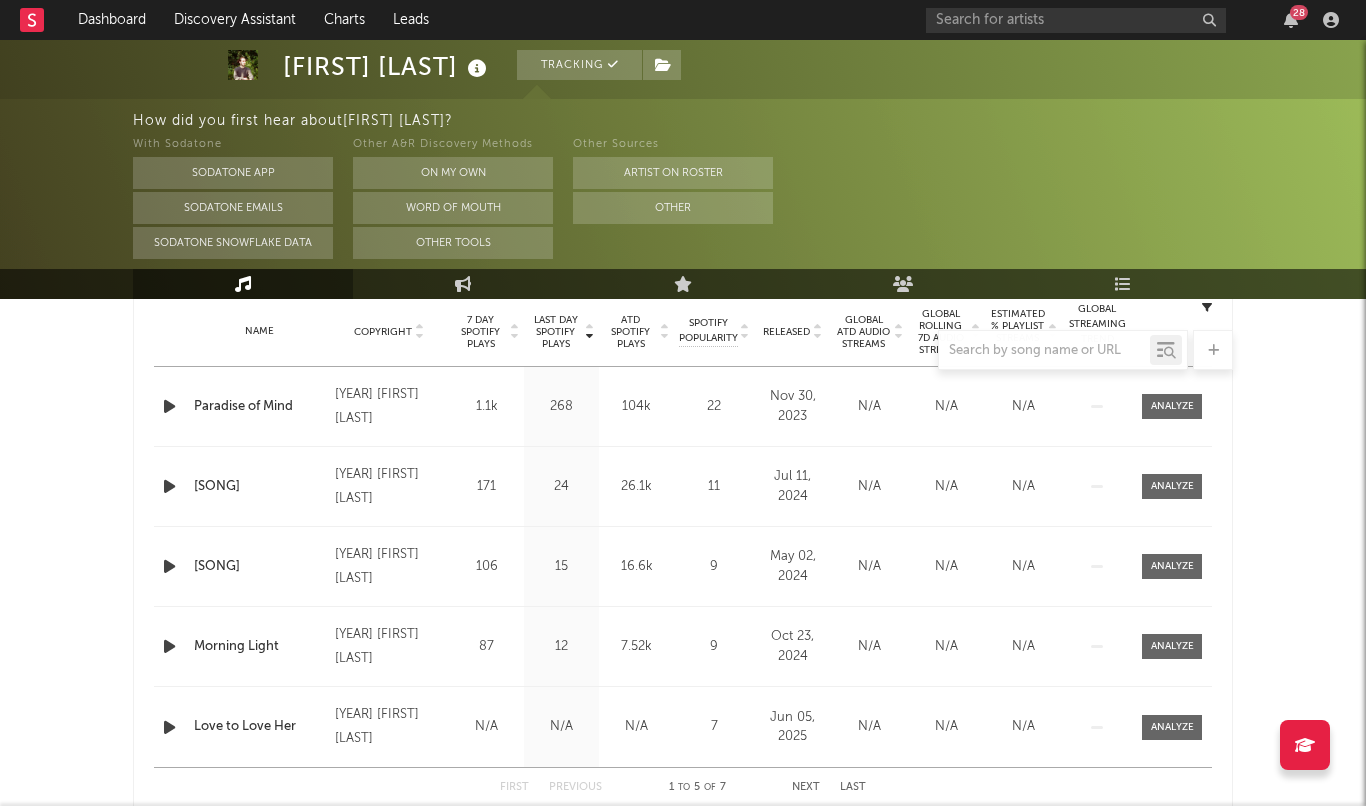 scroll, scrollTop: 830, scrollLeft: 0, axis: vertical 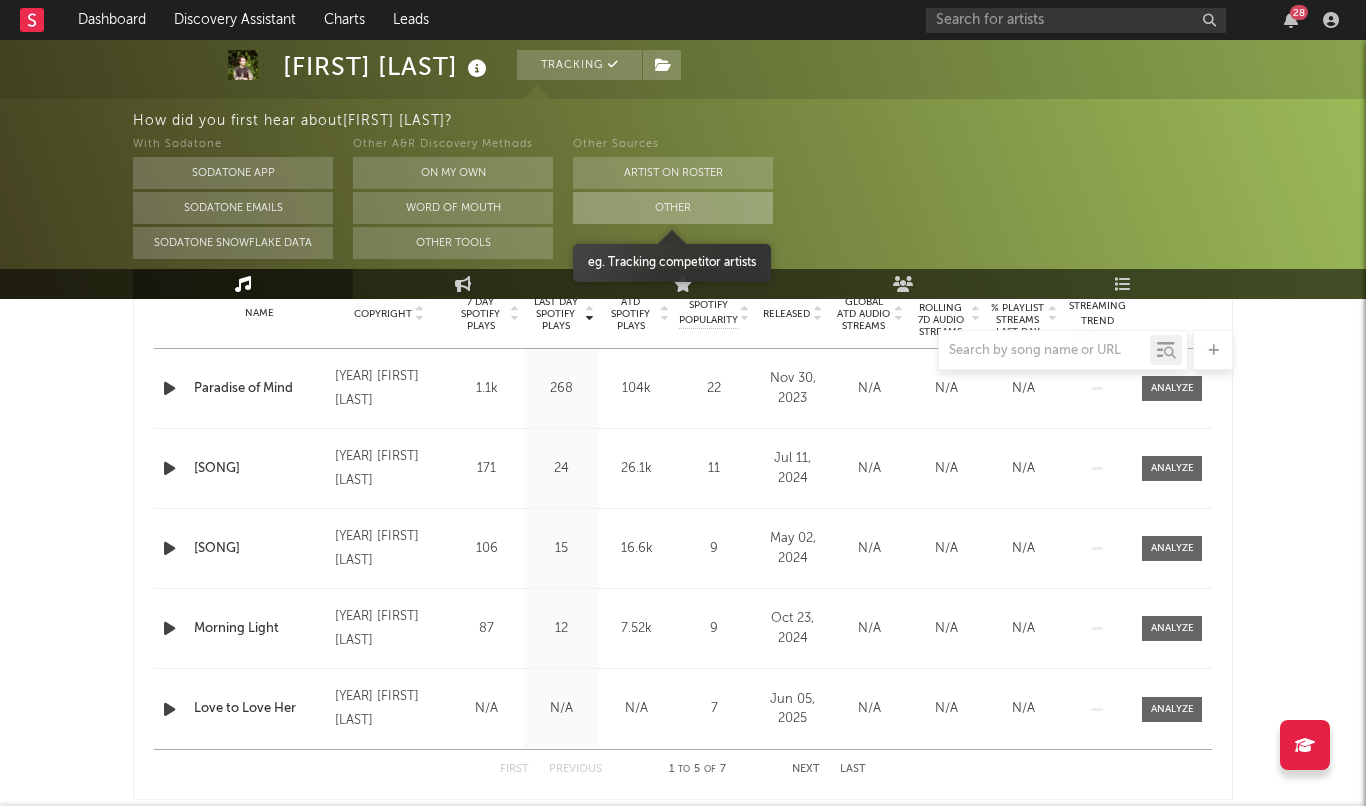 click on "Other" at bounding box center (673, 208) 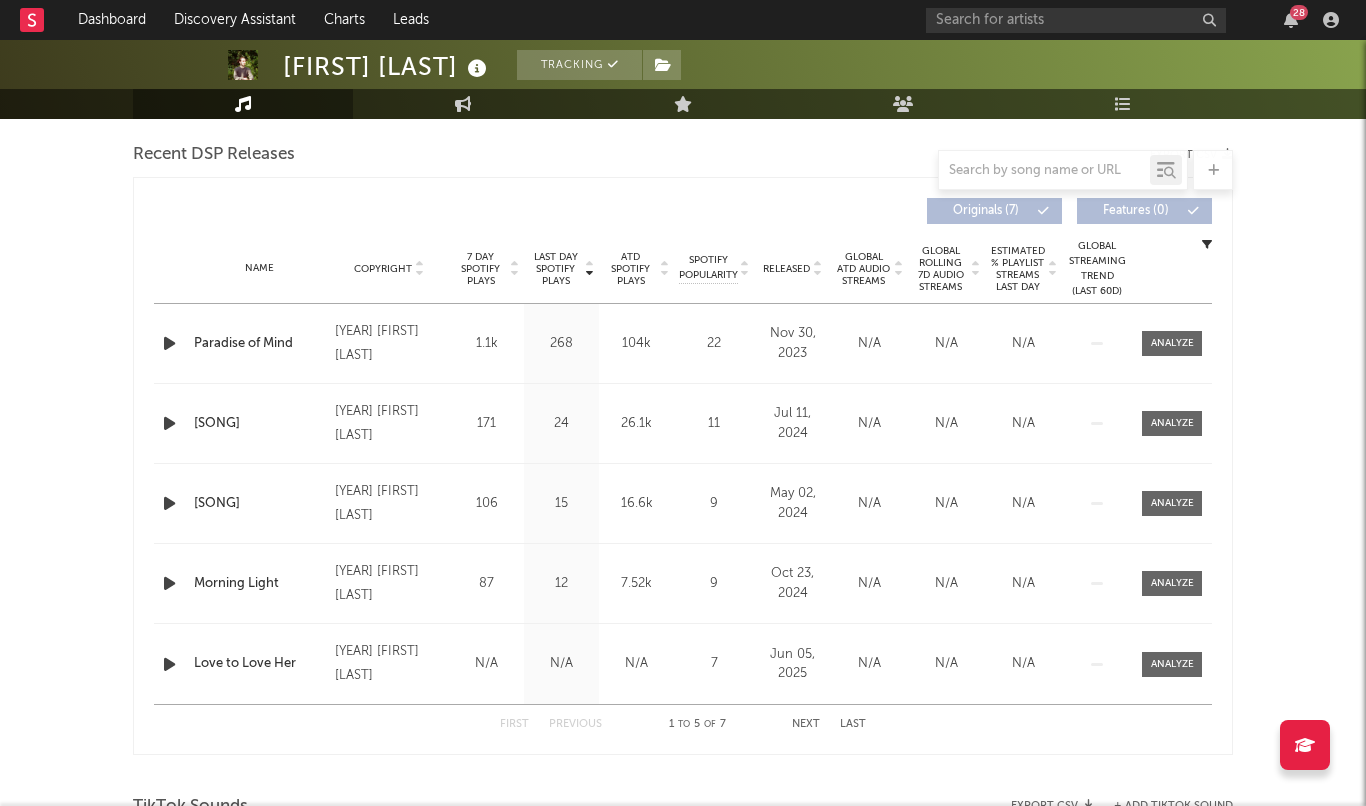 scroll, scrollTop: 695, scrollLeft: 0, axis: vertical 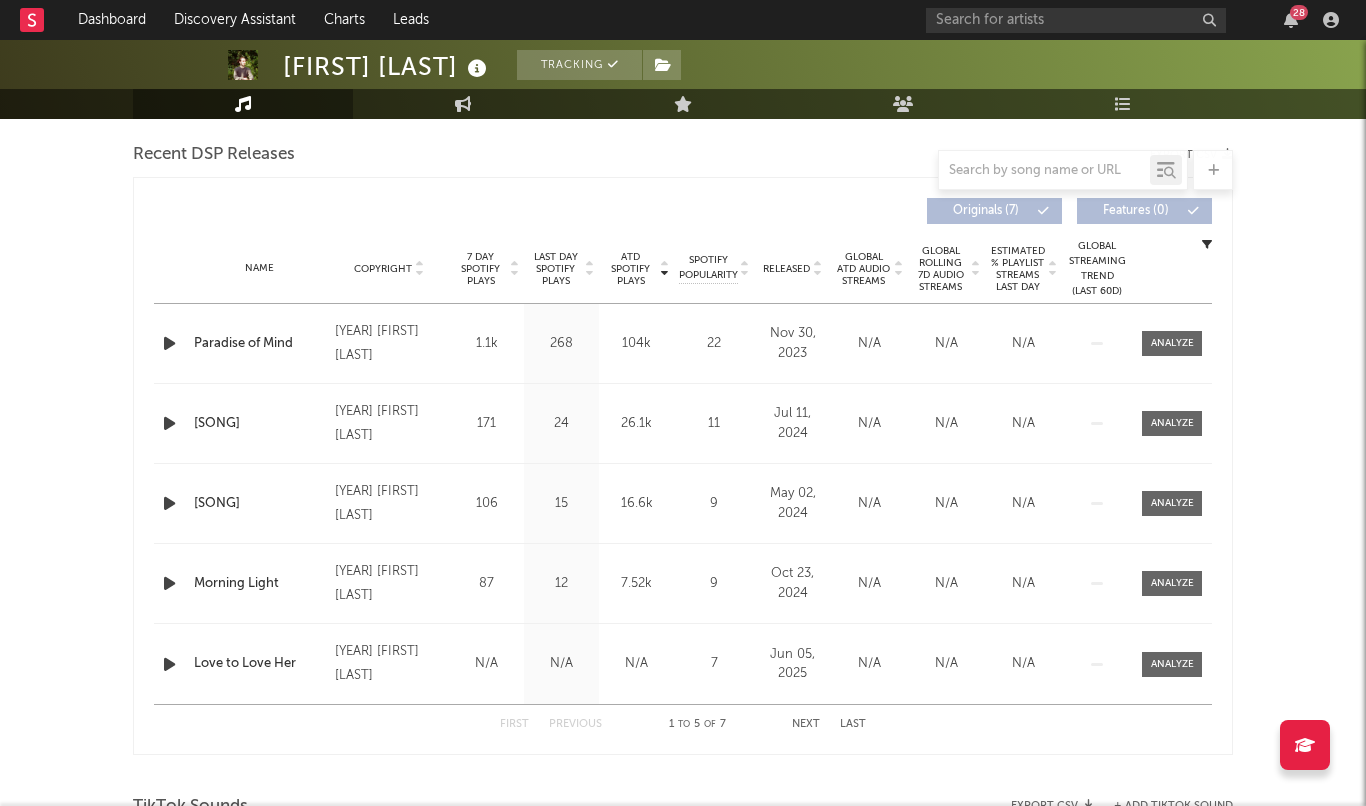 click at bounding box center [418, 211] 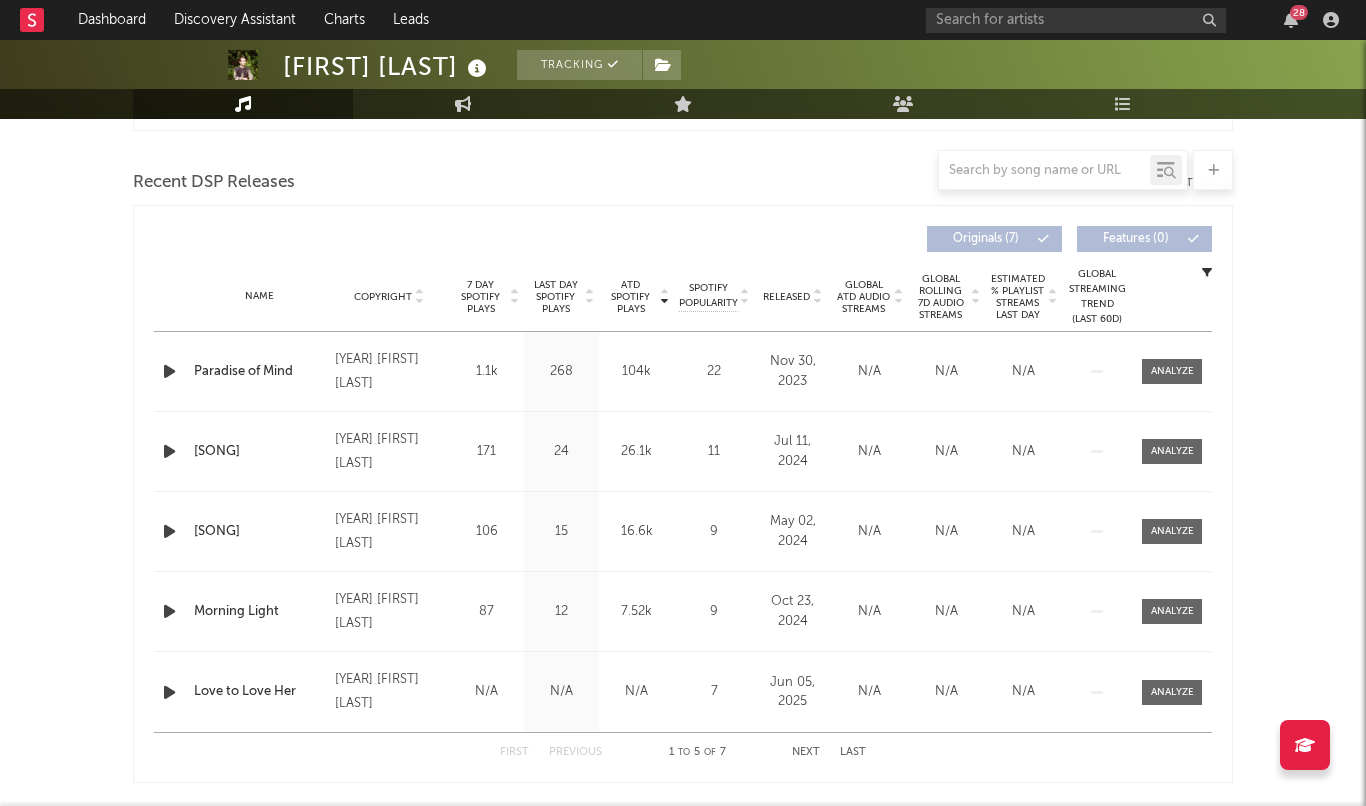 scroll, scrollTop: 667, scrollLeft: 0, axis: vertical 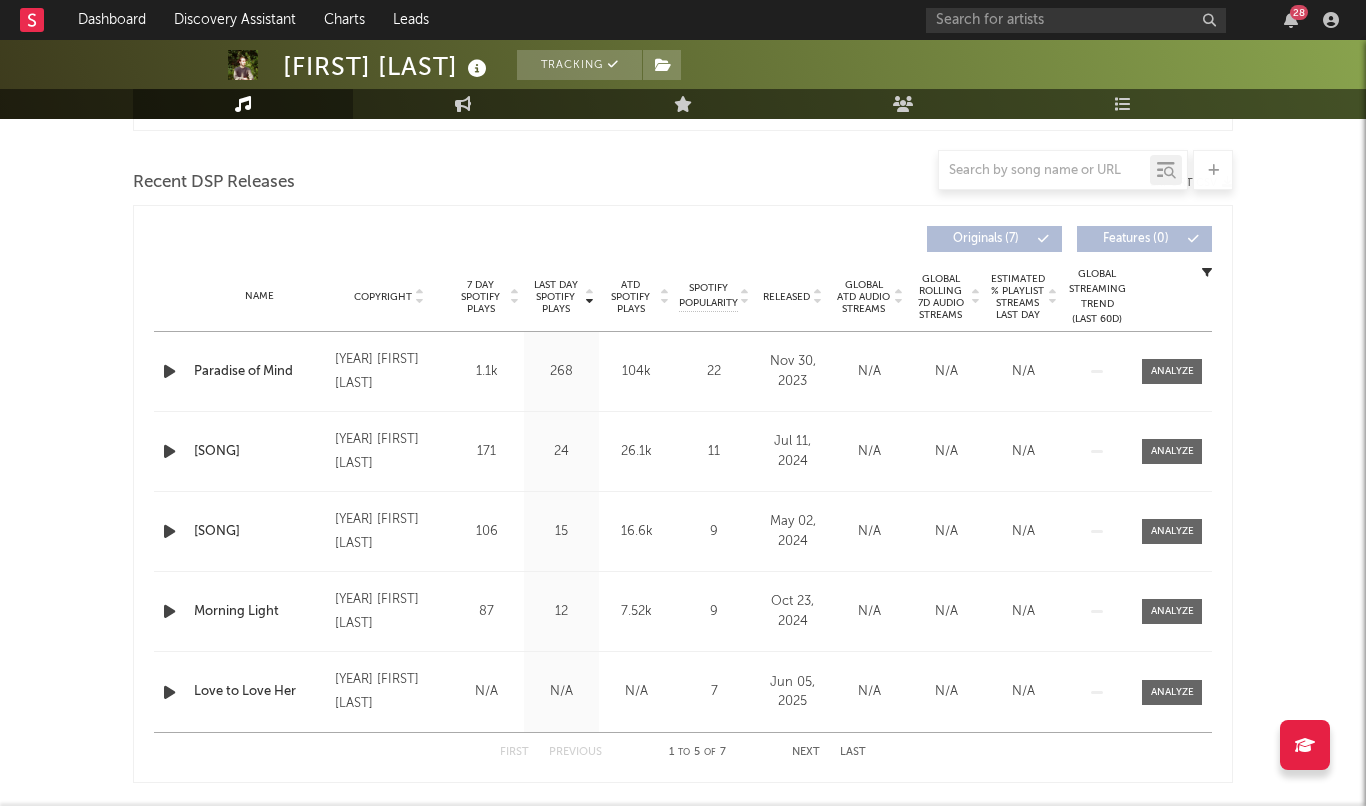 click on "ATD Spotify Plays" at bounding box center (630, 297) 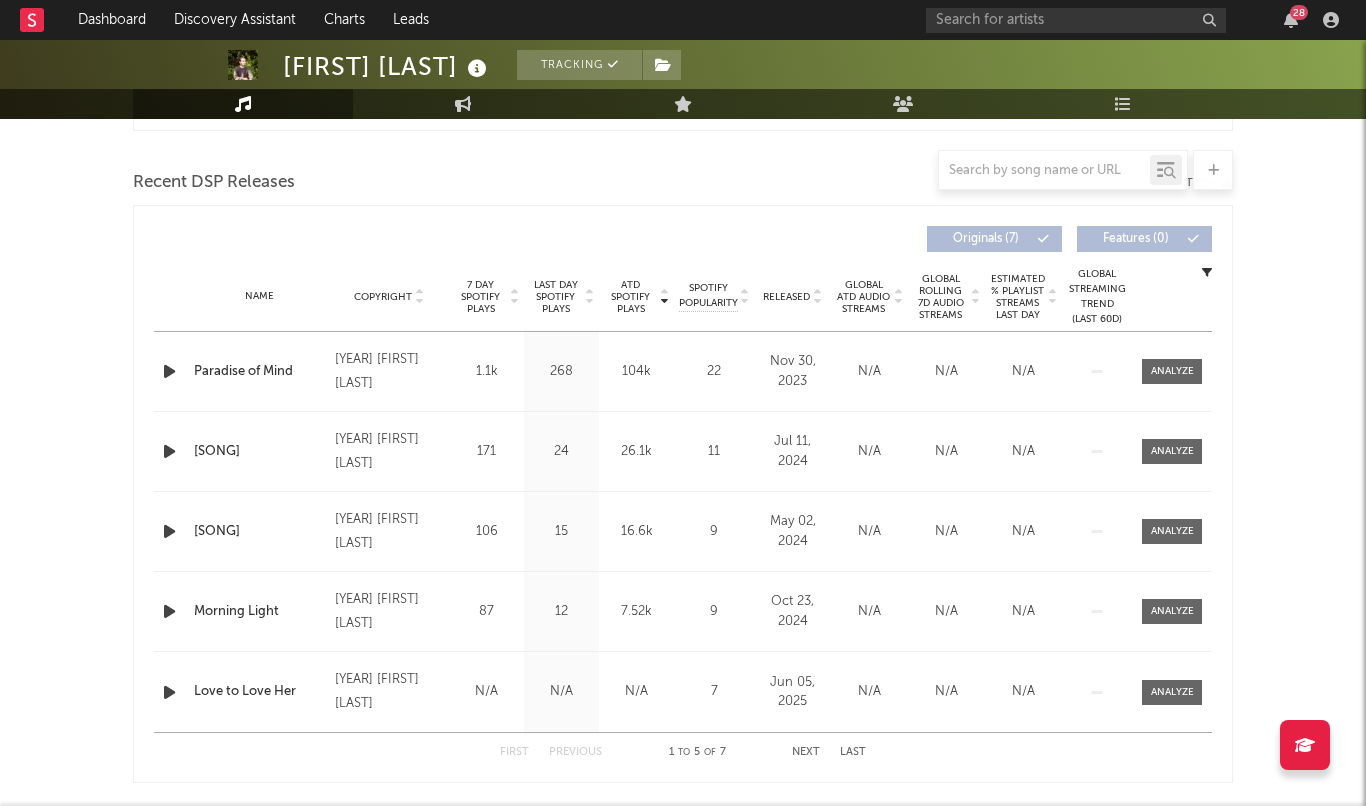 click on "First Previous 1   to   5   of   7 Next Last" at bounding box center [683, 752] 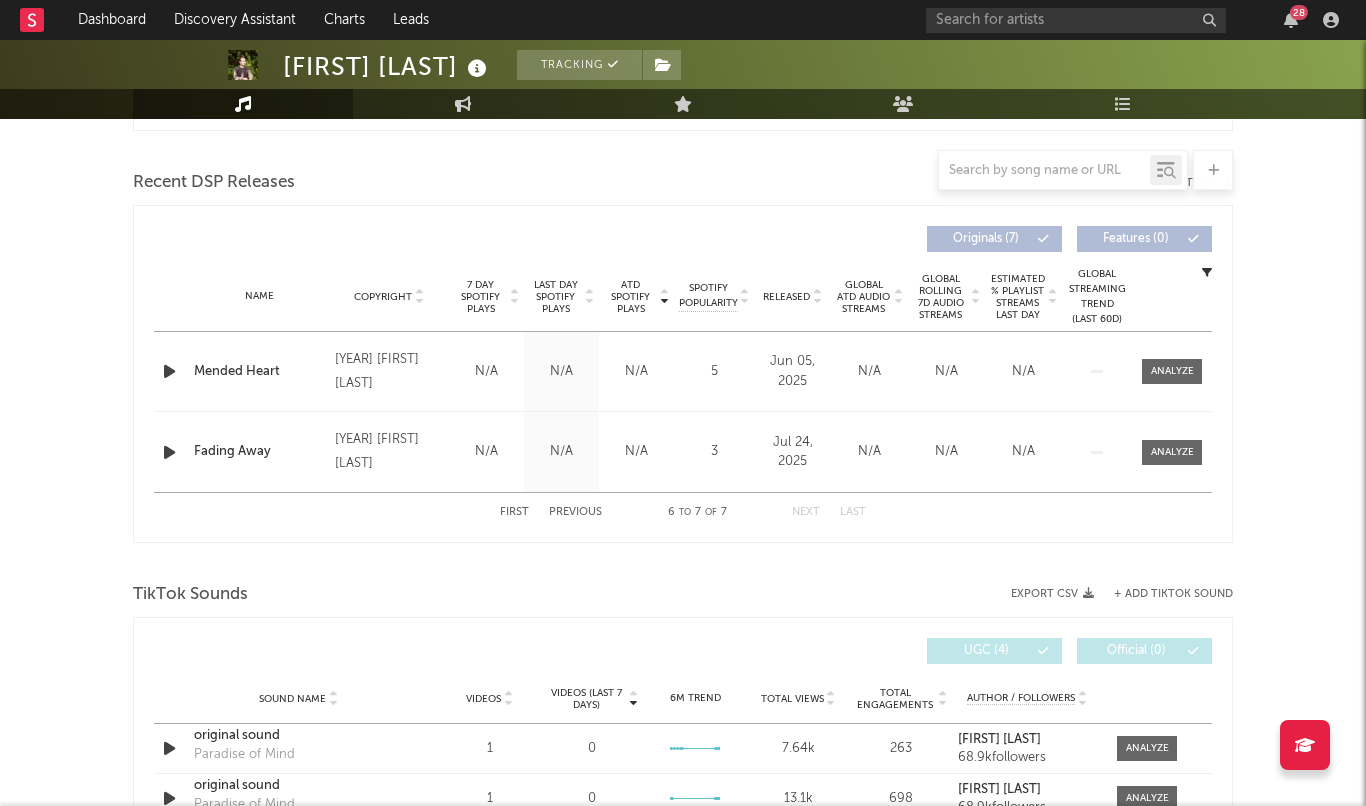 click on "First Previous 6   to   7   of   7 Next Last" at bounding box center [683, 512] 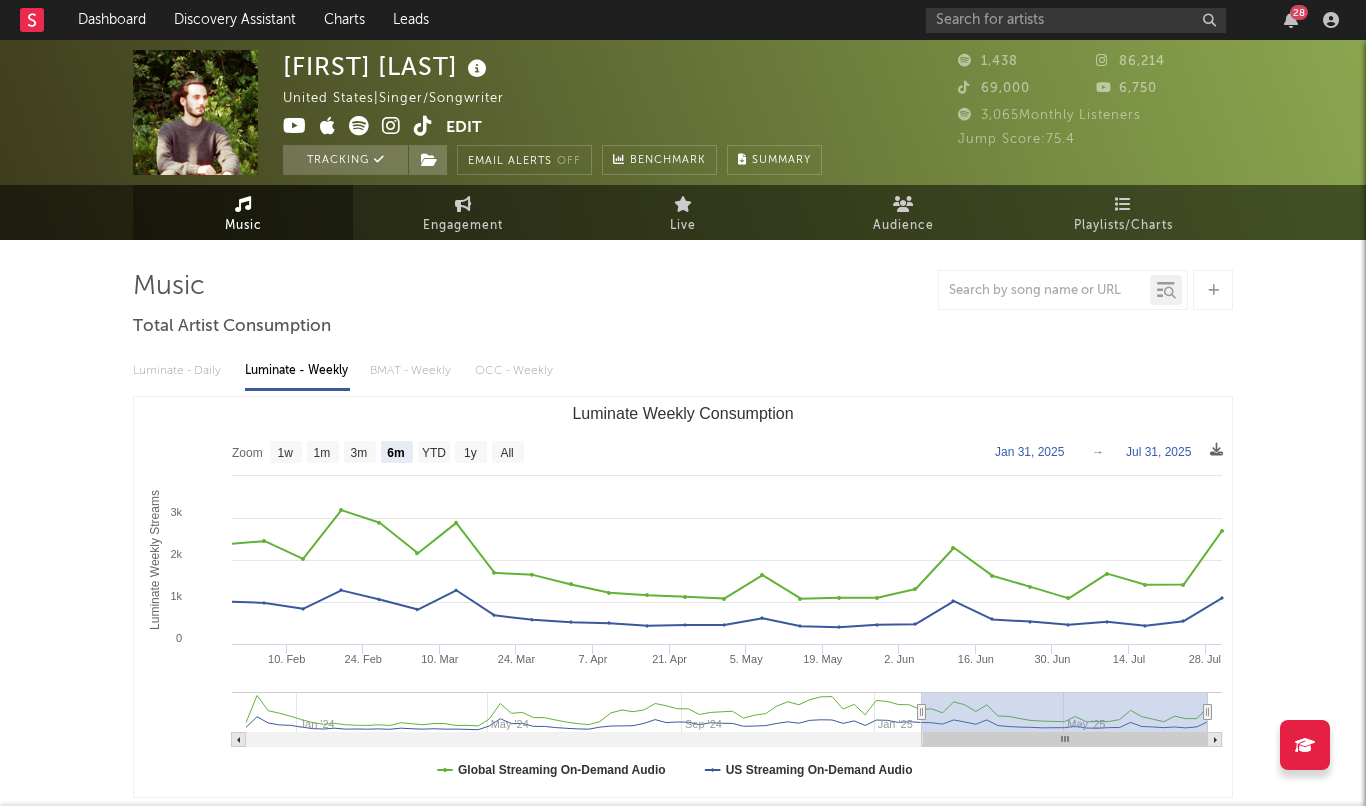 scroll, scrollTop: 0, scrollLeft: 0, axis: both 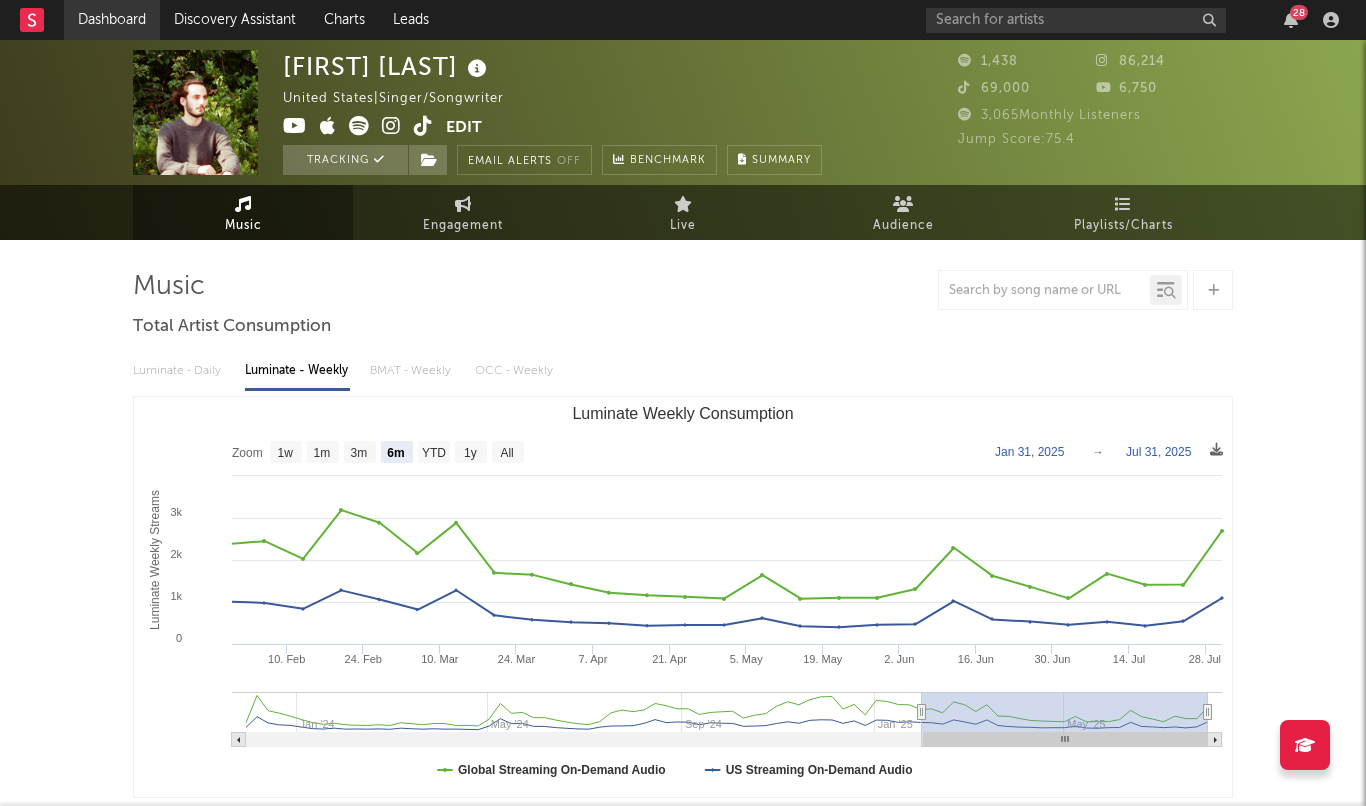click on "Dashboard" at bounding box center [112, 20] 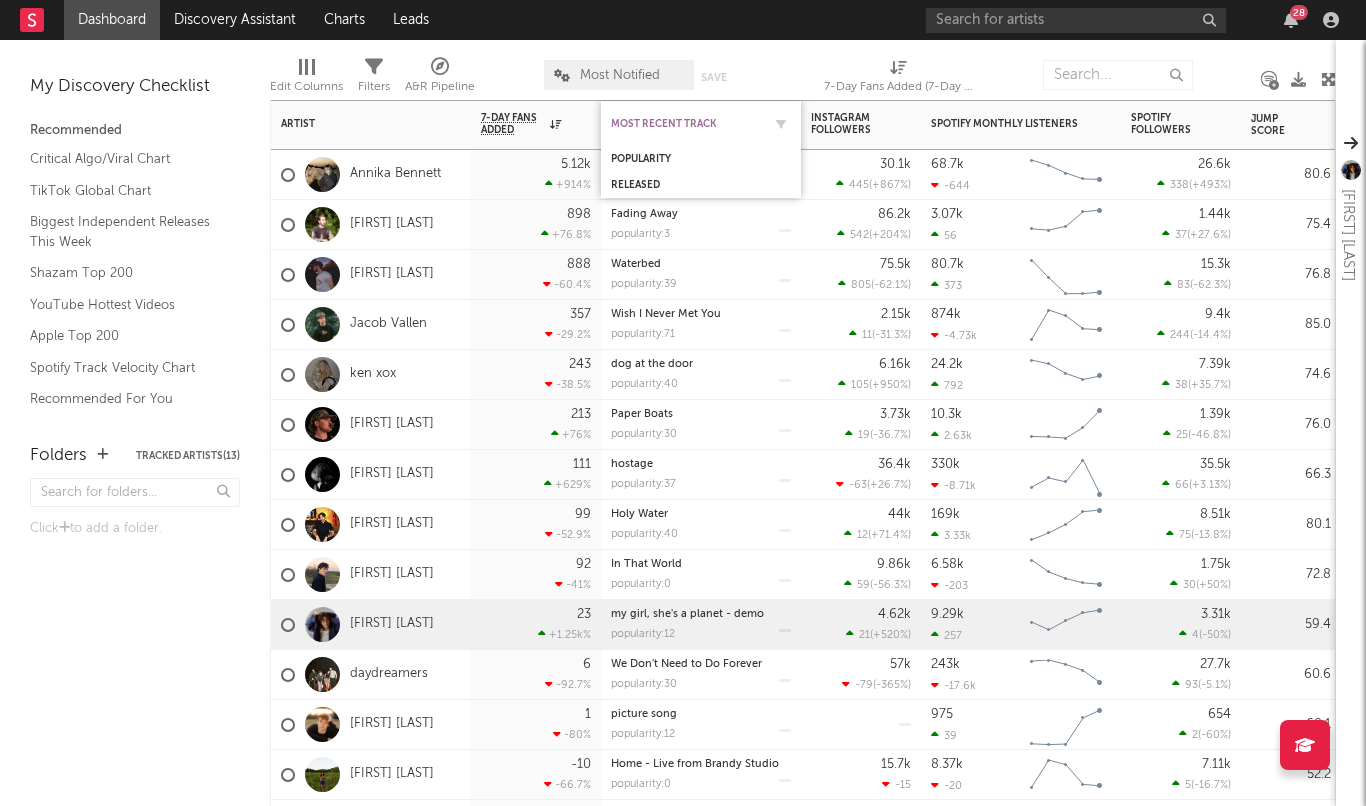 click on "Most Recent Track" at bounding box center [686, 124] 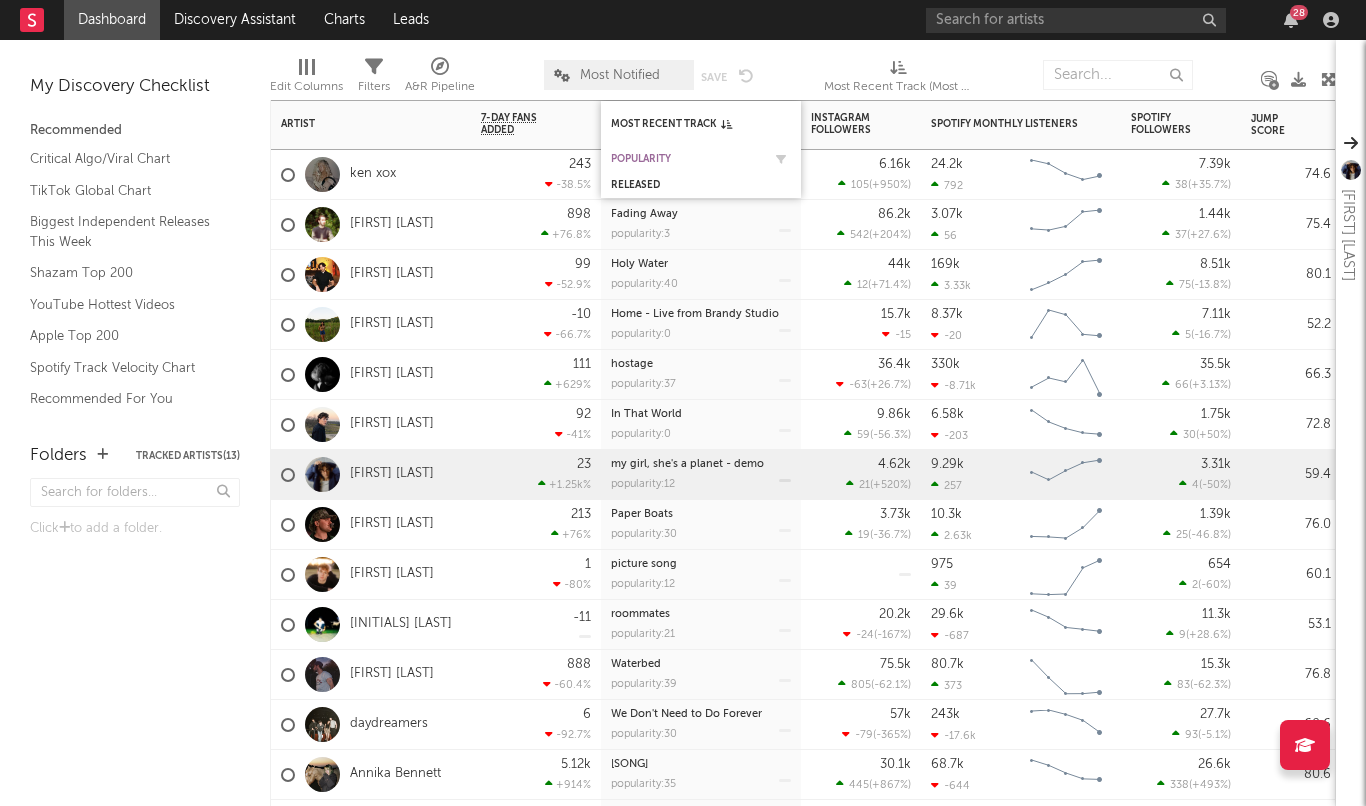 click on "Popularity" at bounding box center (686, 159) 